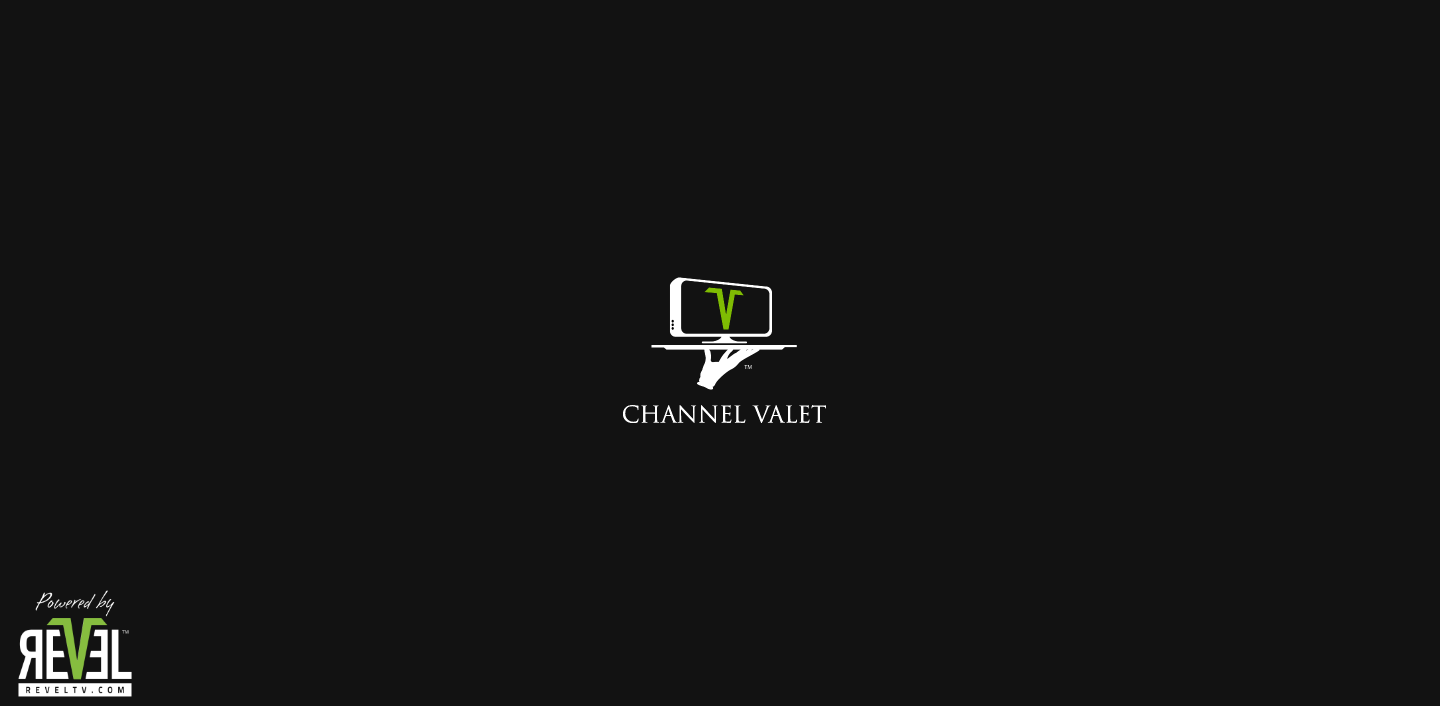 scroll, scrollTop: 0, scrollLeft: 0, axis: both 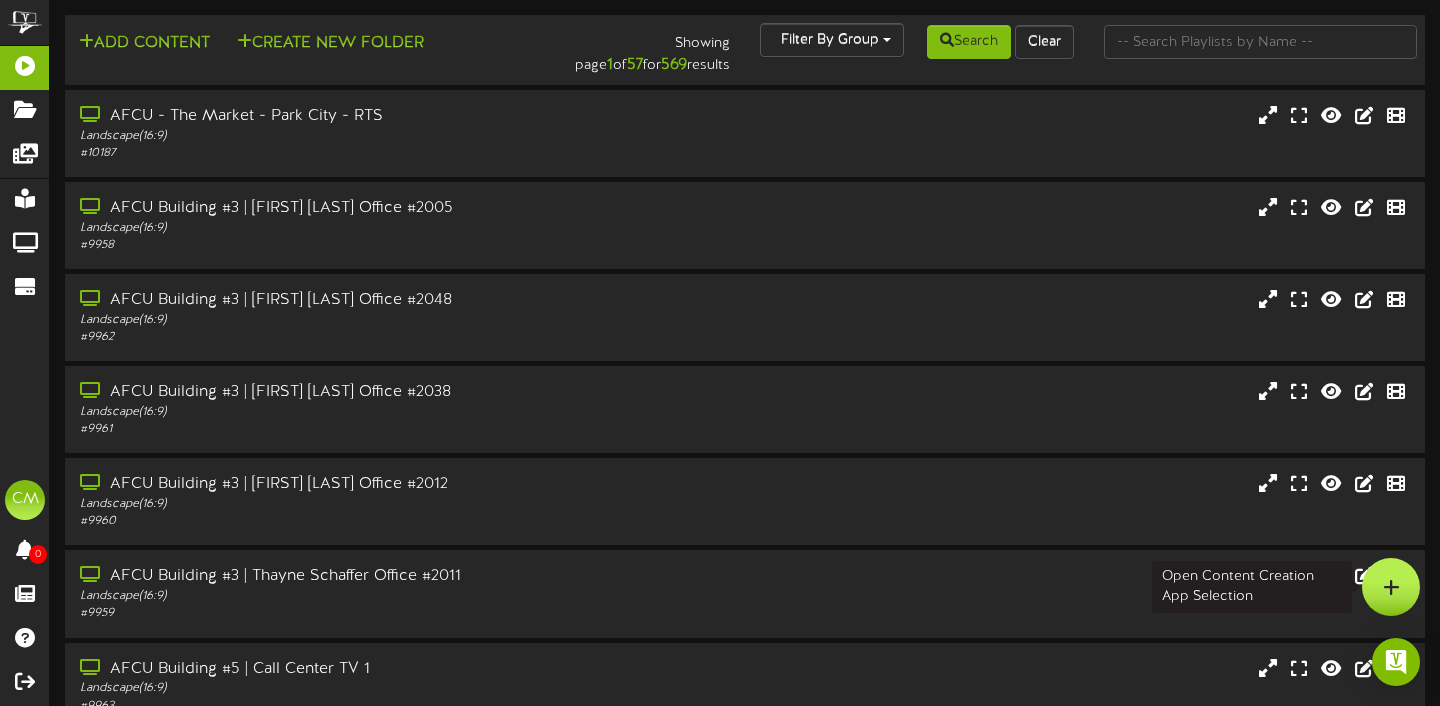 click at bounding box center [1391, 587] 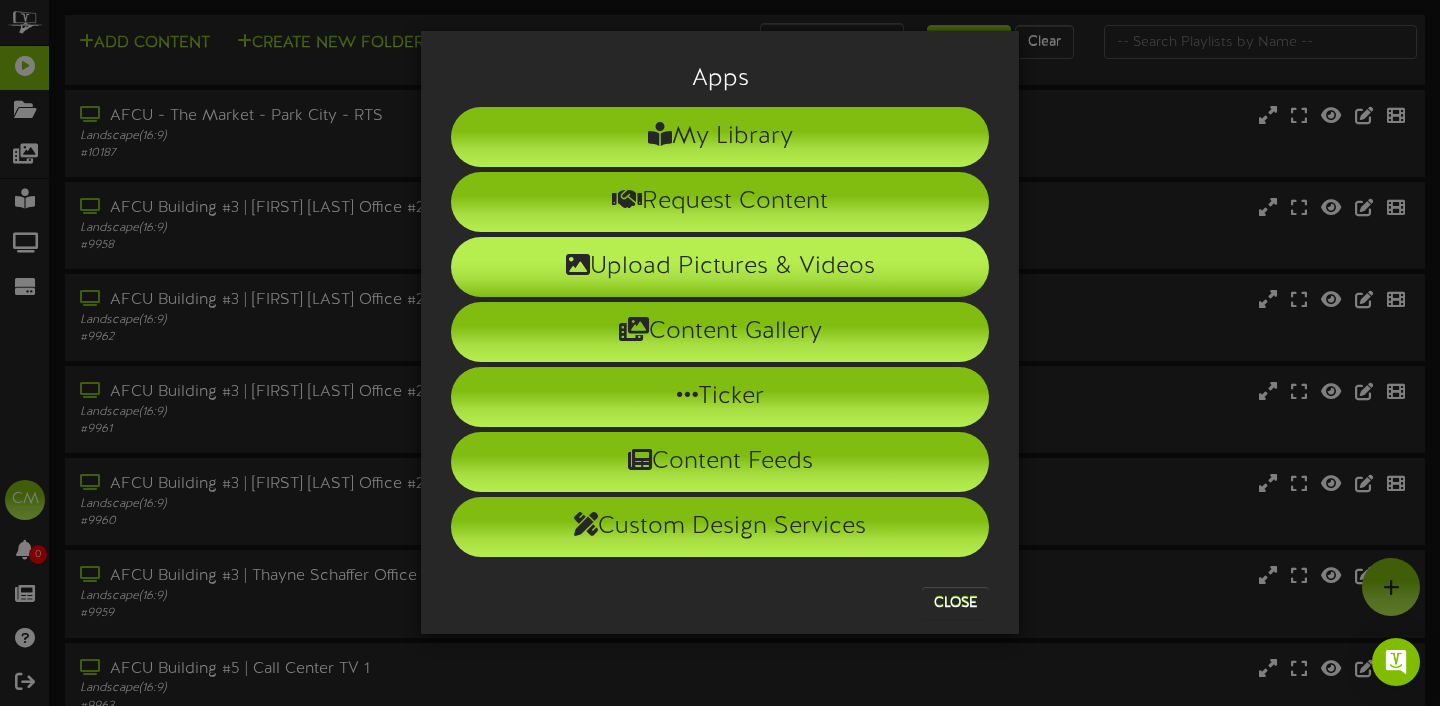 click on "Upload Pictures & Videos" at bounding box center (720, 267) 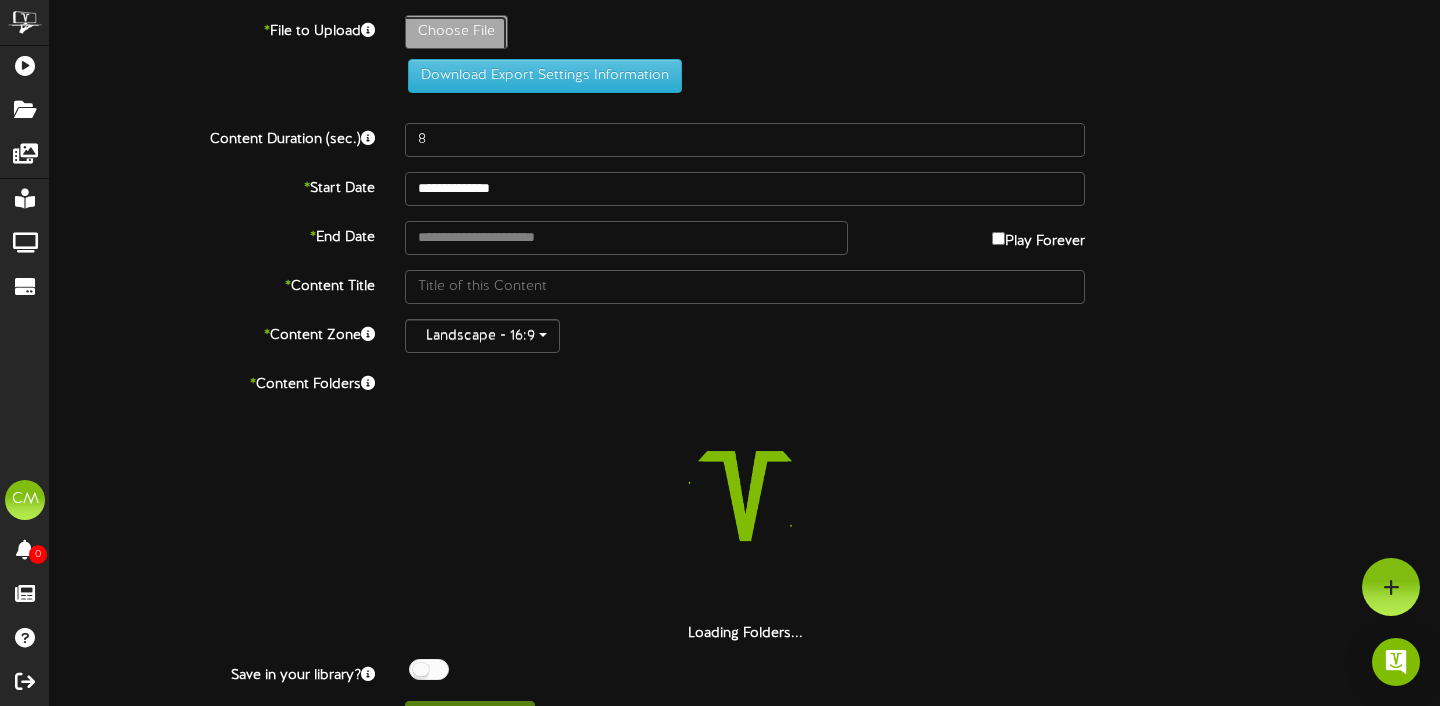 click on "Choose File" at bounding box center [-581, 87] 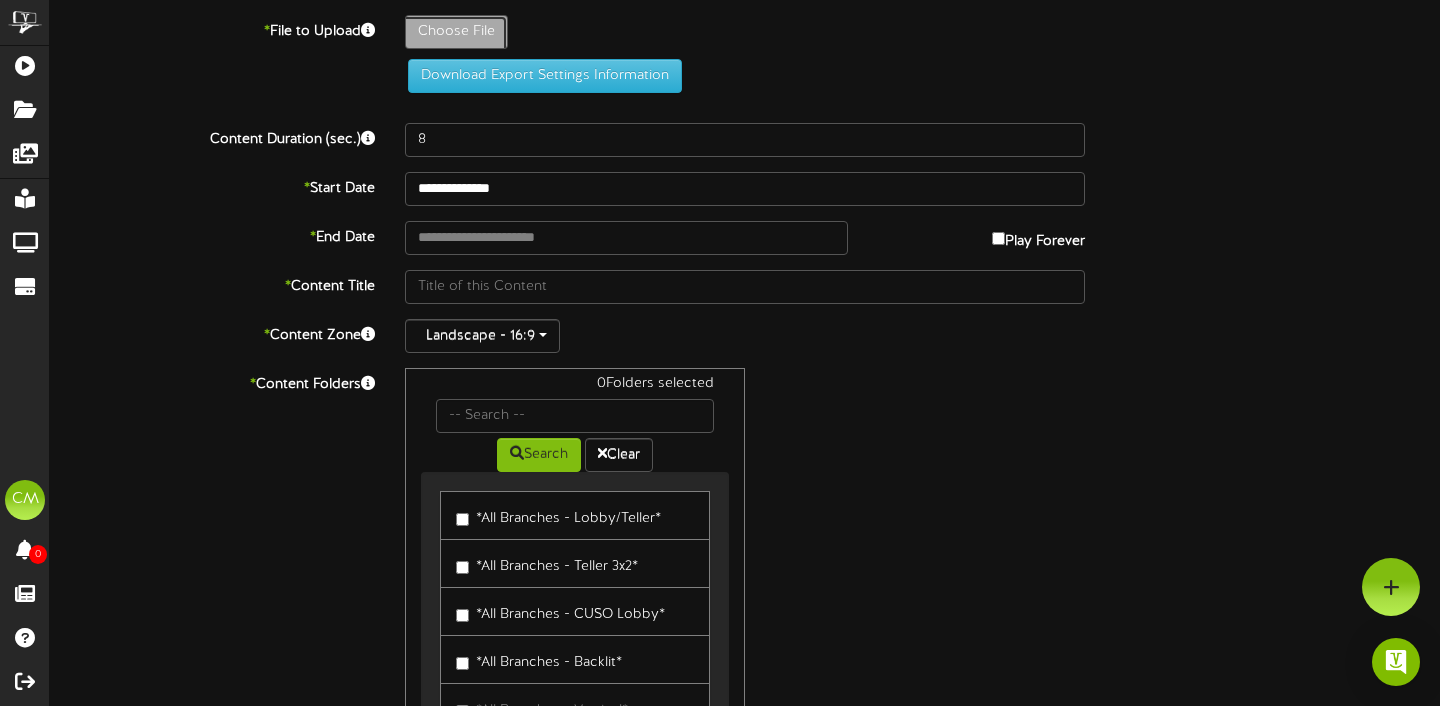 type on "**********" 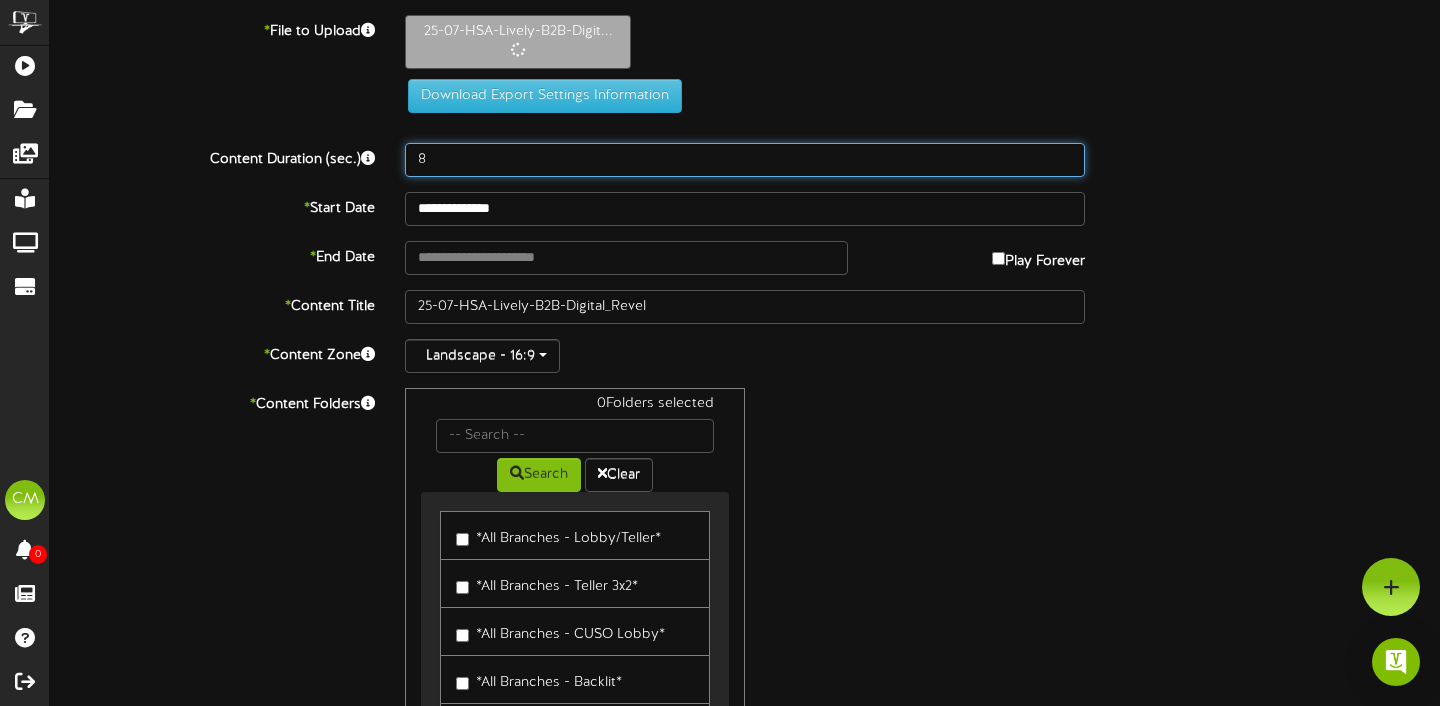 click on "8" at bounding box center [745, 160] 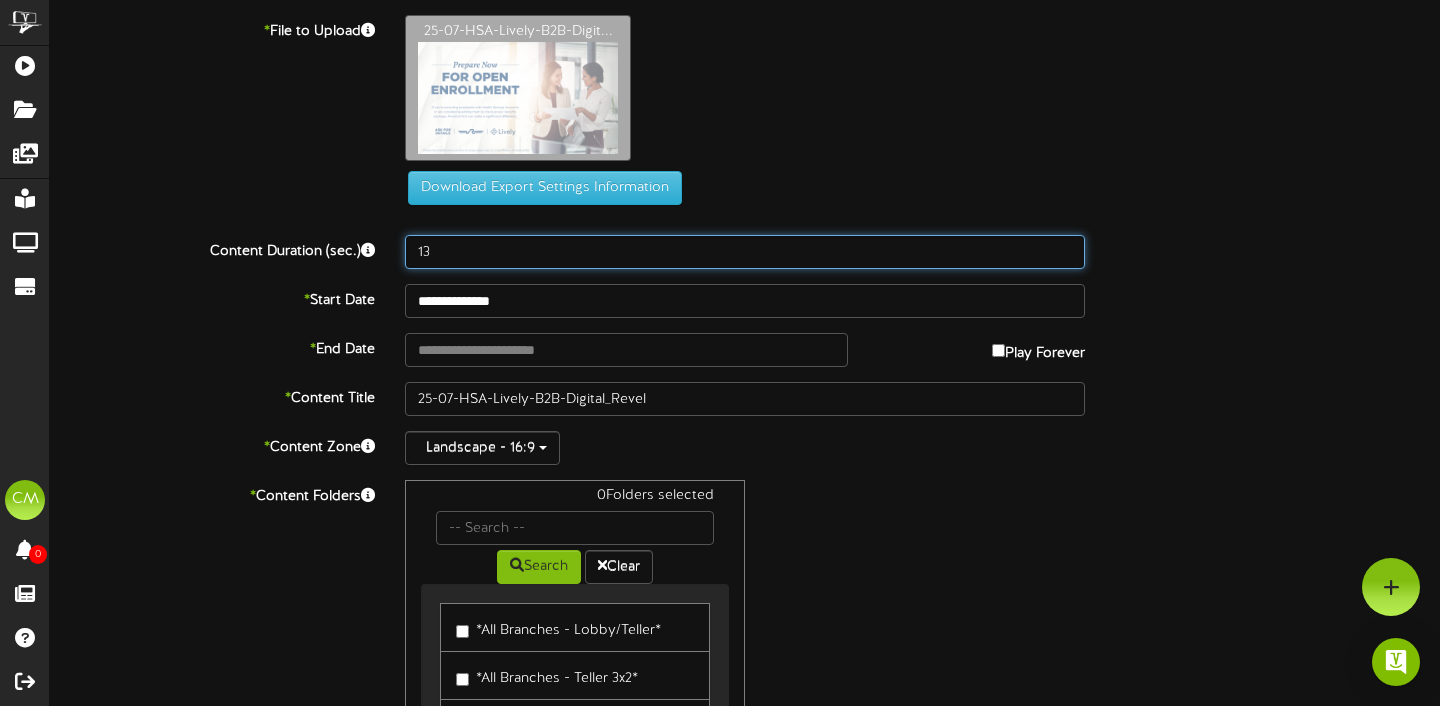 type on "13" 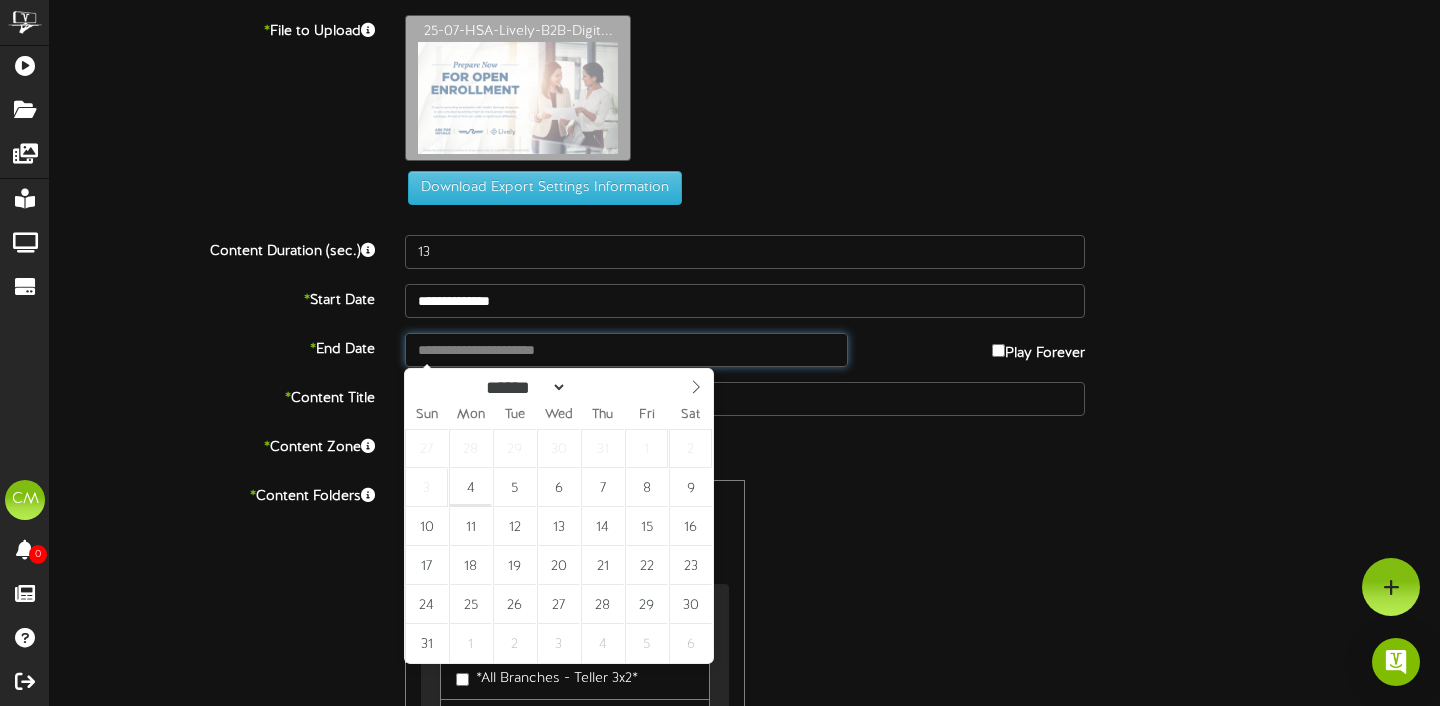 click at bounding box center (626, 350) 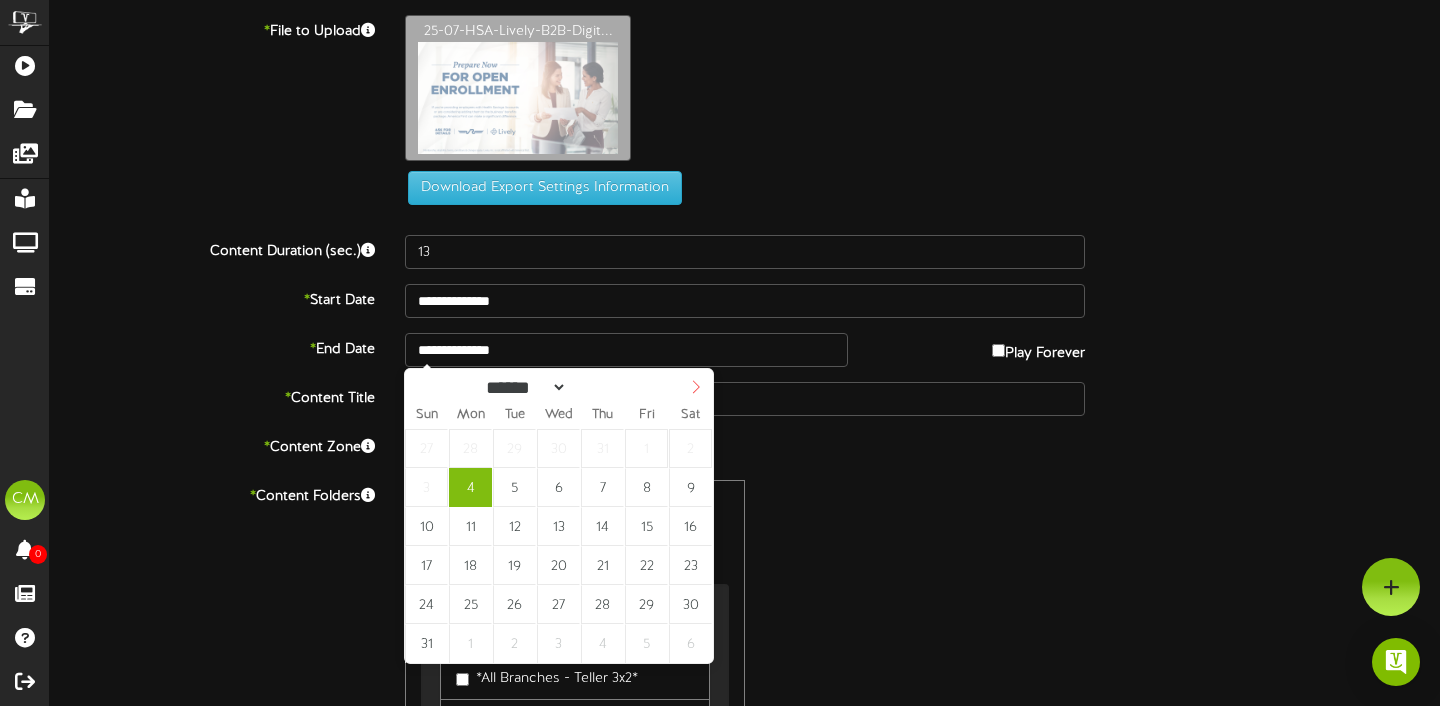 click 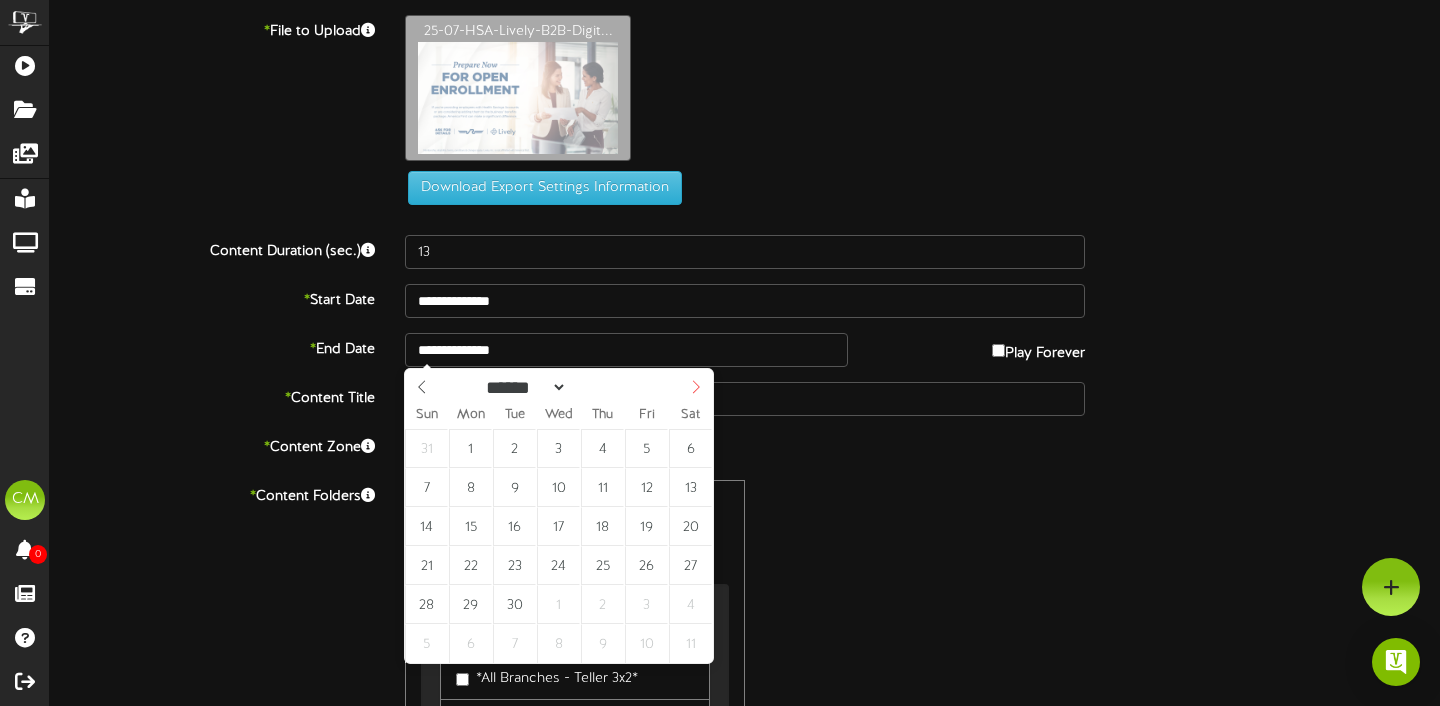 click 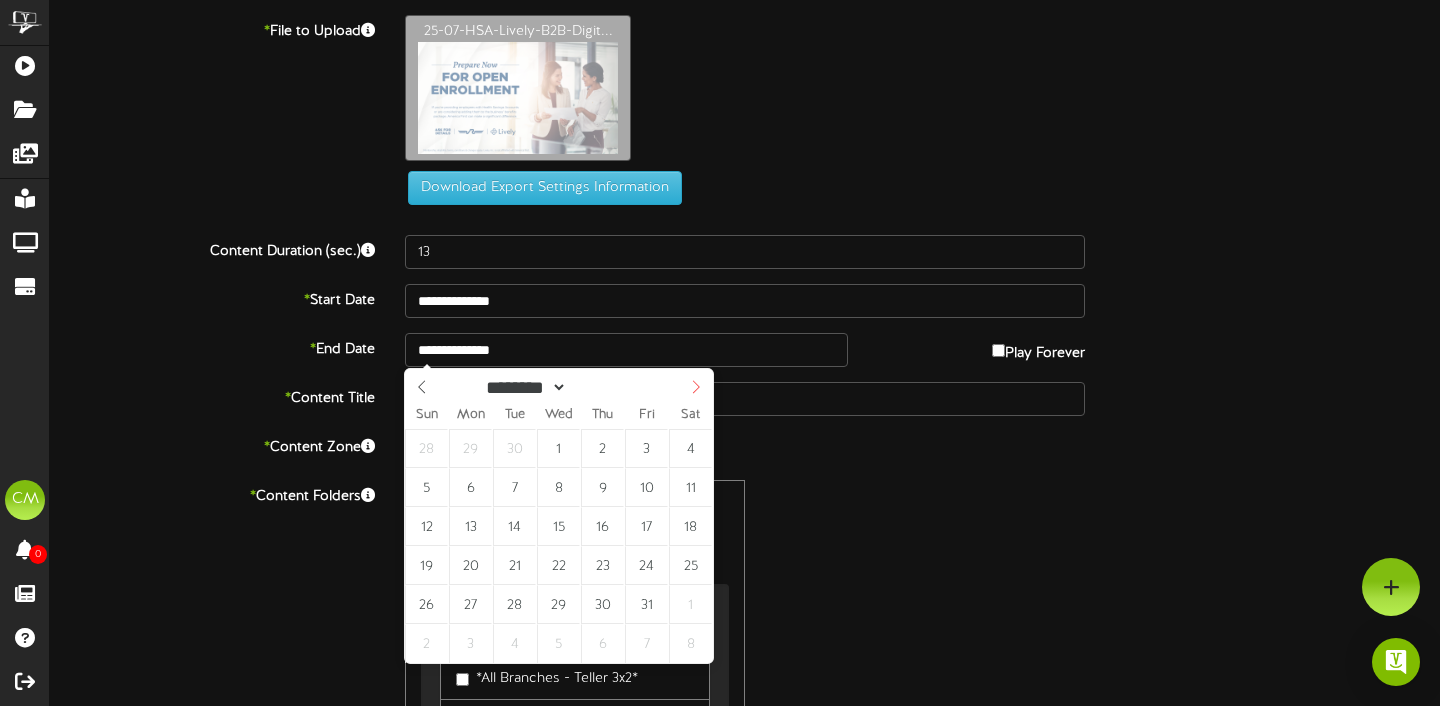 click 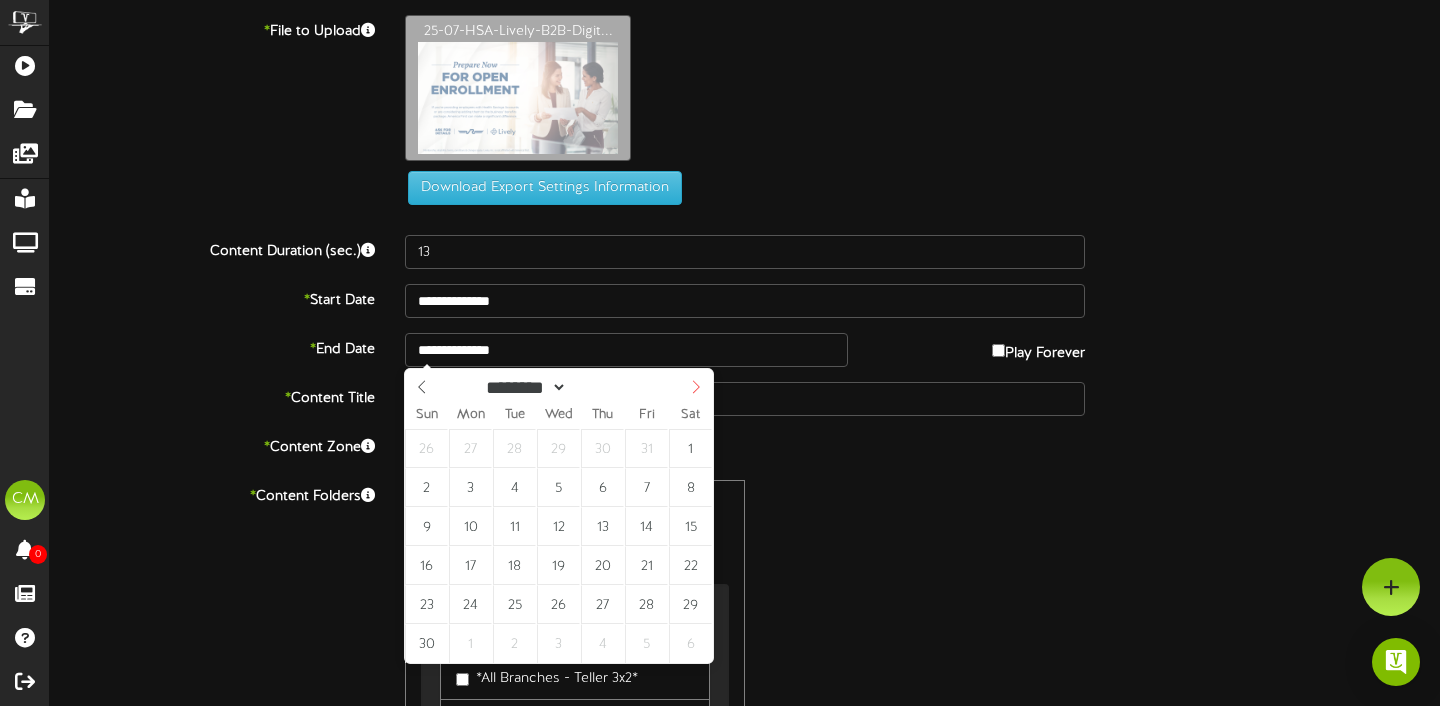 select on "**" 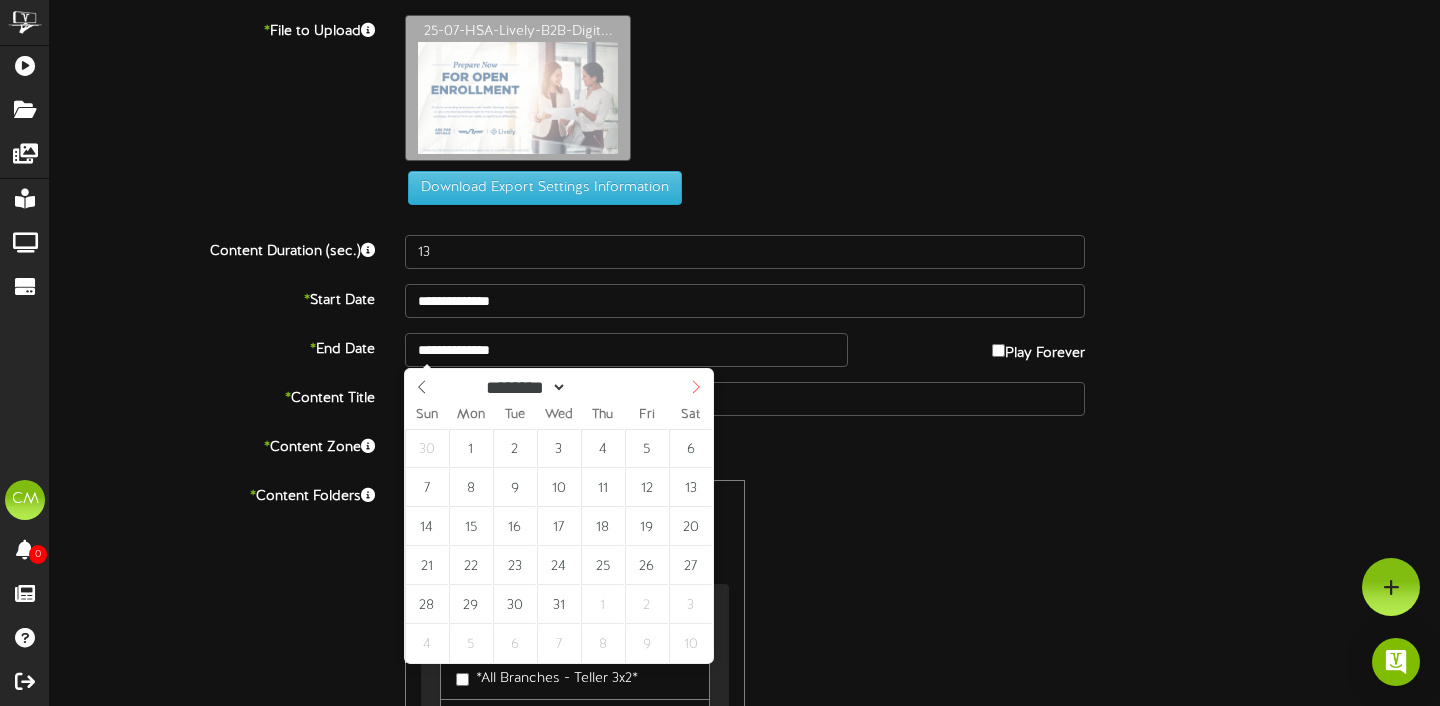 type on "****" 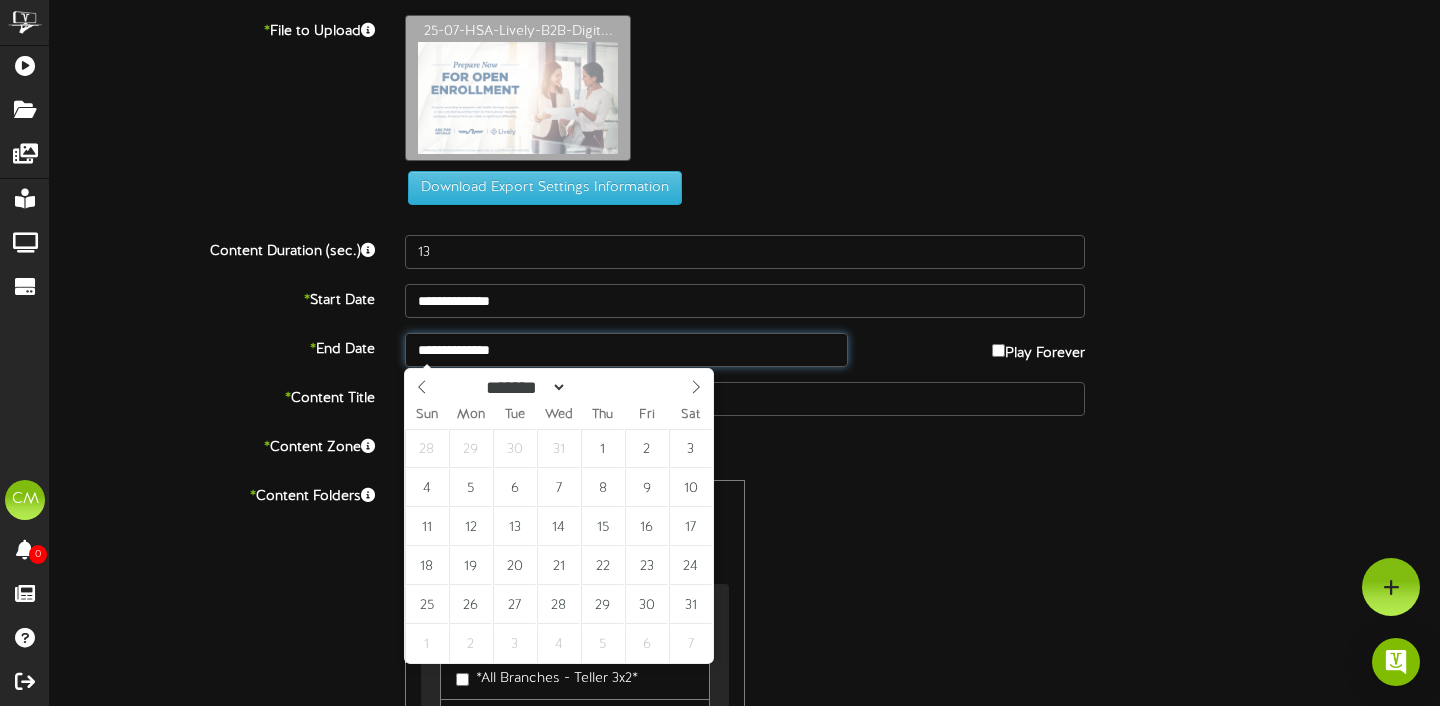 type on "**********" 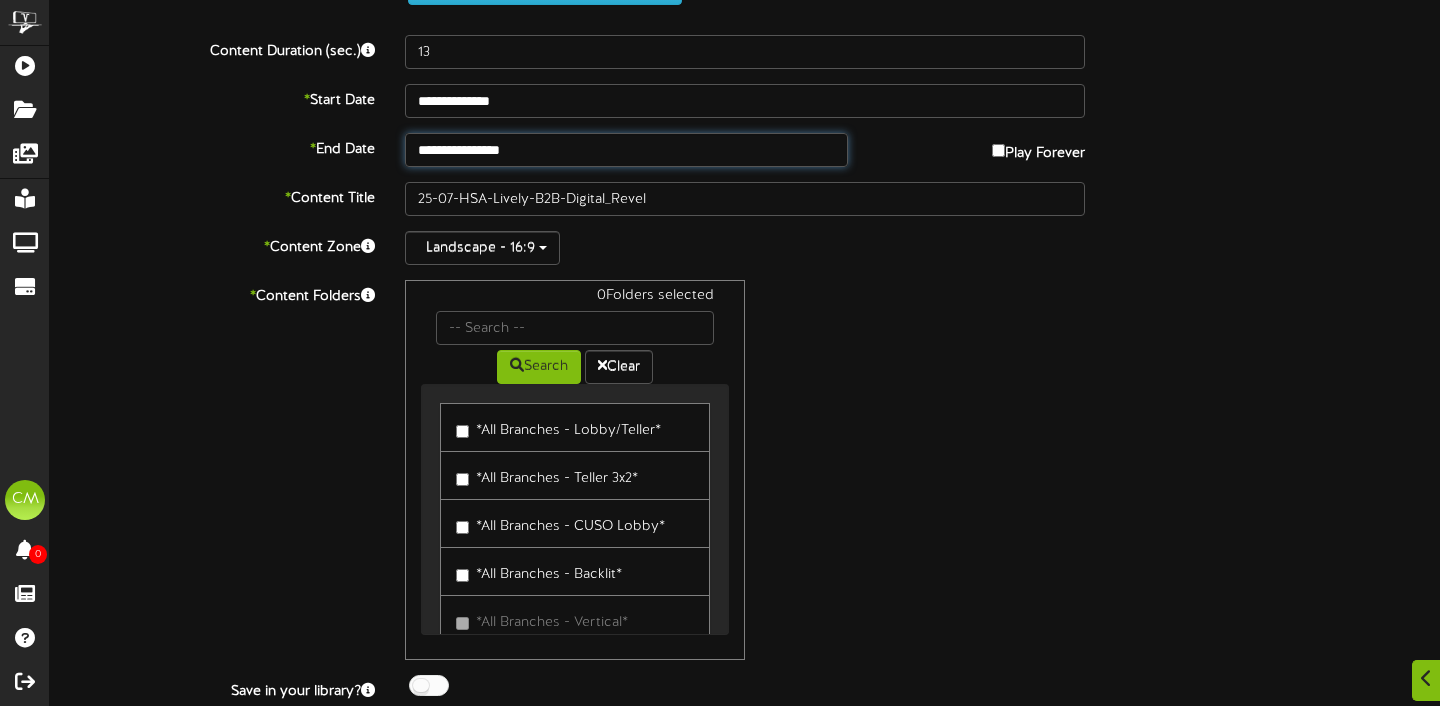 scroll, scrollTop: 204, scrollLeft: 0, axis: vertical 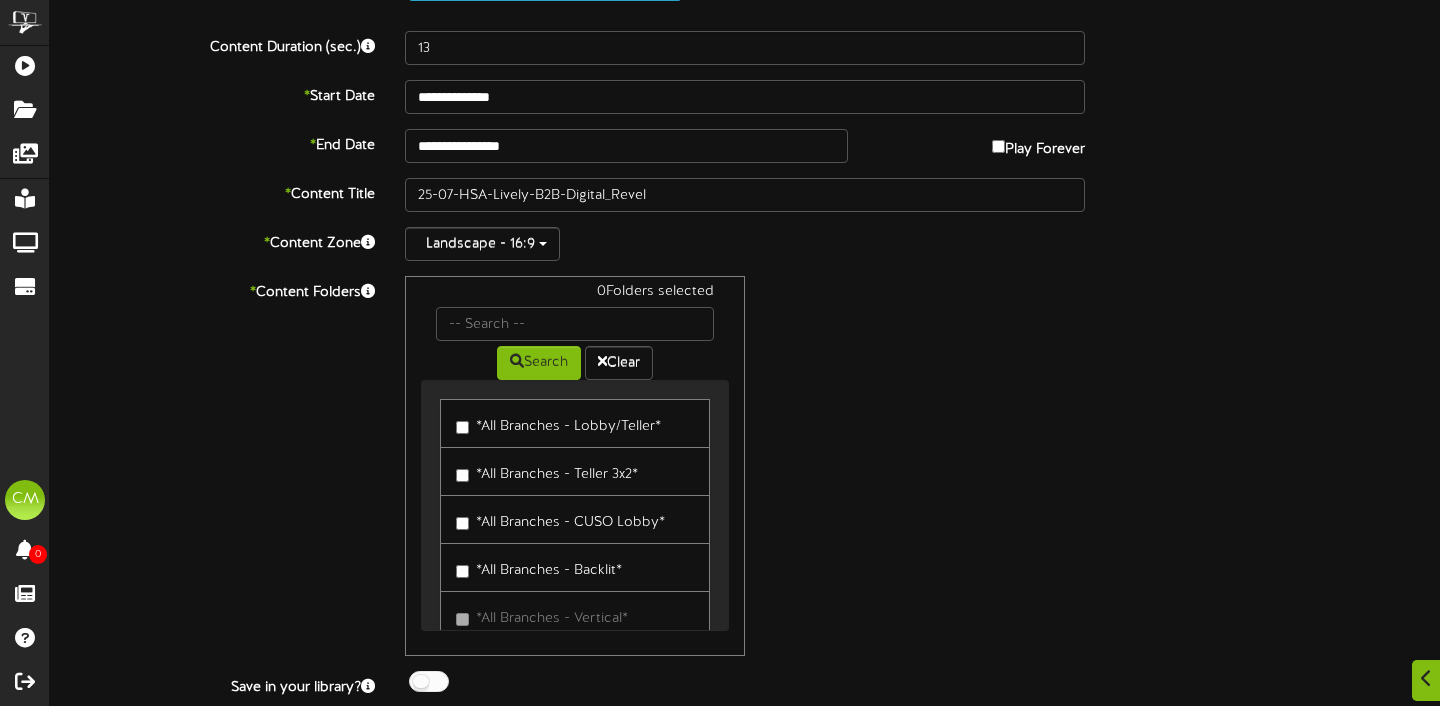 click on "*All Branches - Lobby/Teller*" at bounding box center (558, 423) 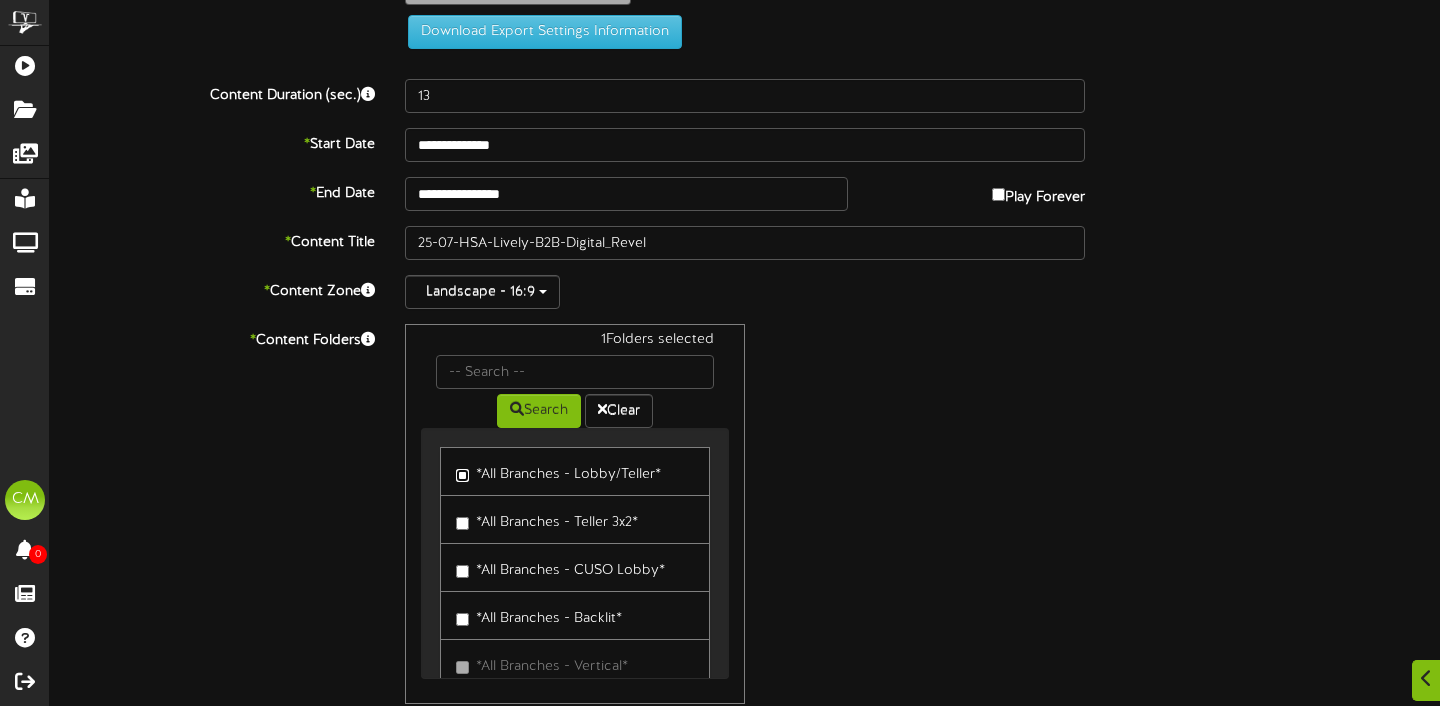 scroll, scrollTop: 260, scrollLeft: 0, axis: vertical 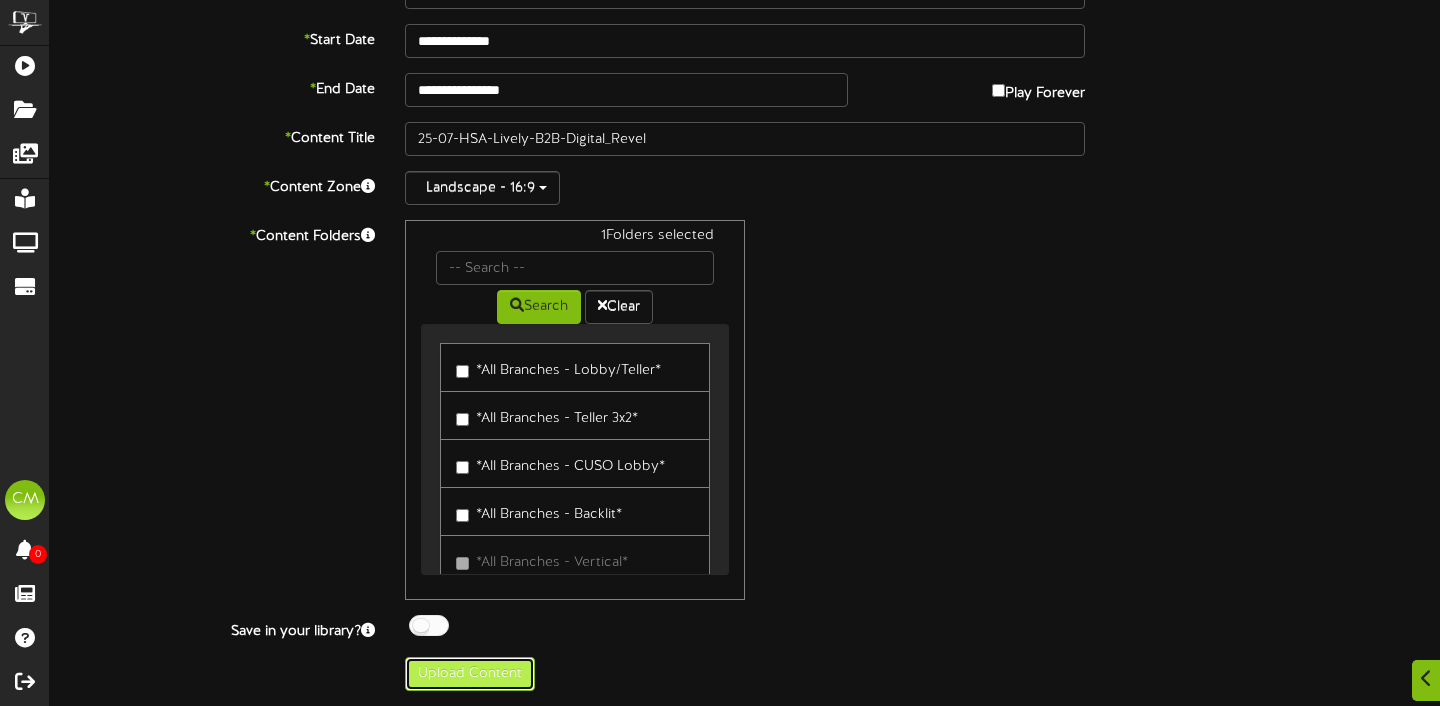 click on "Upload Content" at bounding box center [470, 674] 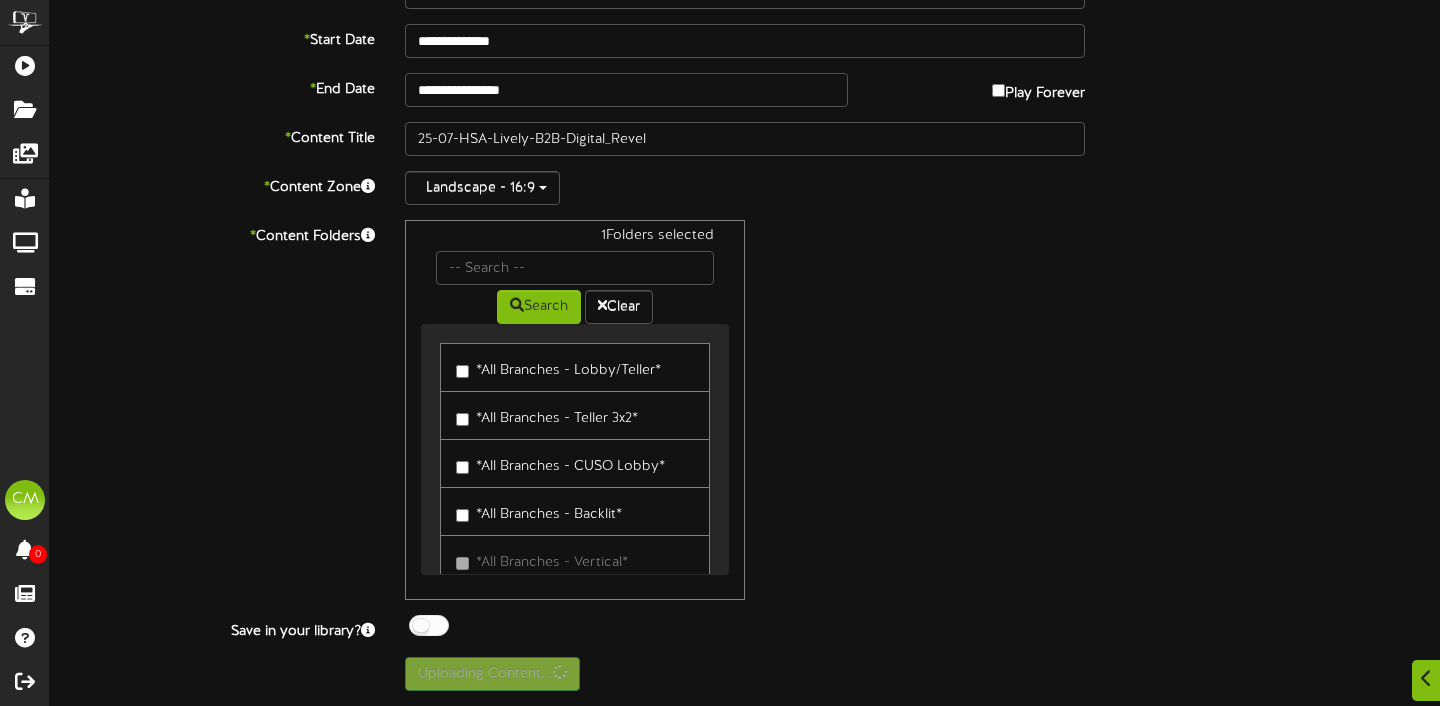 scroll, scrollTop: 0, scrollLeft: 0, axis: both 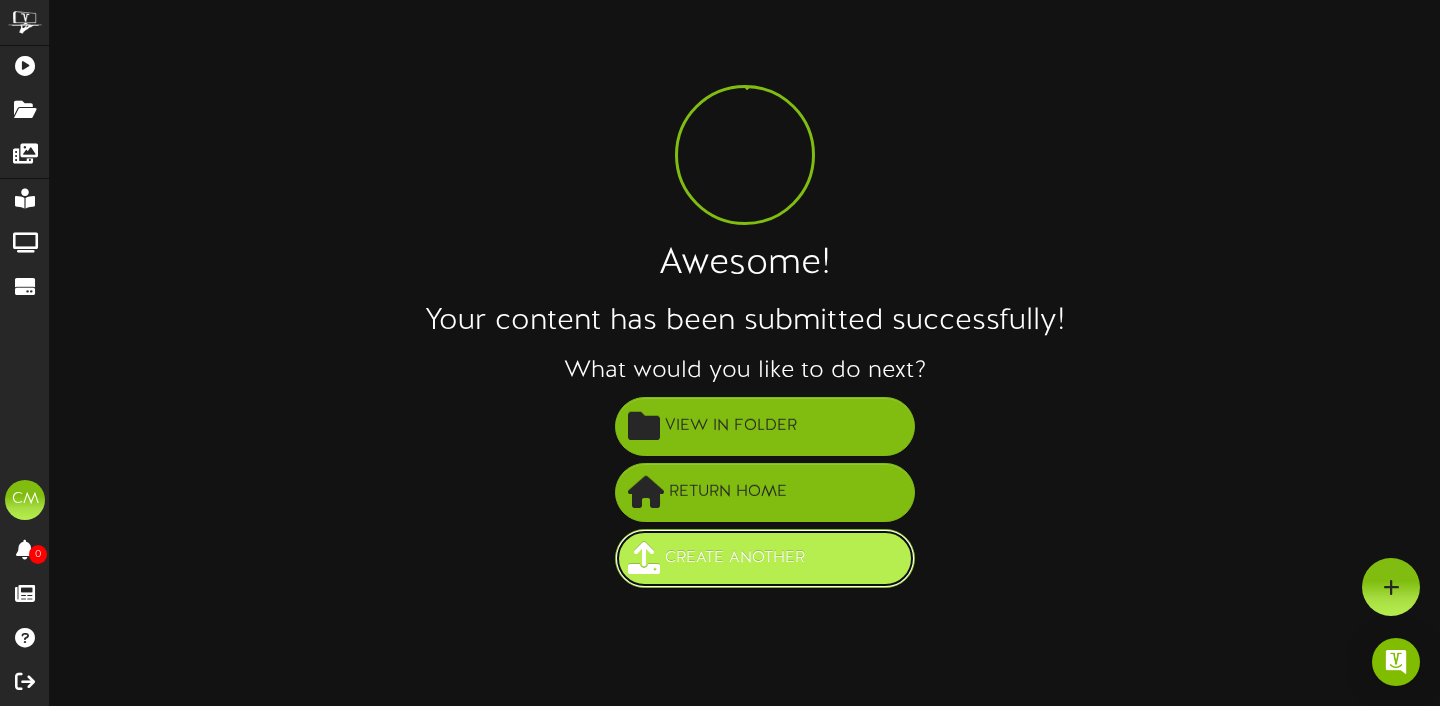 click on "Create Another" at bounding box center (735, 558) 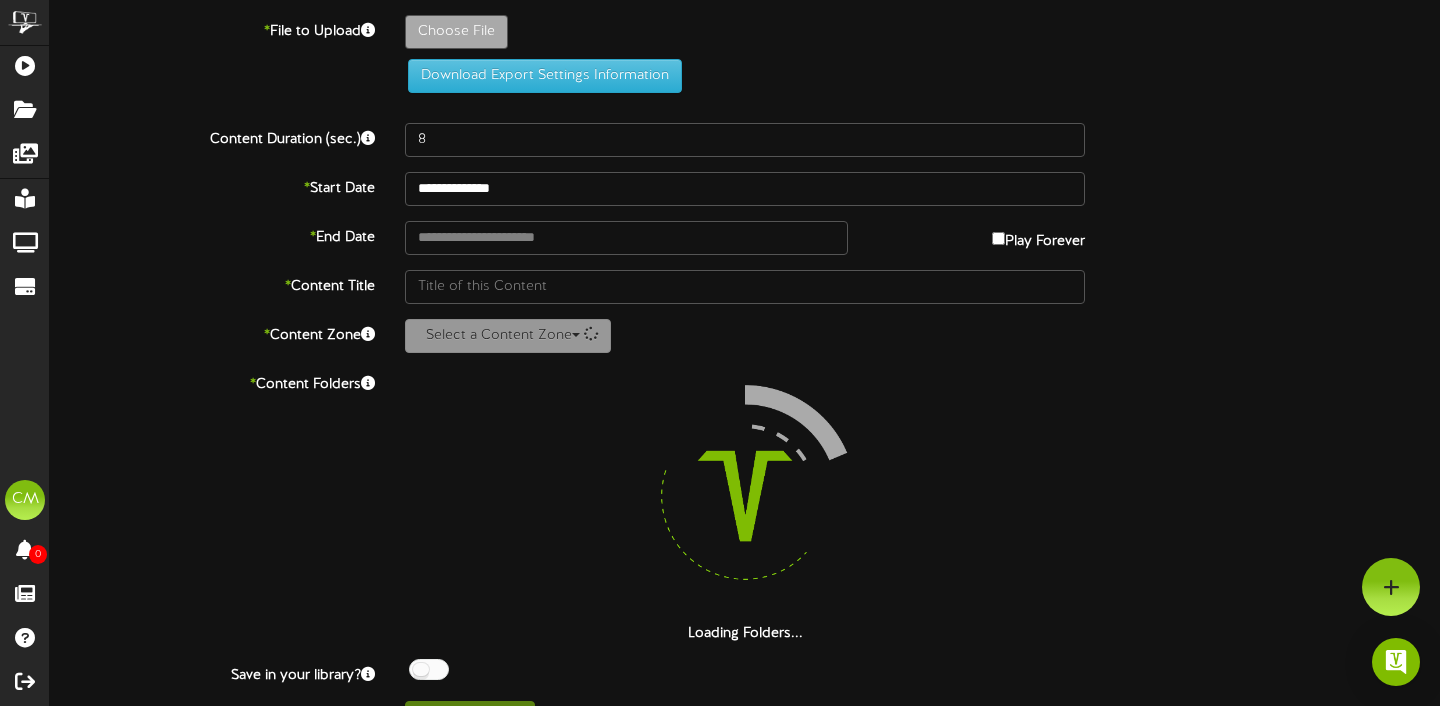scroll, scrollTop: 0, scrollLeft: 0, axis: both 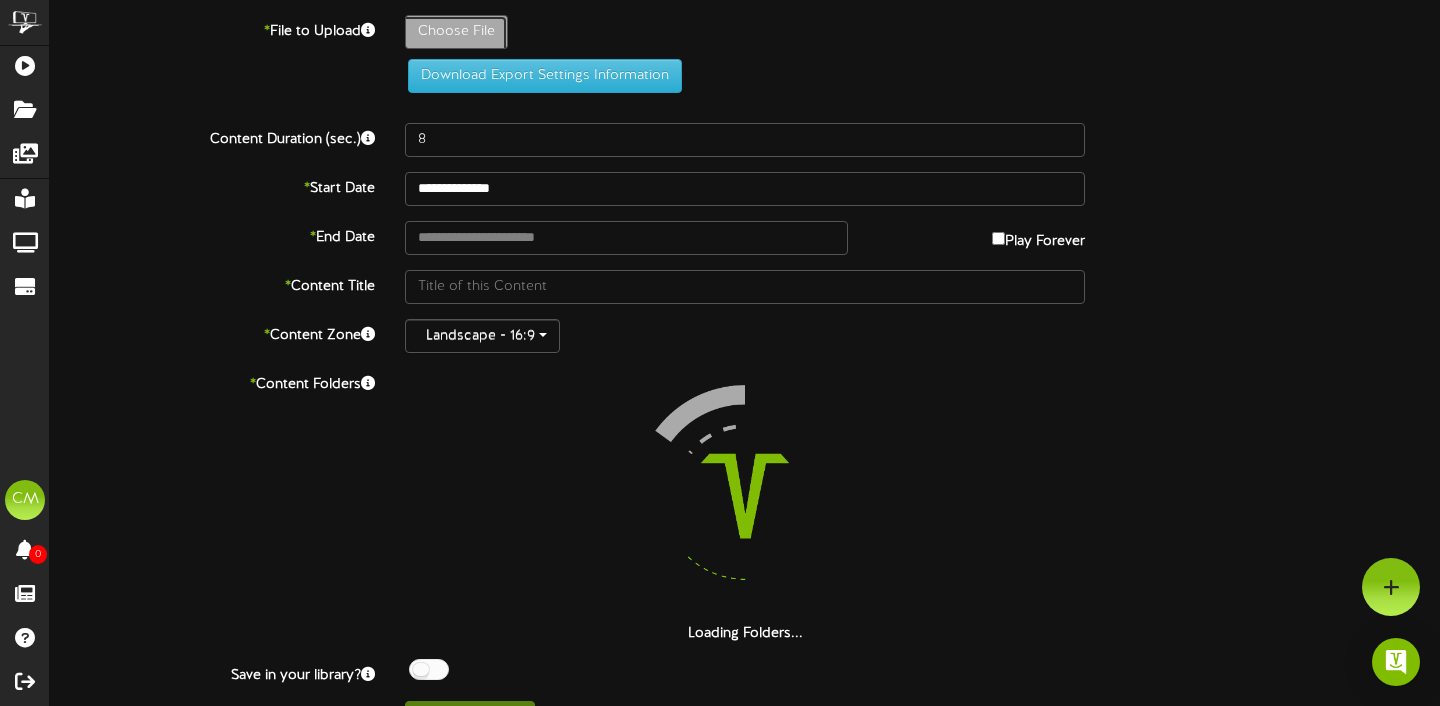 click on "Choose File" at bounding box center [-581, 87] 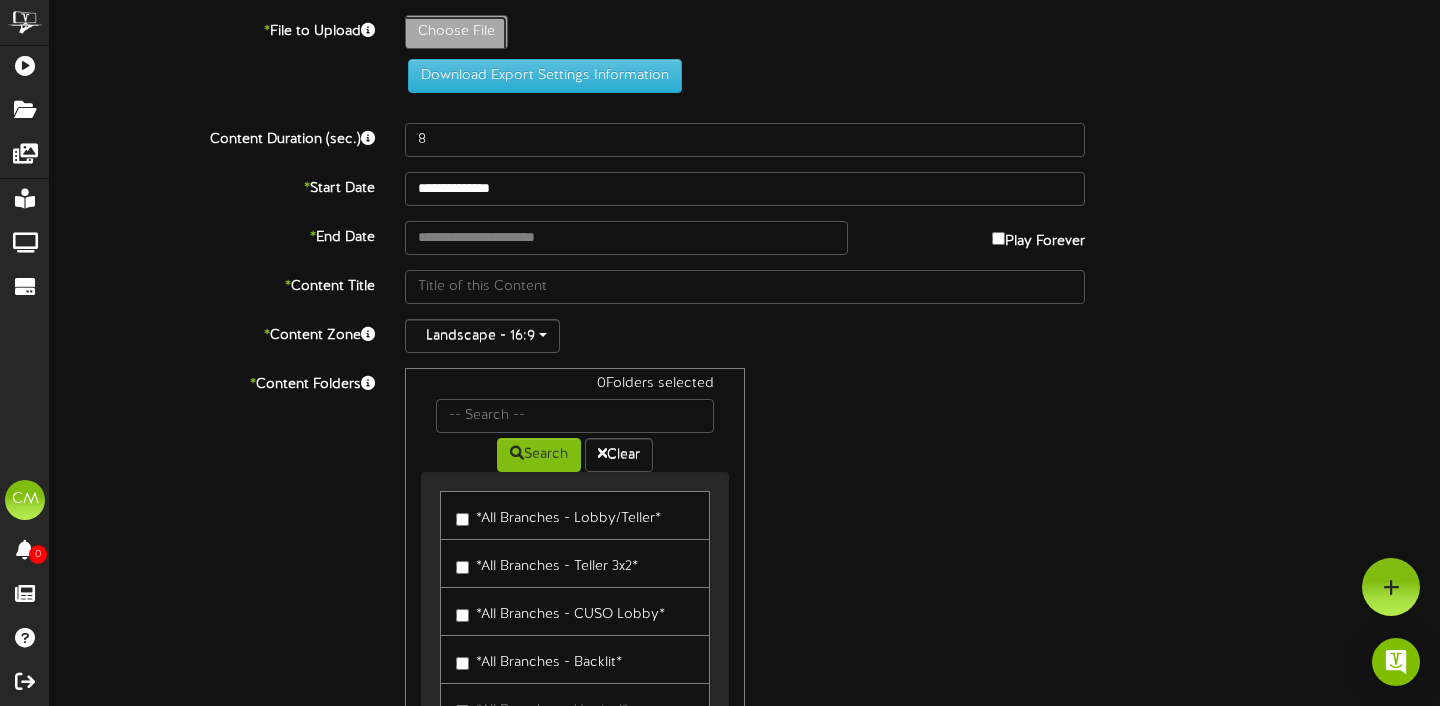 type on "**********" 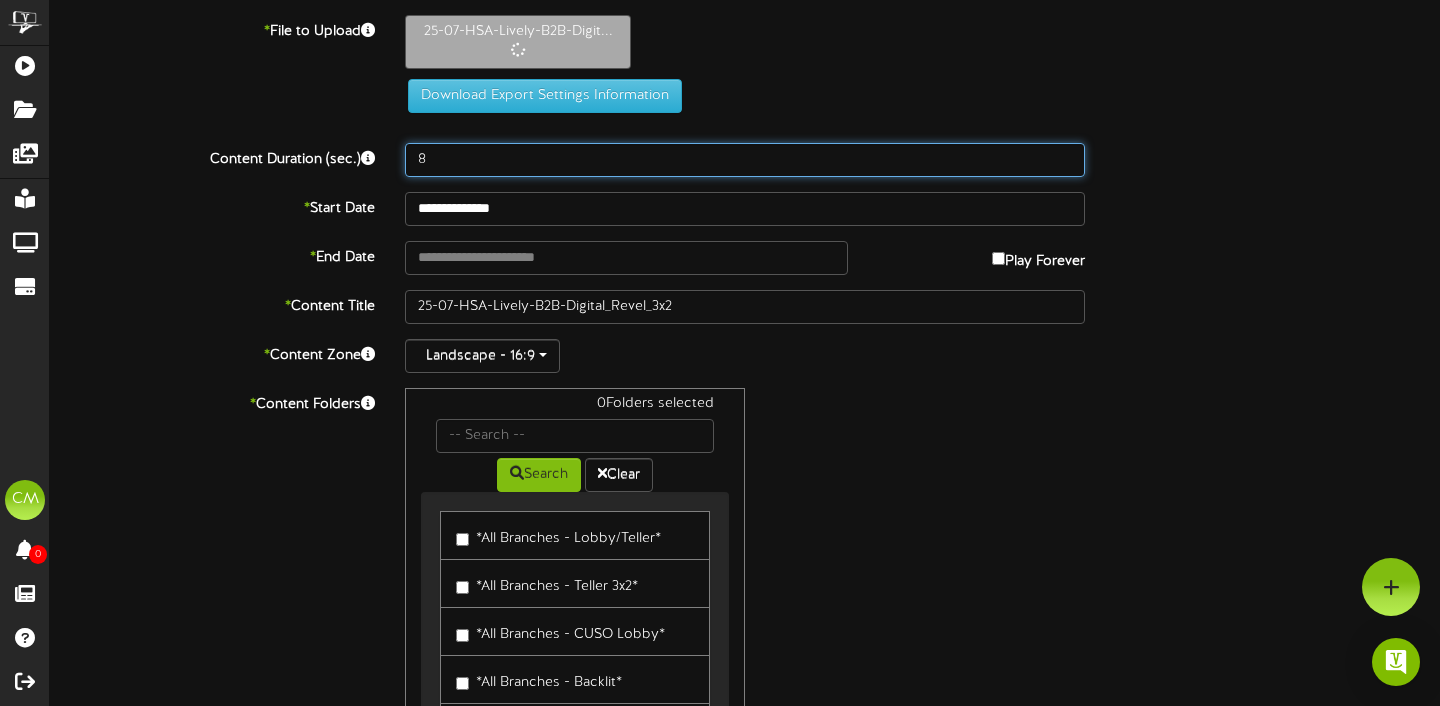 click on "8" at bounding box center [745, 160] 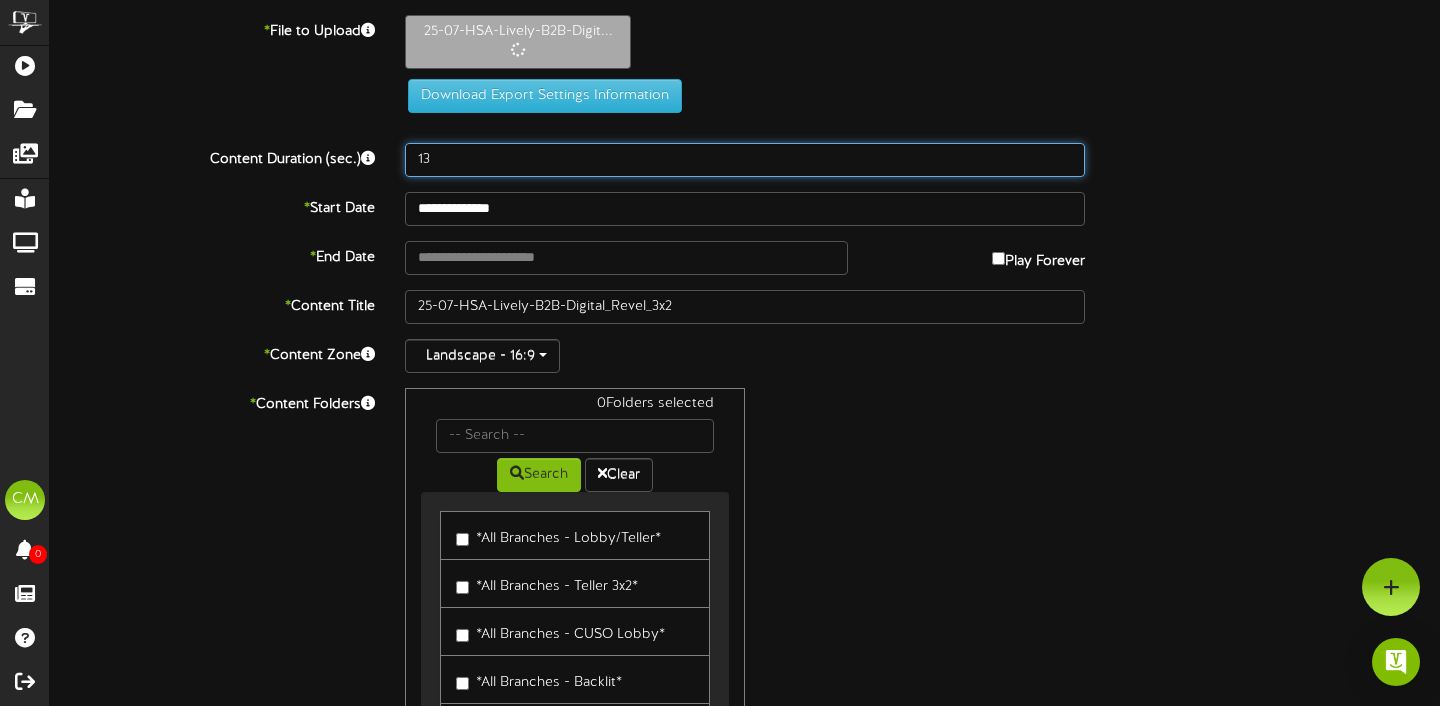 type on "13" 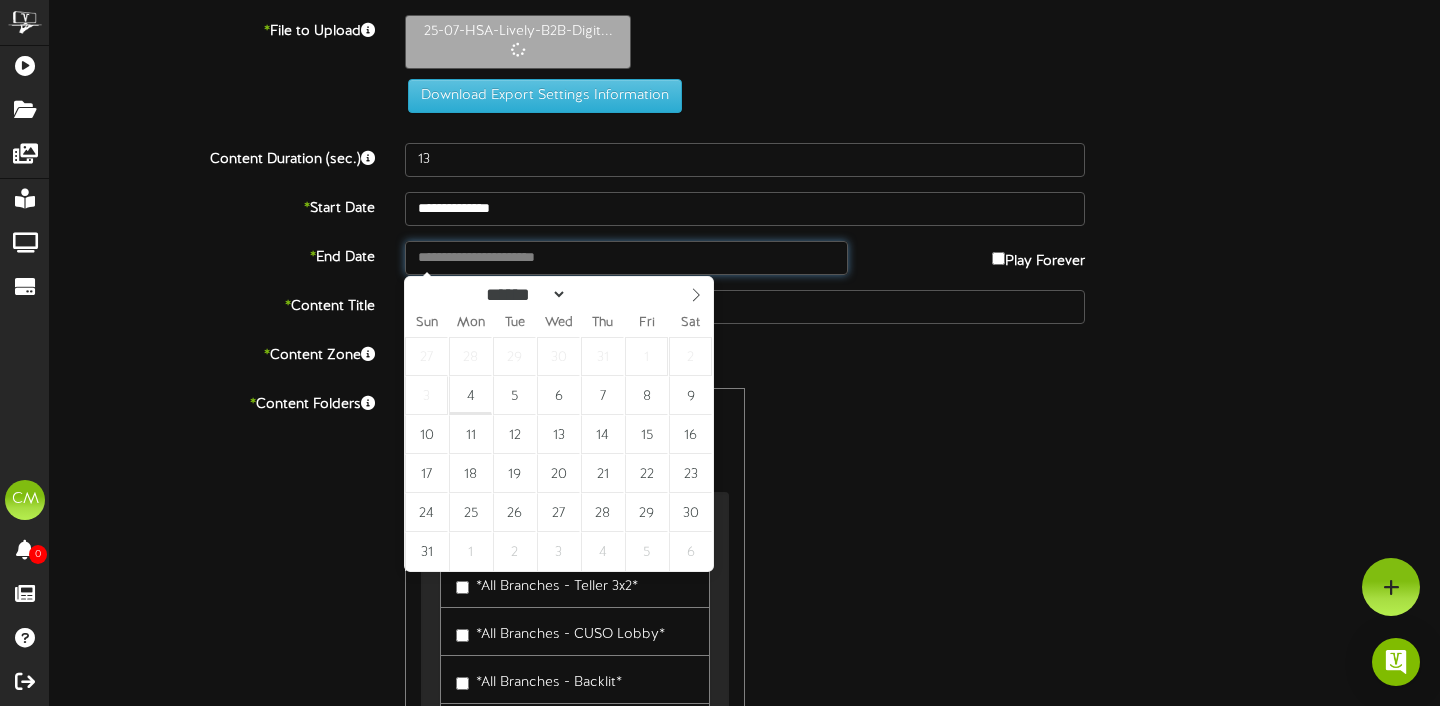 click at bounding box center (626, 258) 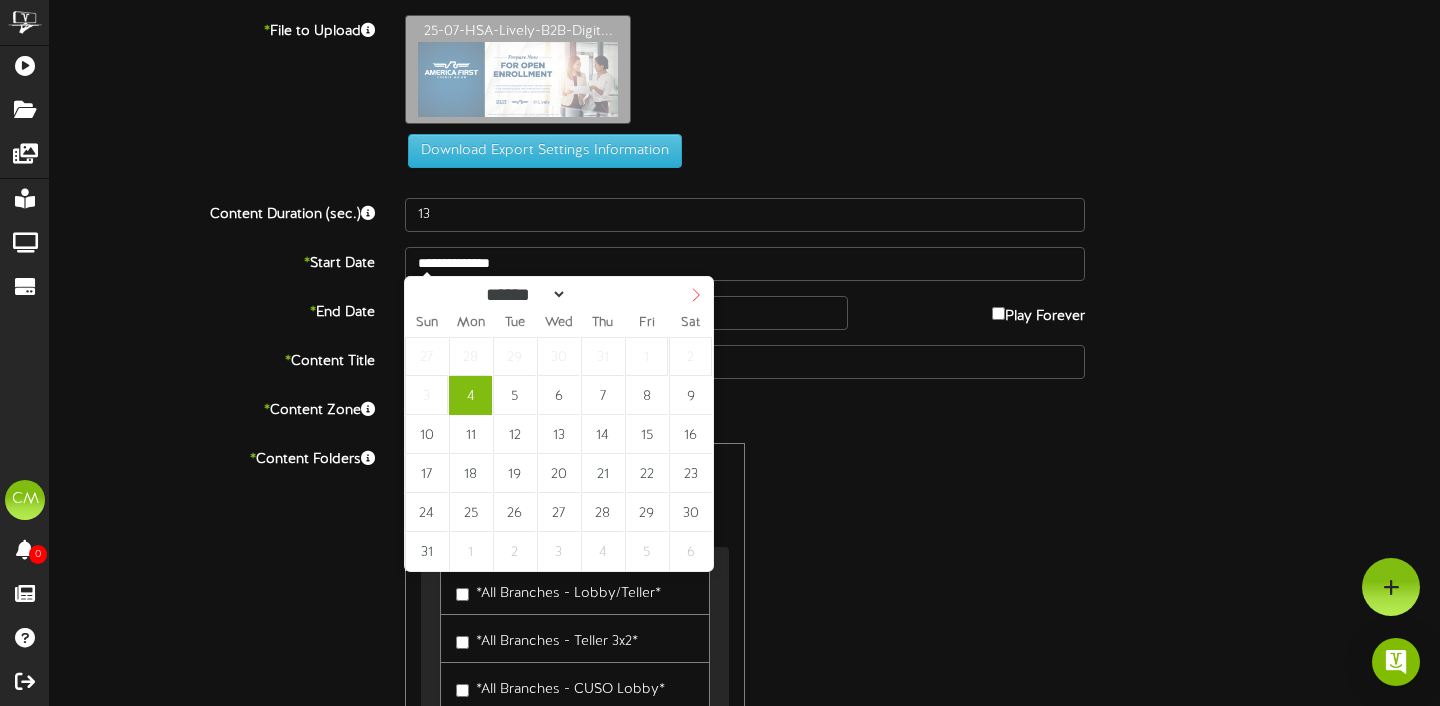 click 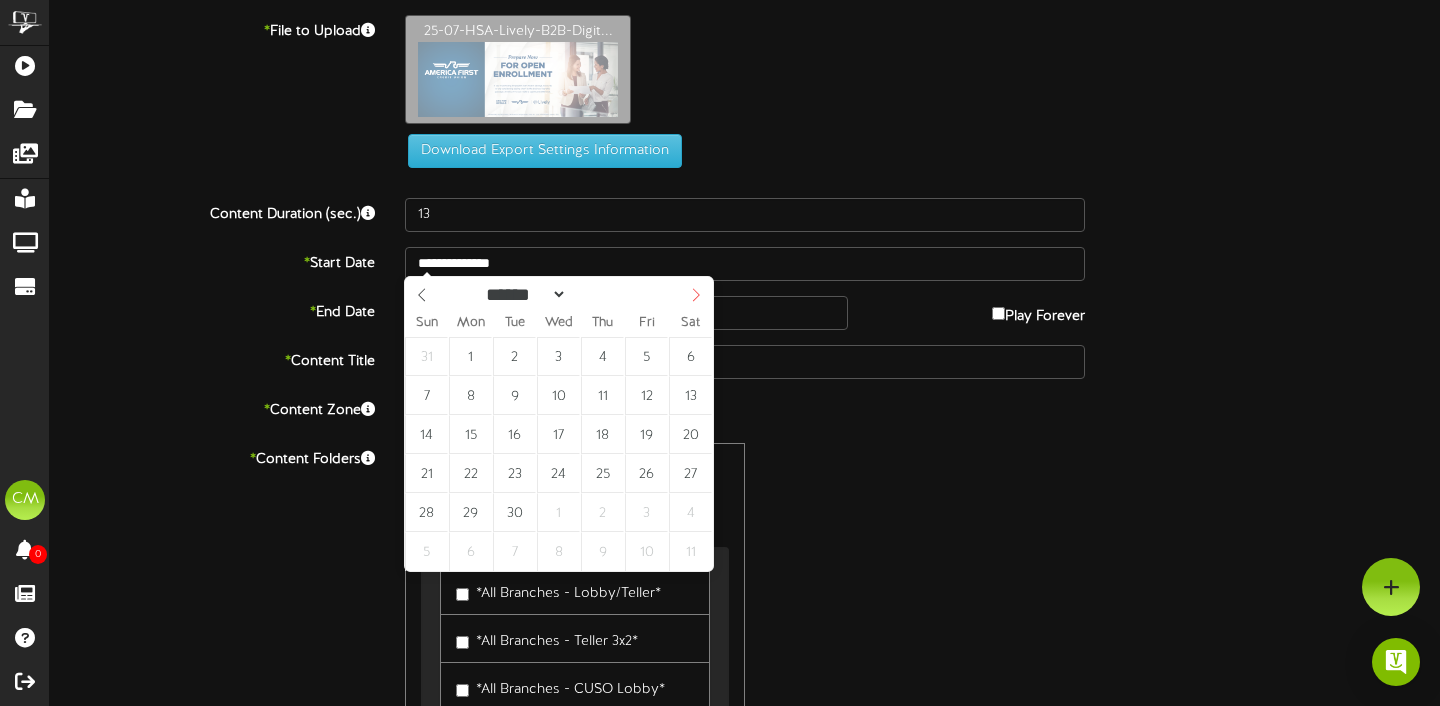 click 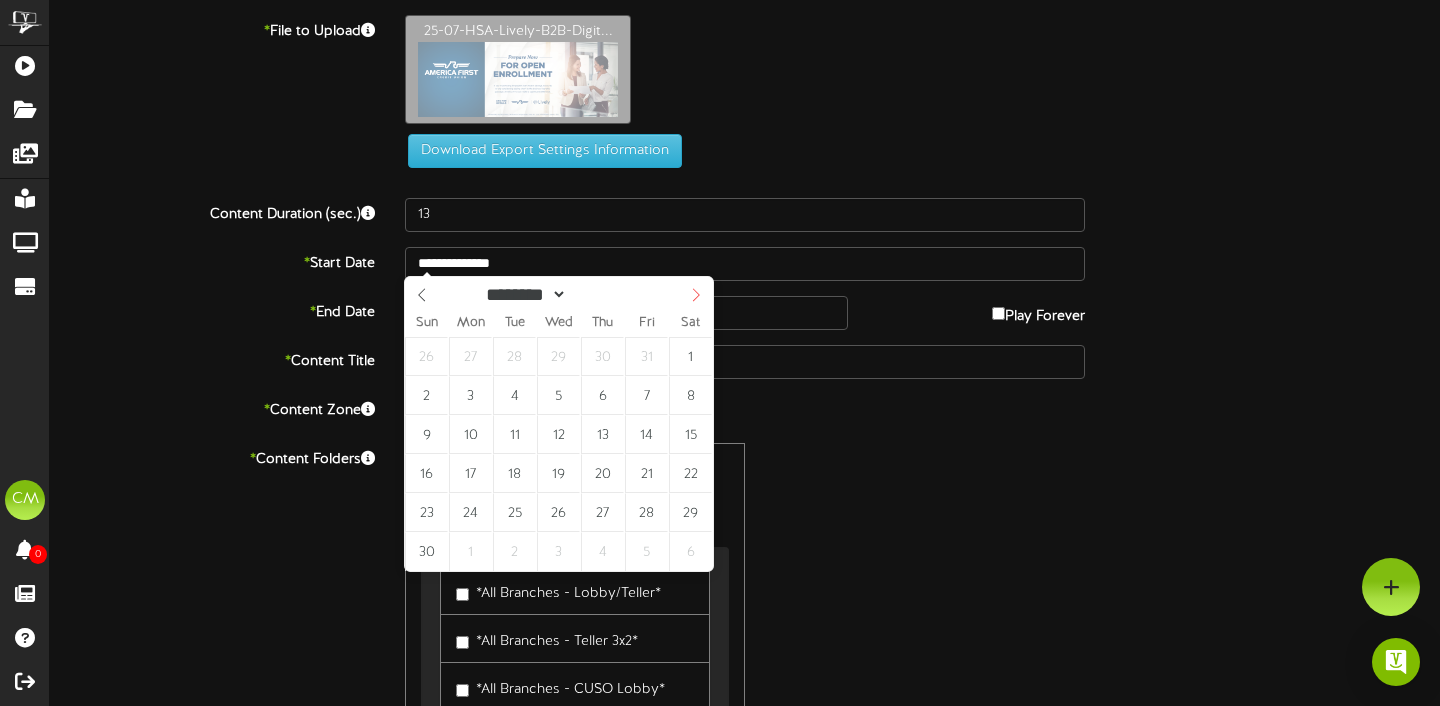 click 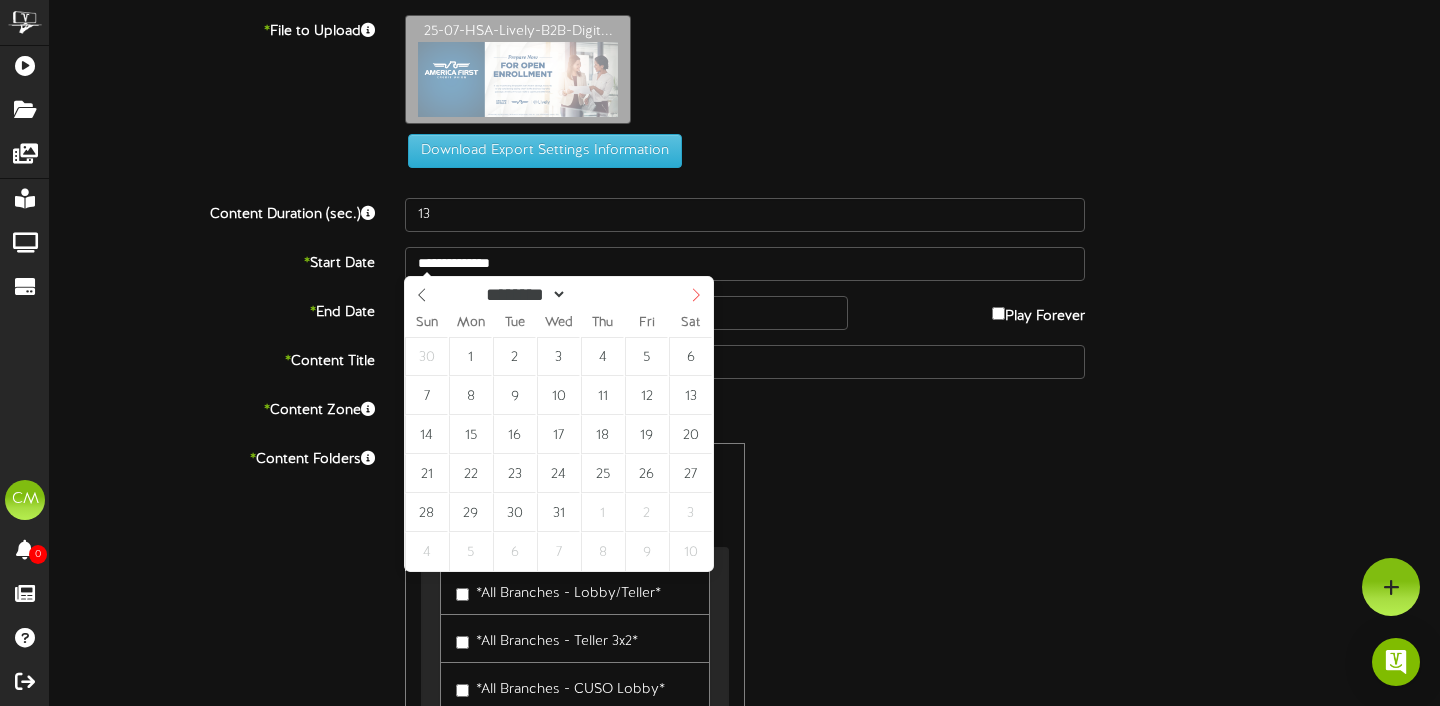 click 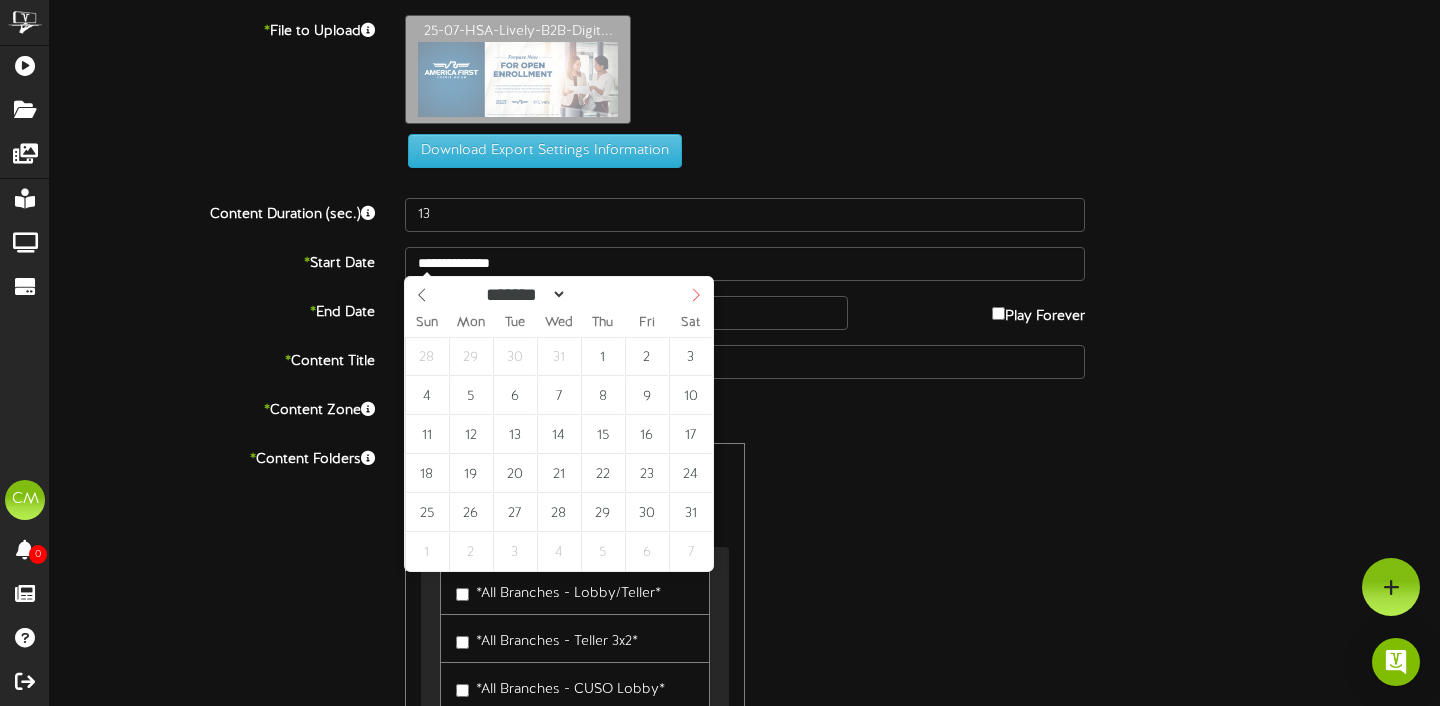 click 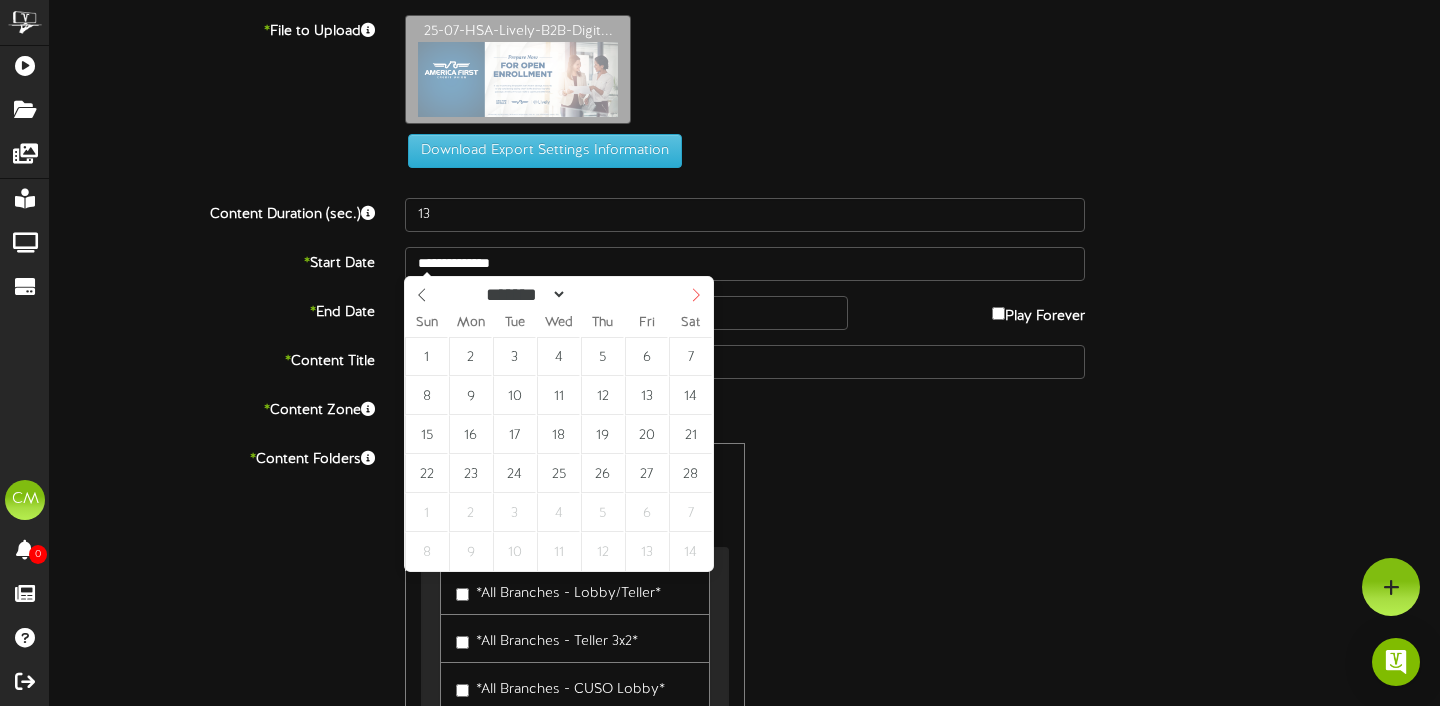 click 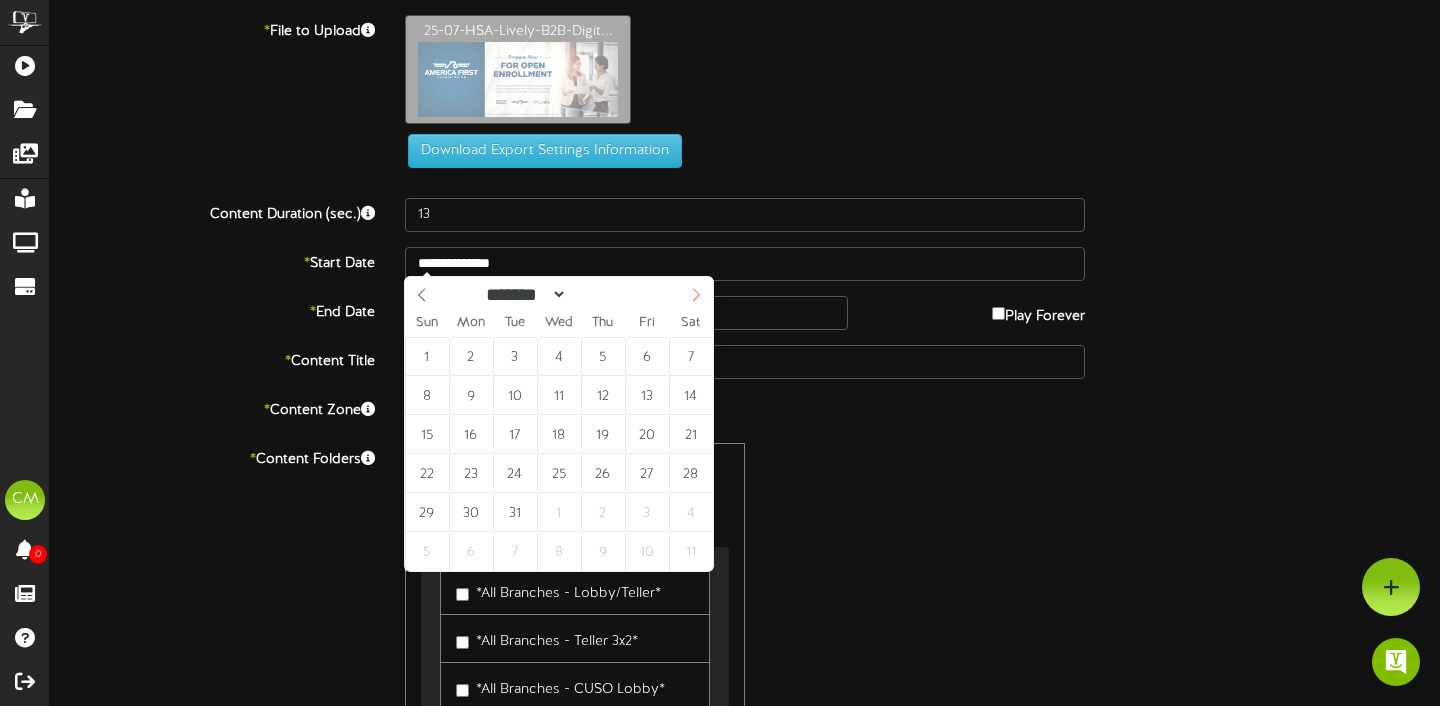 click 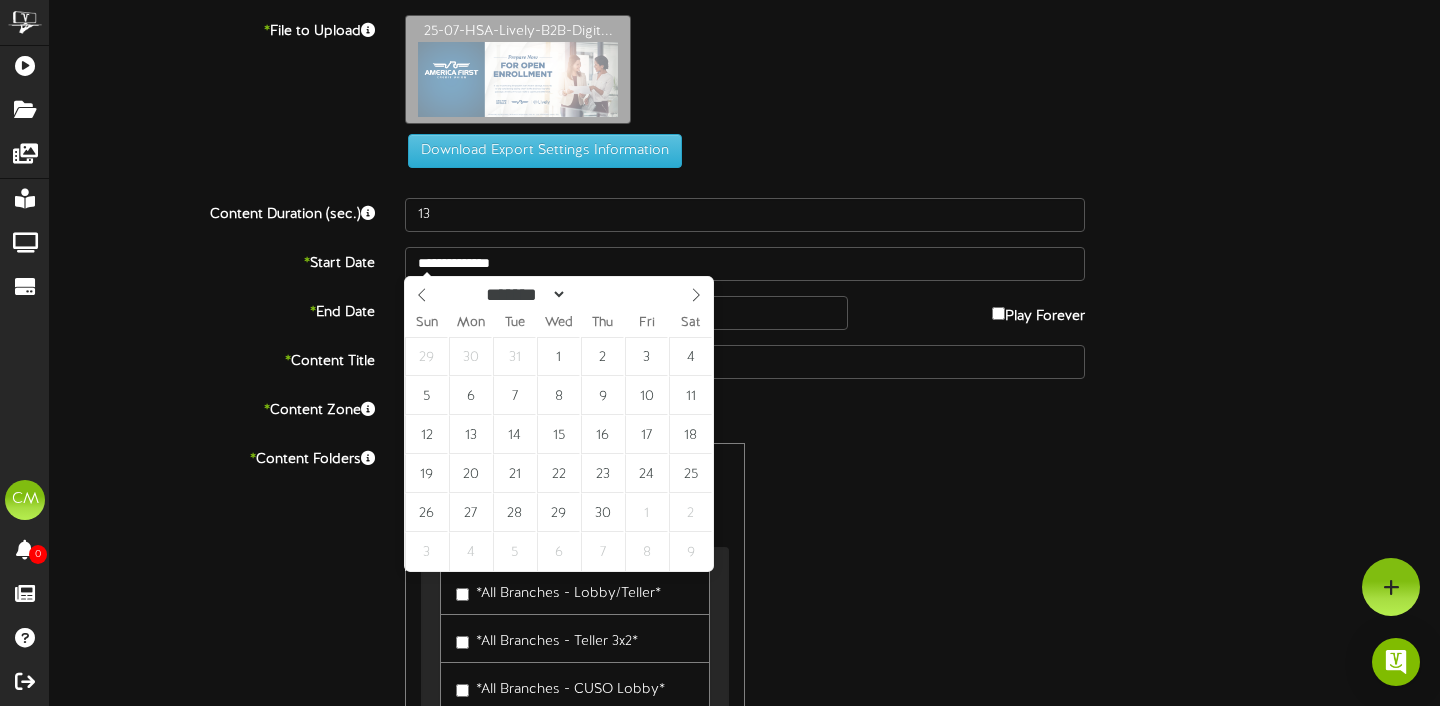 click on "******* ******** ***** ***** *** **** **** ****** ********* ******* ******** ******** ****" at bounding box center (559, 293) 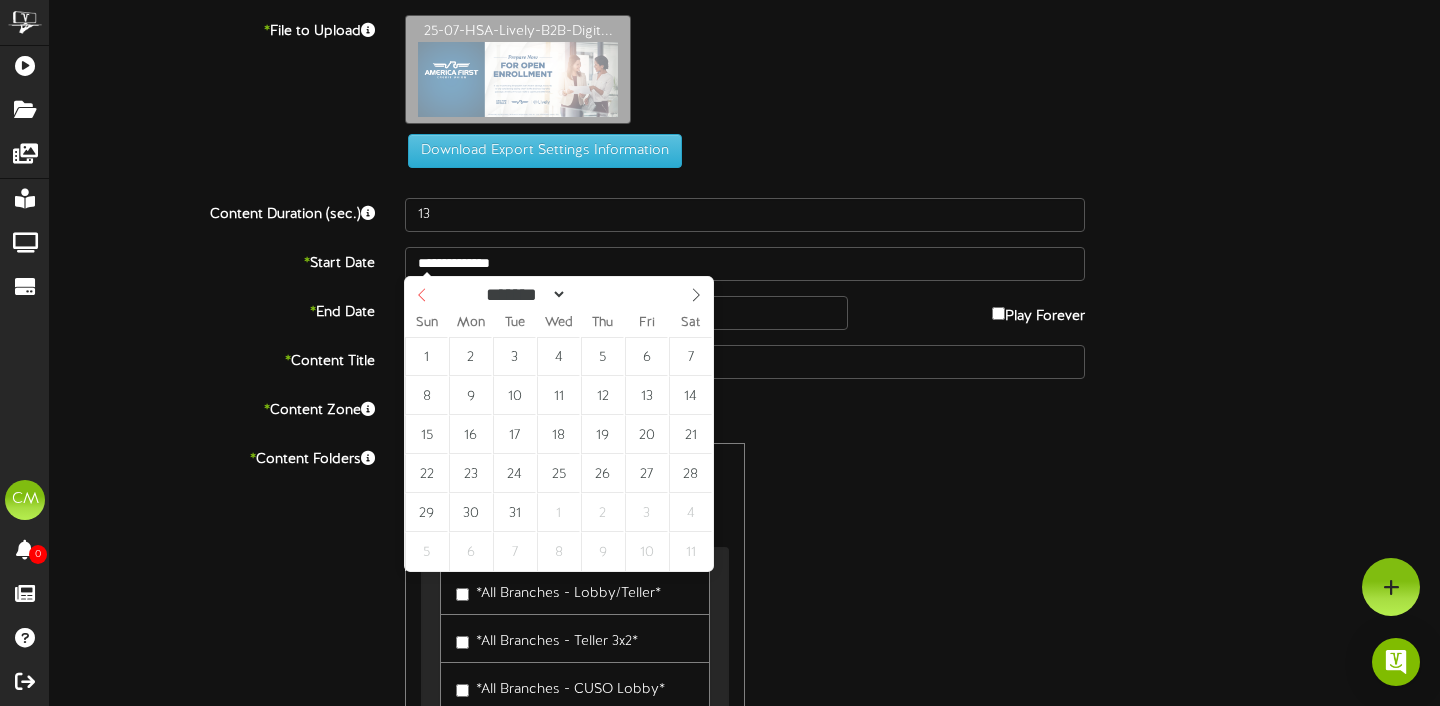 click at bounding box center [422, 294] 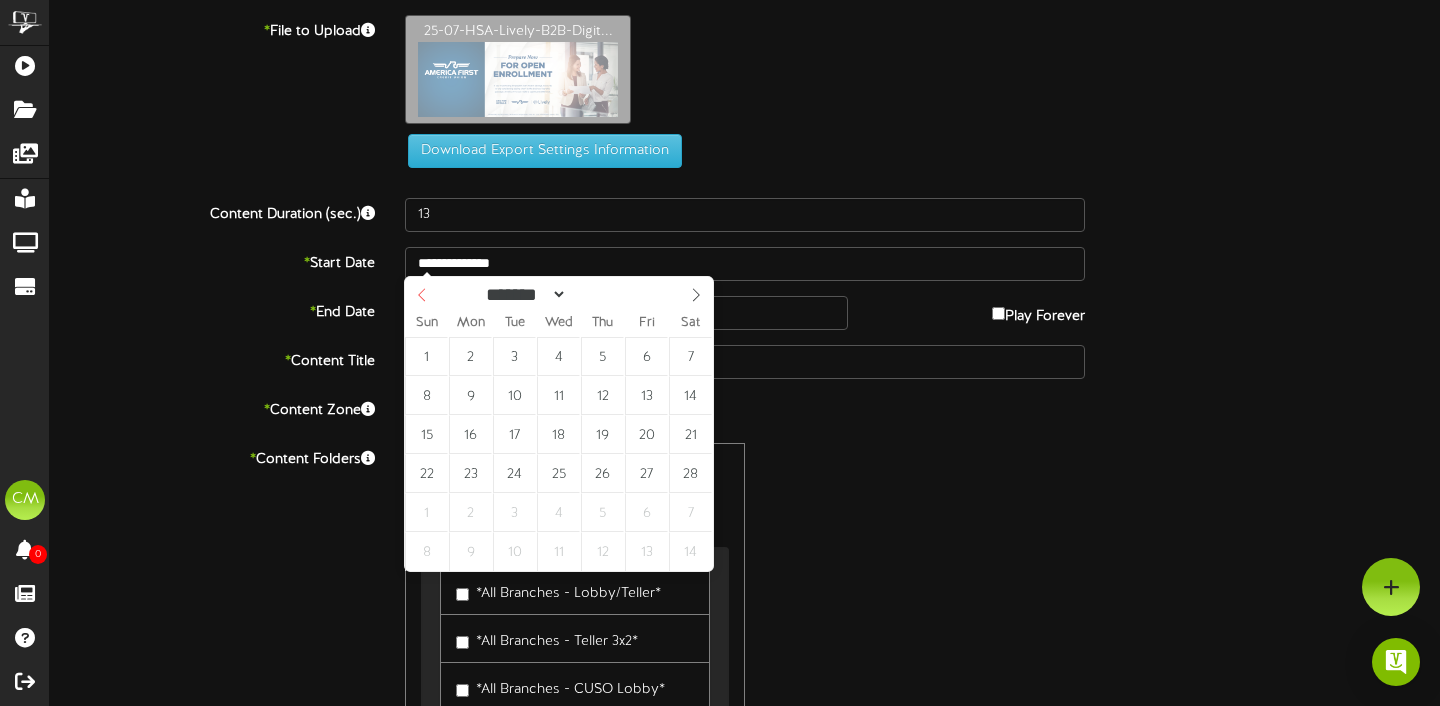 select on "*" 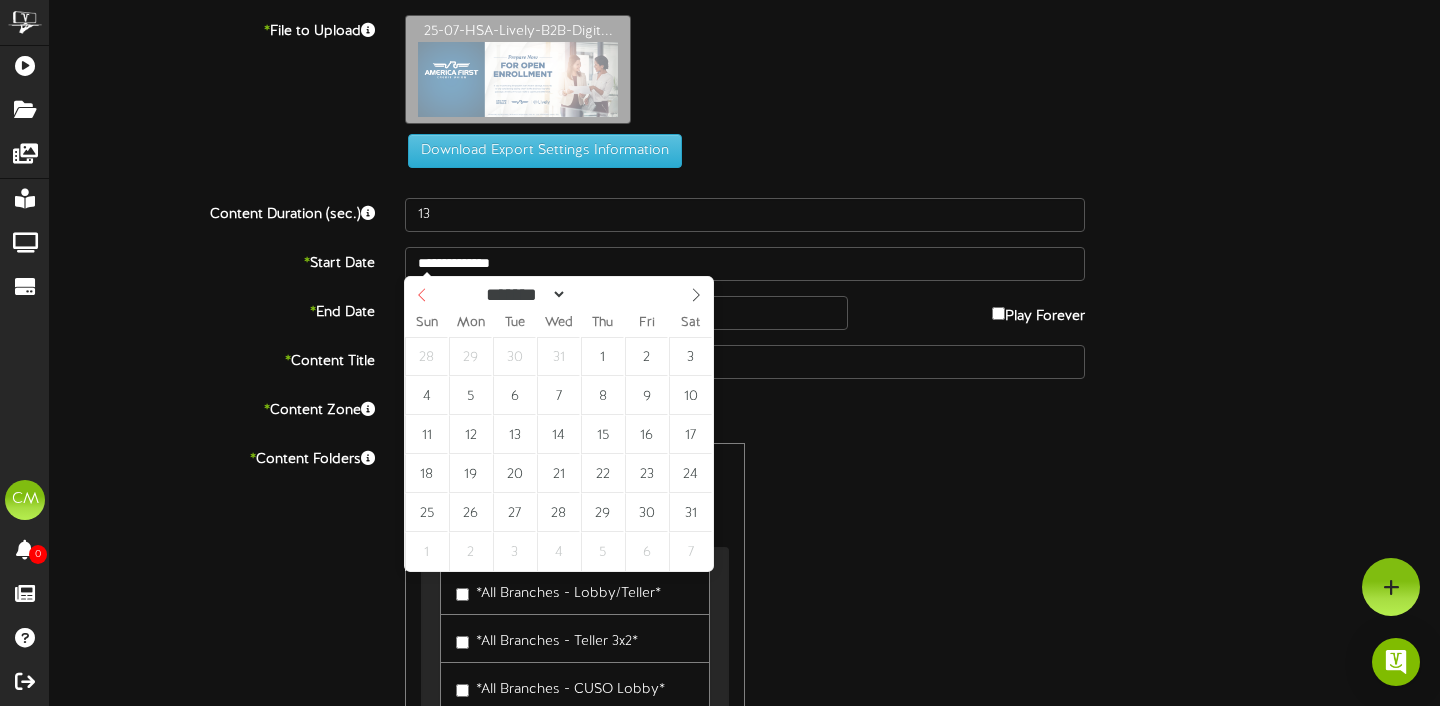 click at bounding box center [422, 294] 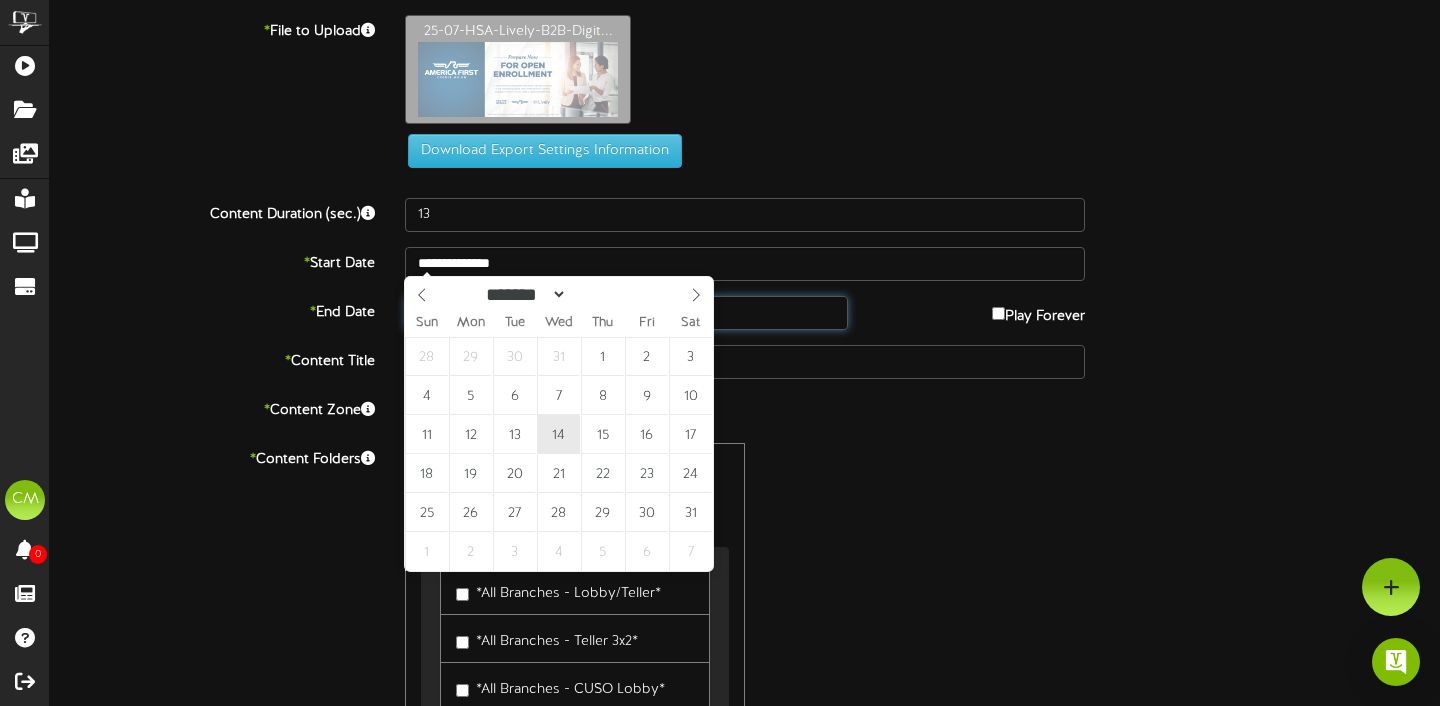 type on "**********" 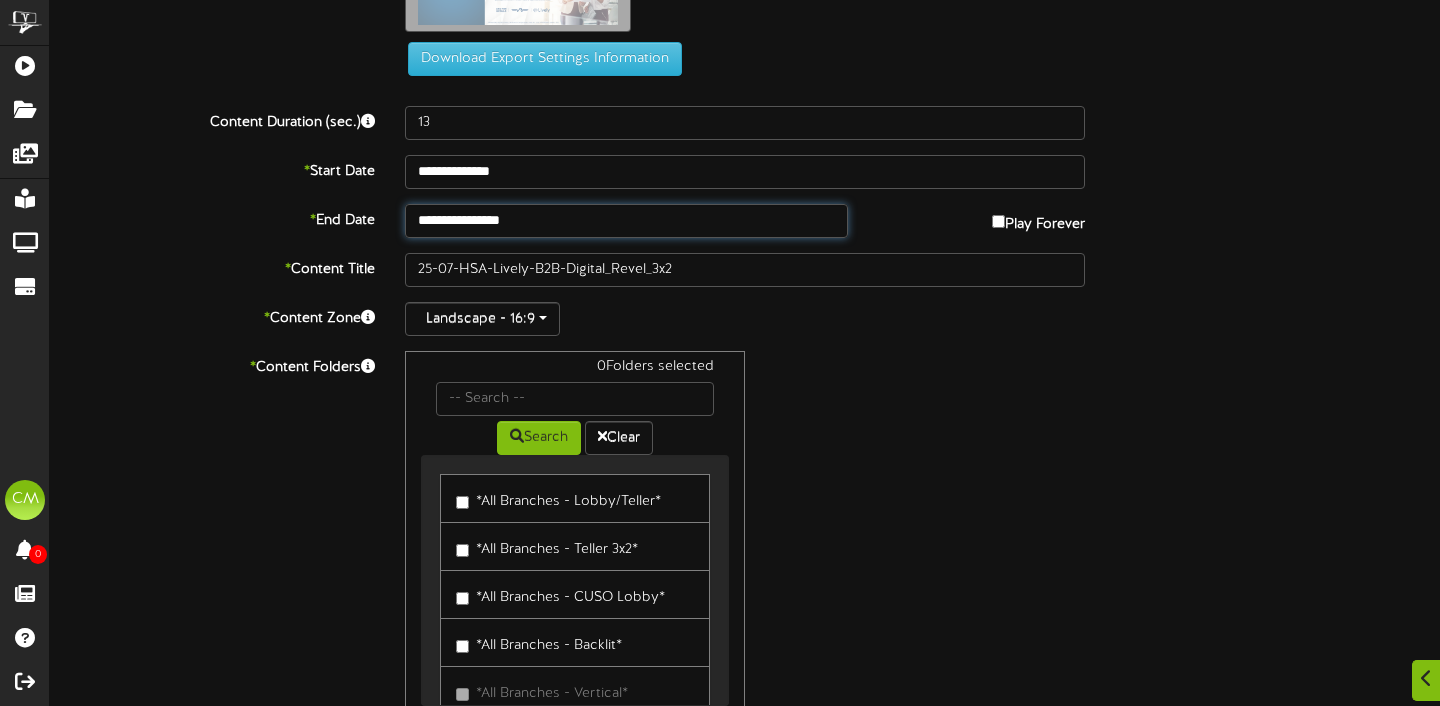scroll, scrollTop: 115, scrollLeft: 0, axis: vertical 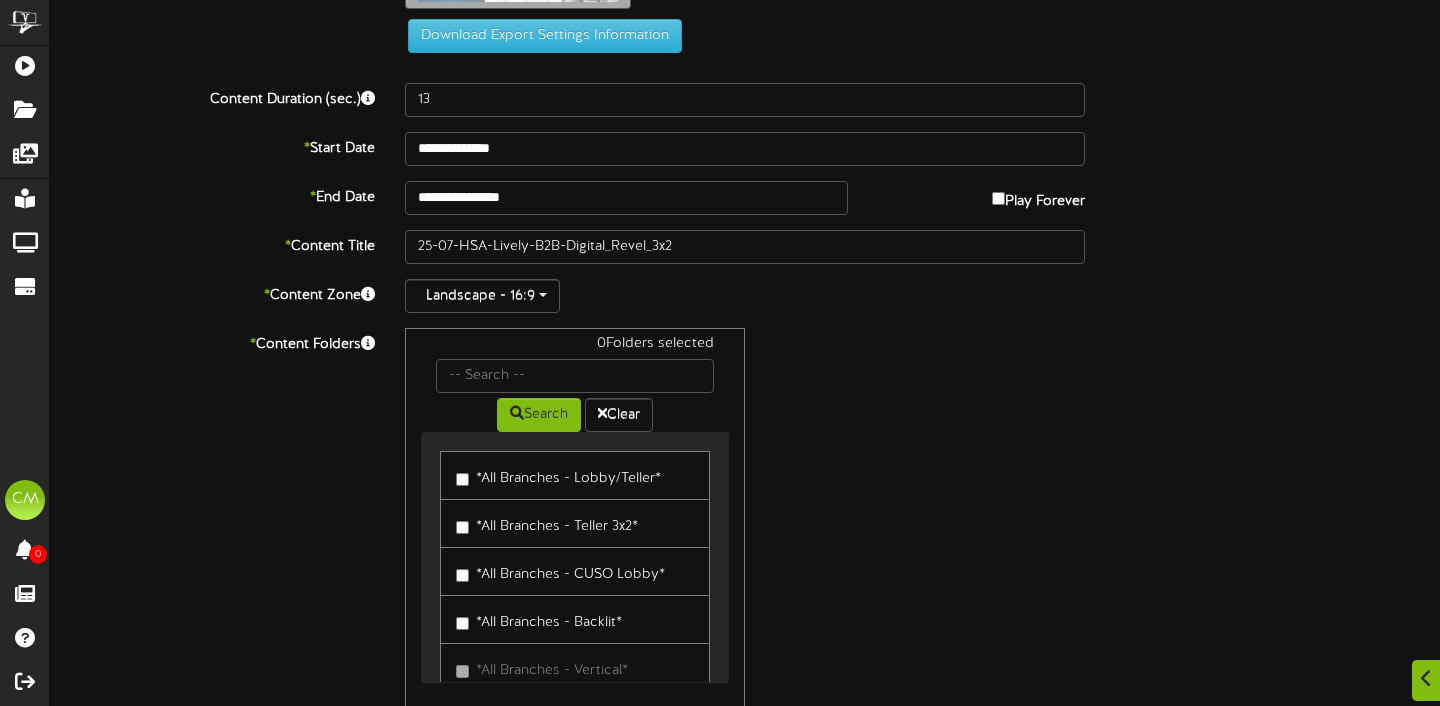click on "*All Branches - Teller 3x2*" at bounding box center [575, 523] 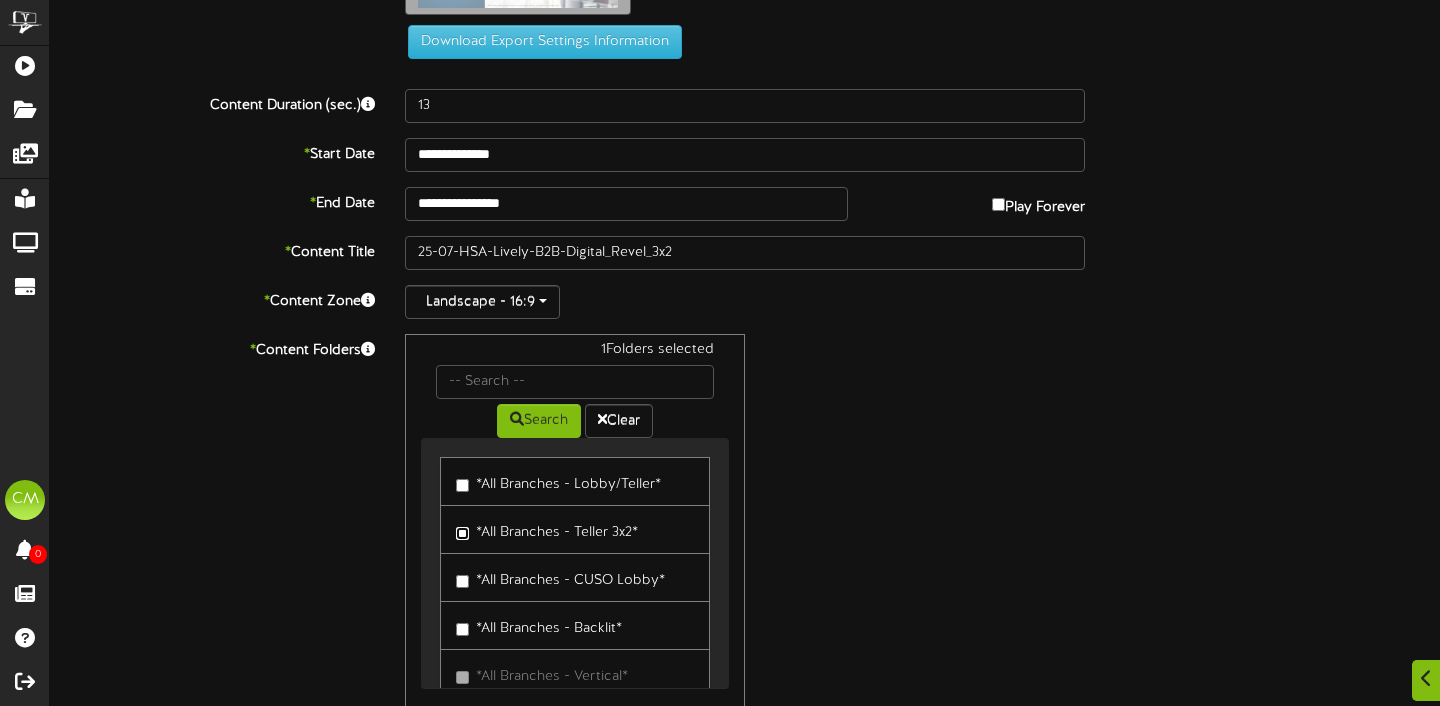 scroll, scrollTop: 223, scrollLeft: 0, axis: vertical 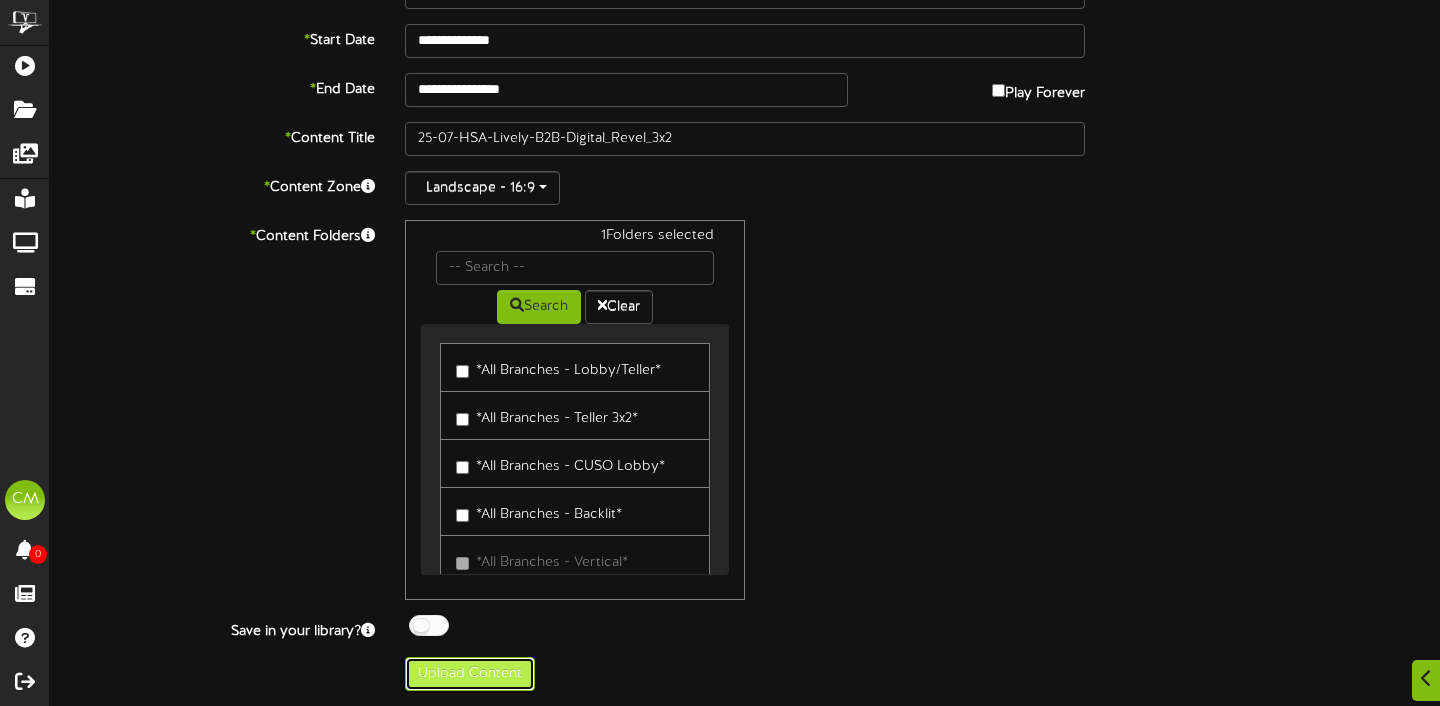 click on "Upload Content" at bounding box center (470, 674) 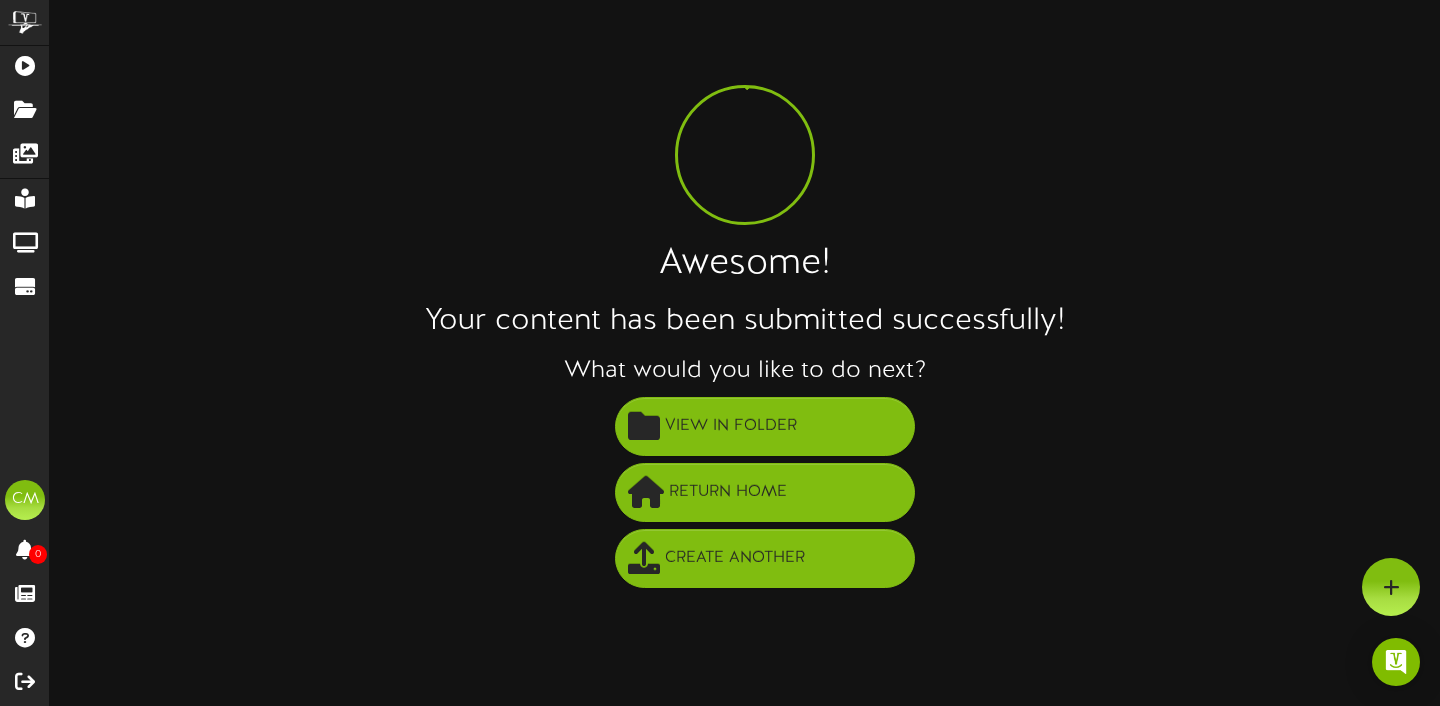 scroll, scrollTop: 0, scrollLeft: 0, axis: both 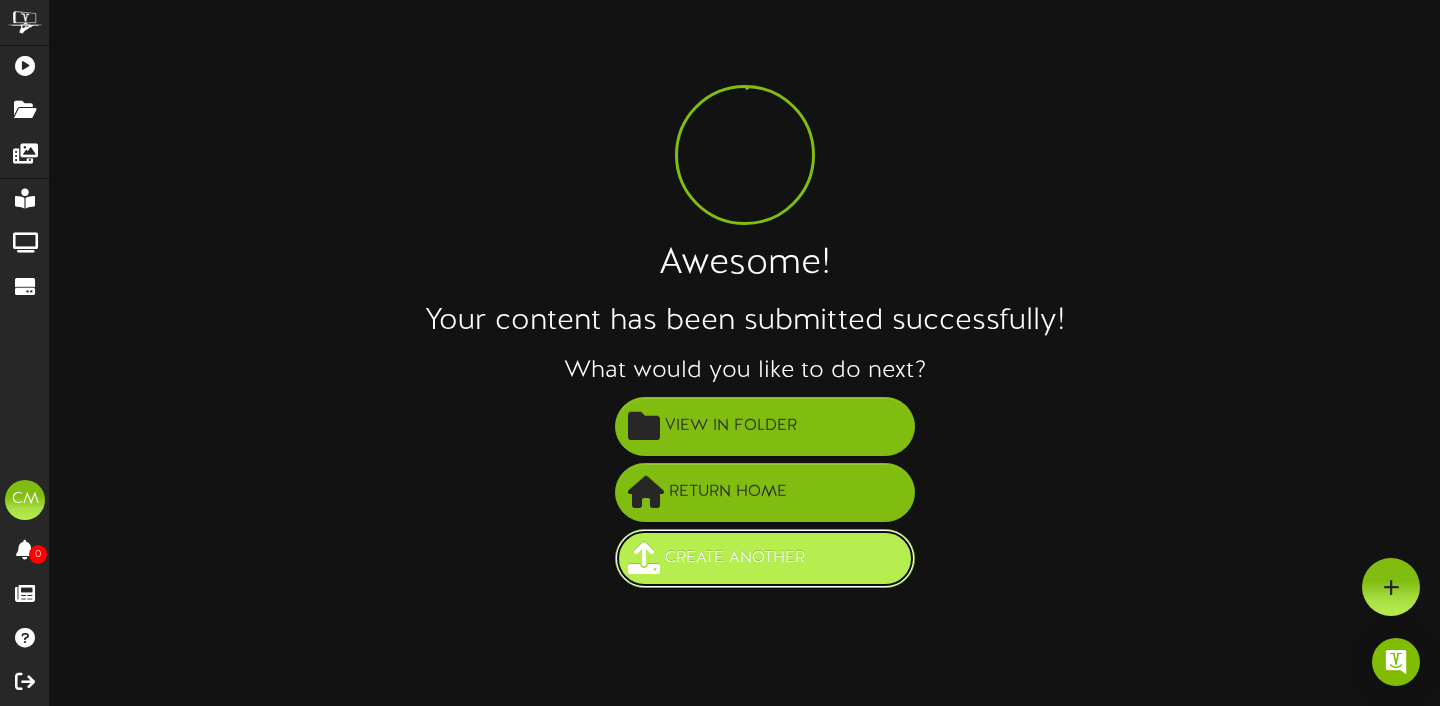 click on "Create Another" at bounding box center (735, 558) 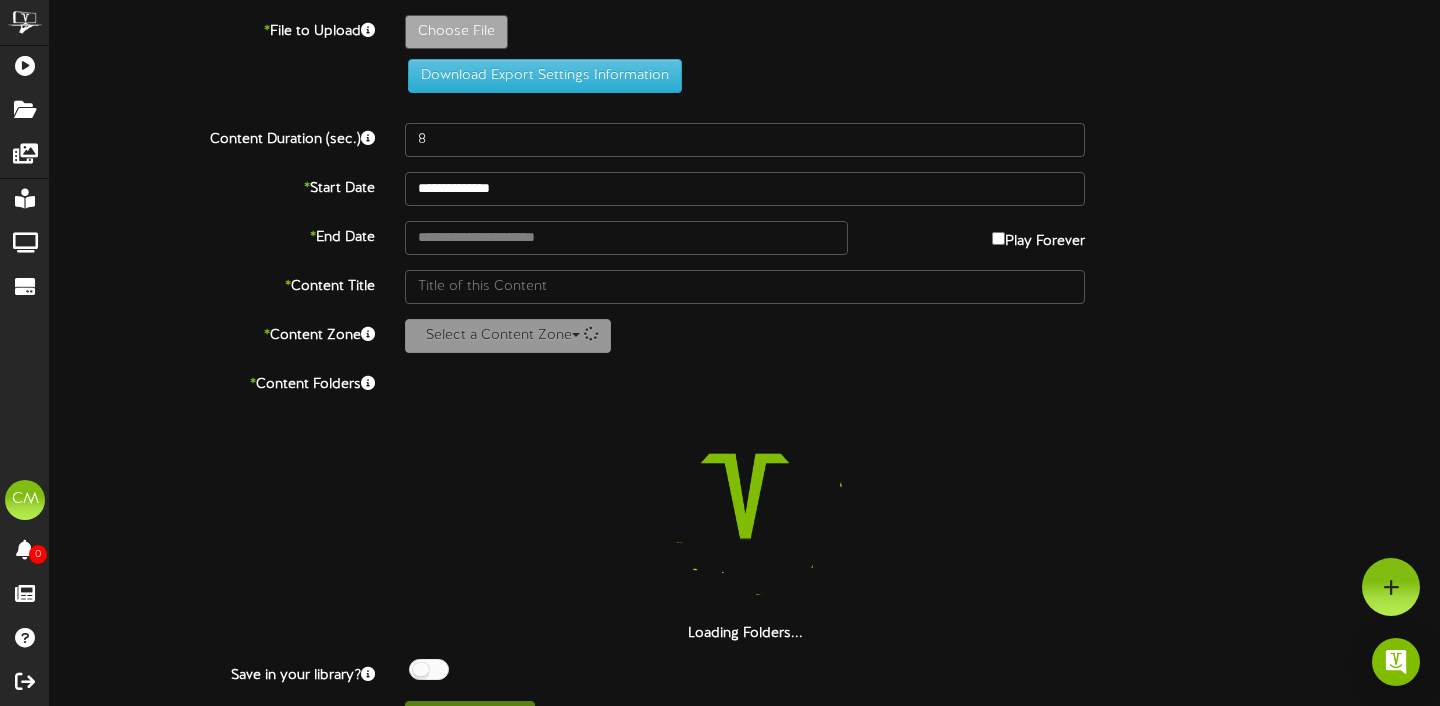 scroll, scrollTop: 0, scrollLeft: 0, axis: both 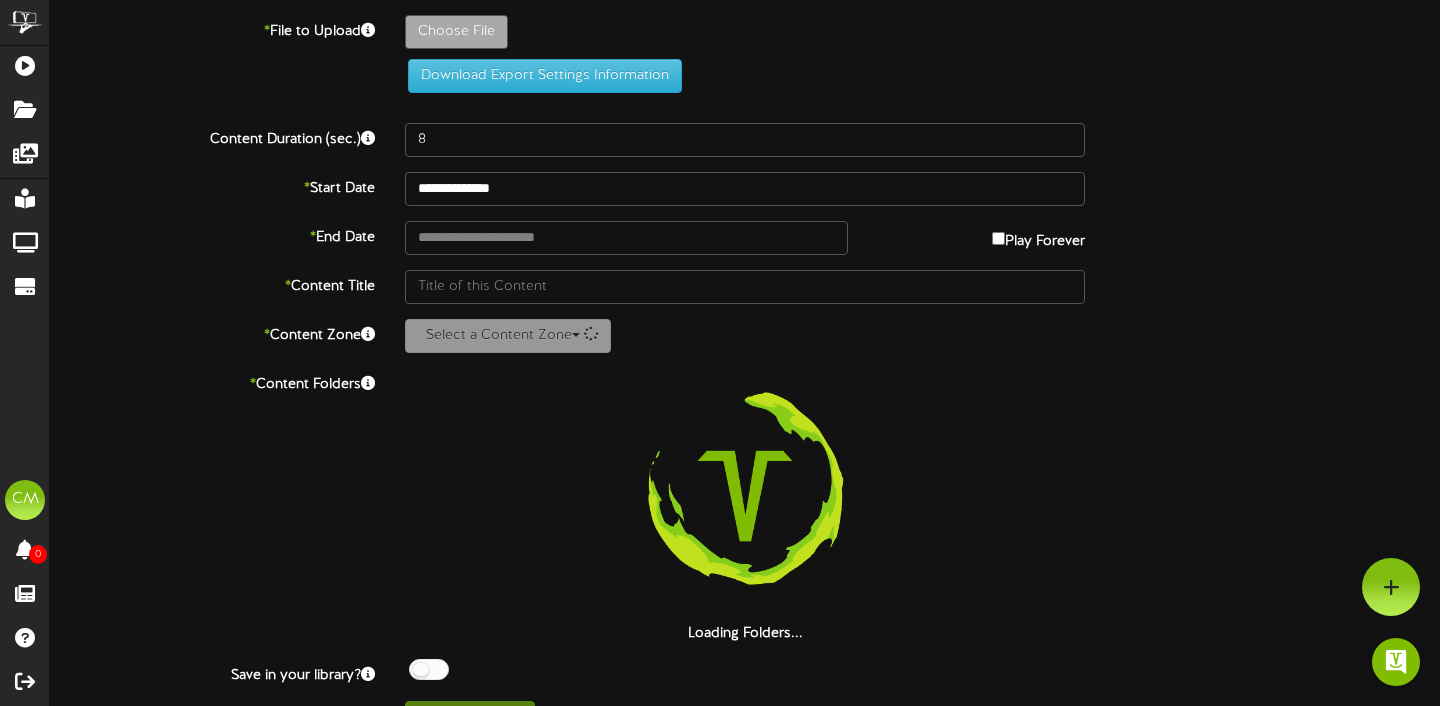 click on "**********" at bounding box center [745, 367] 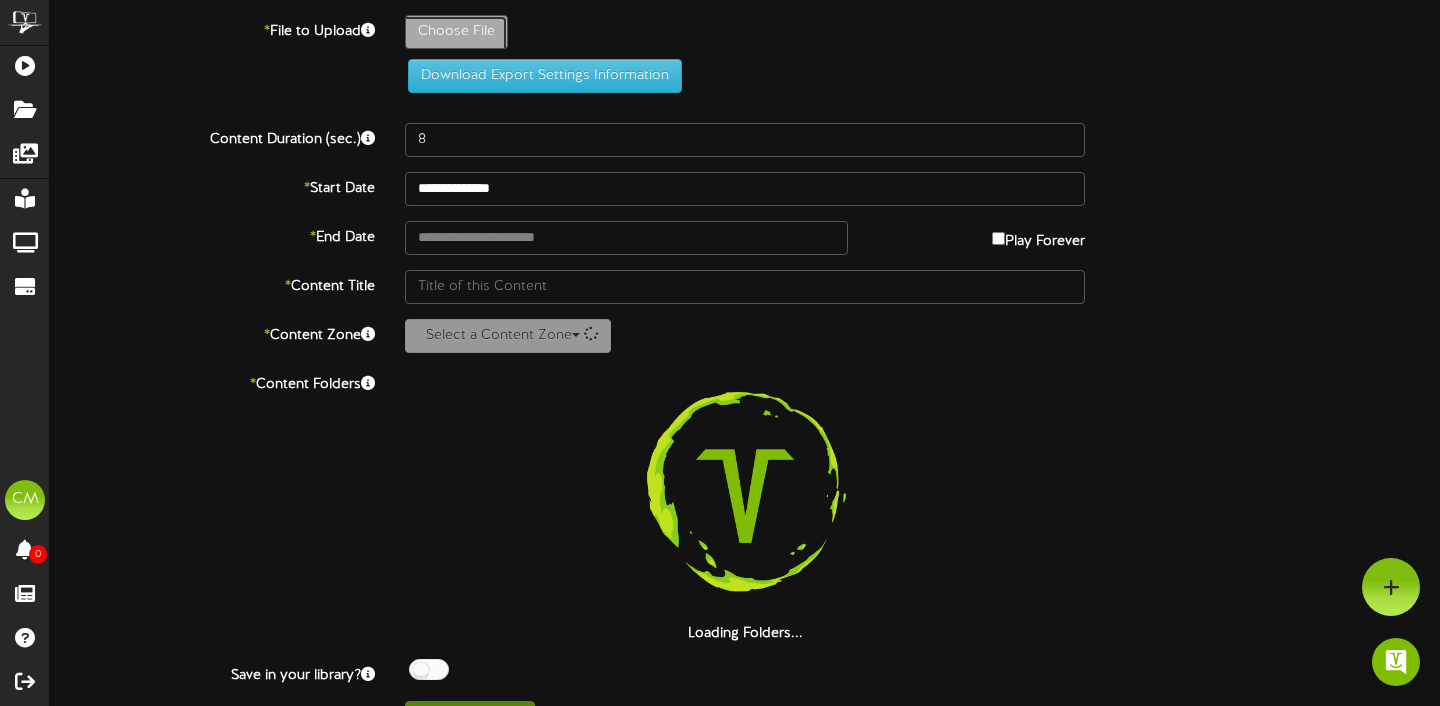 click on "Choose File" at bounding box center (-581, 87) 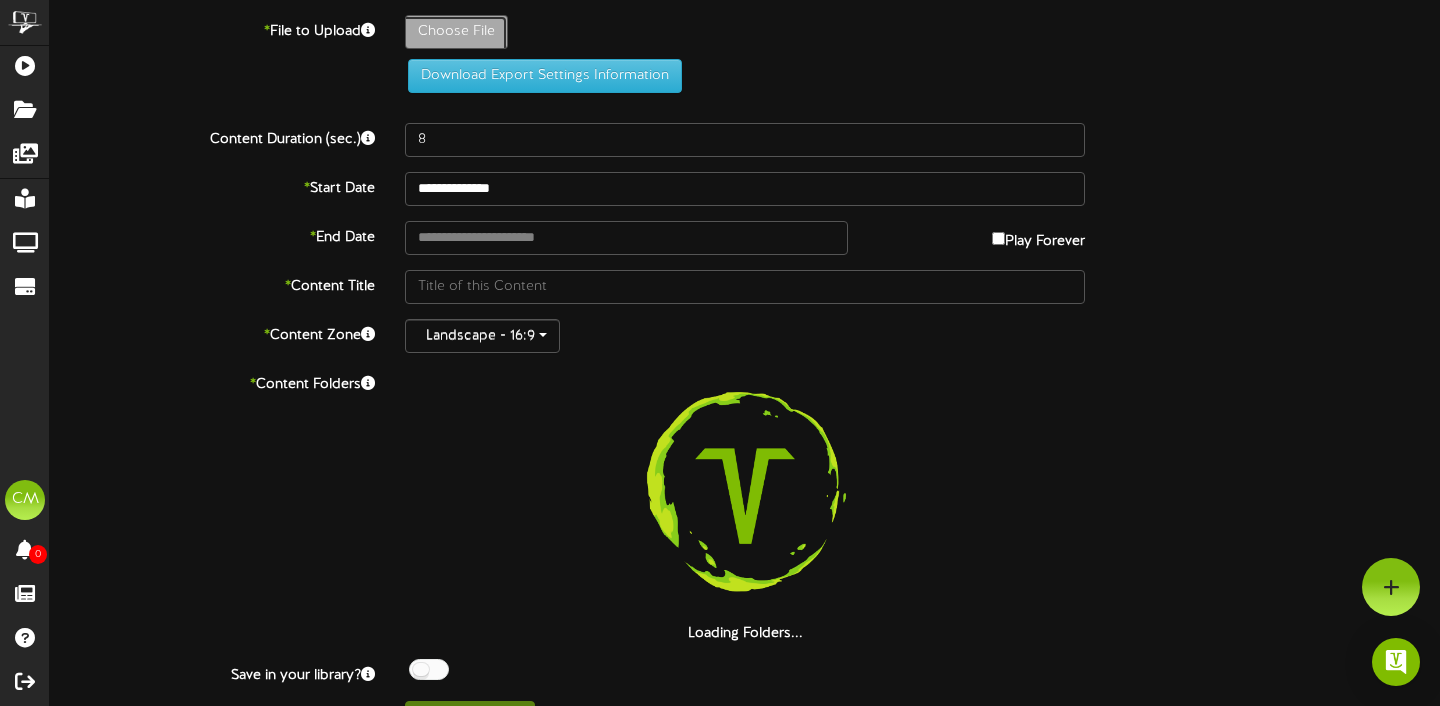 type on "**********" 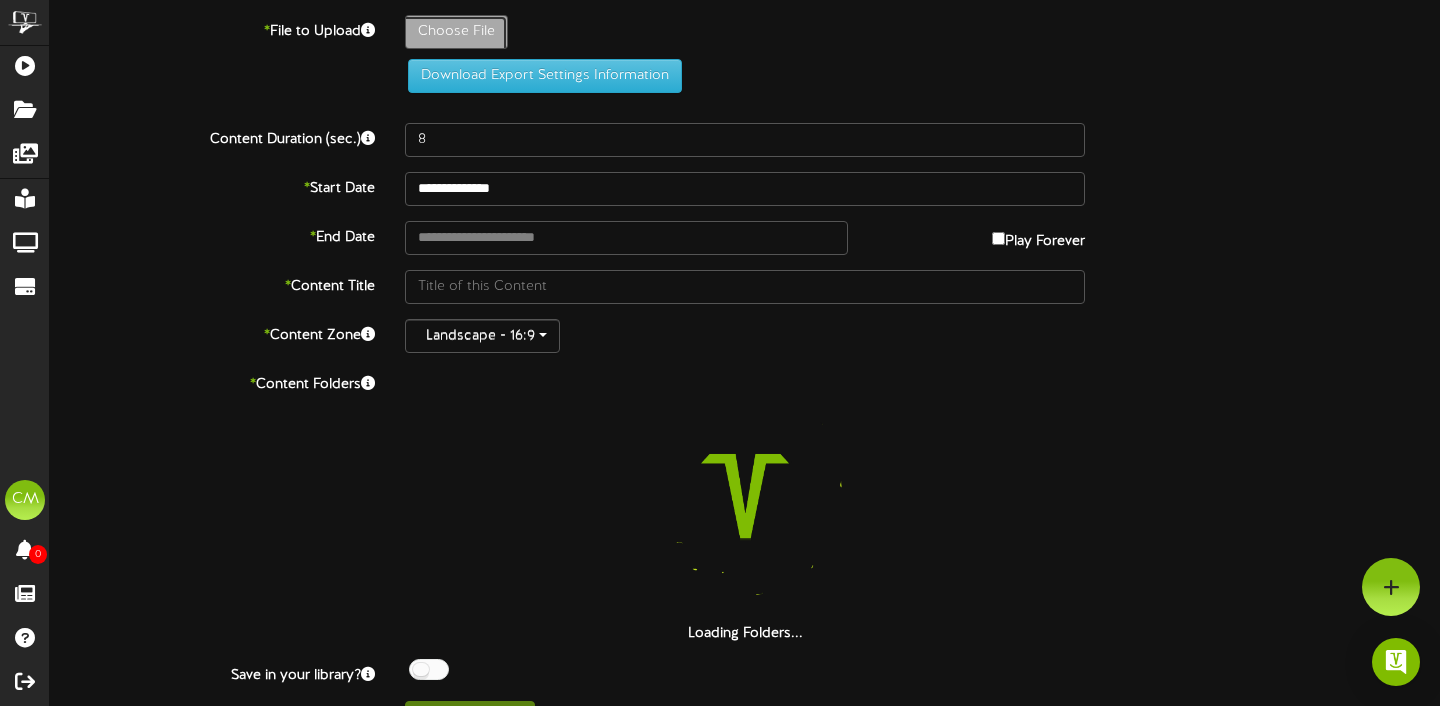 type on "[NUMBER]-[NAME]-Birthday-Revel_Revel1920x10802" 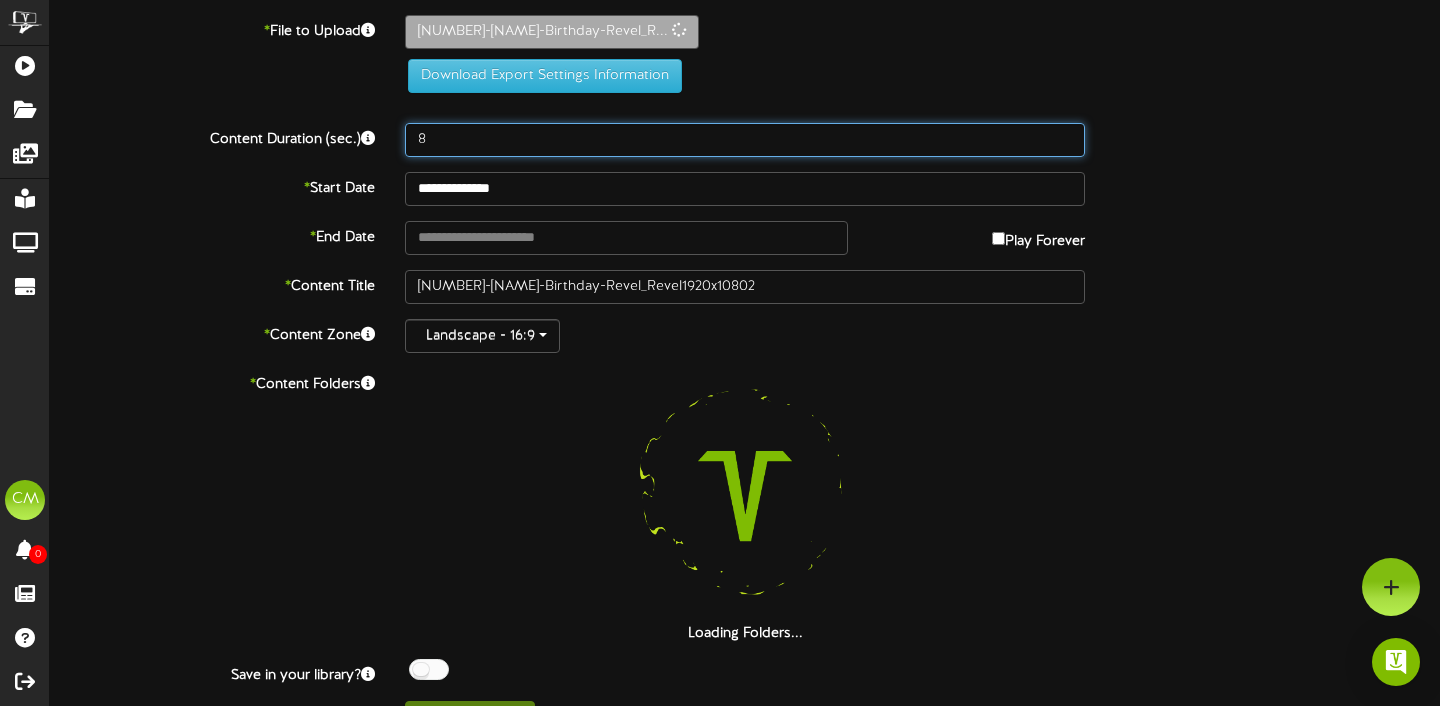 click on "8" at bounding box center (745, 140) 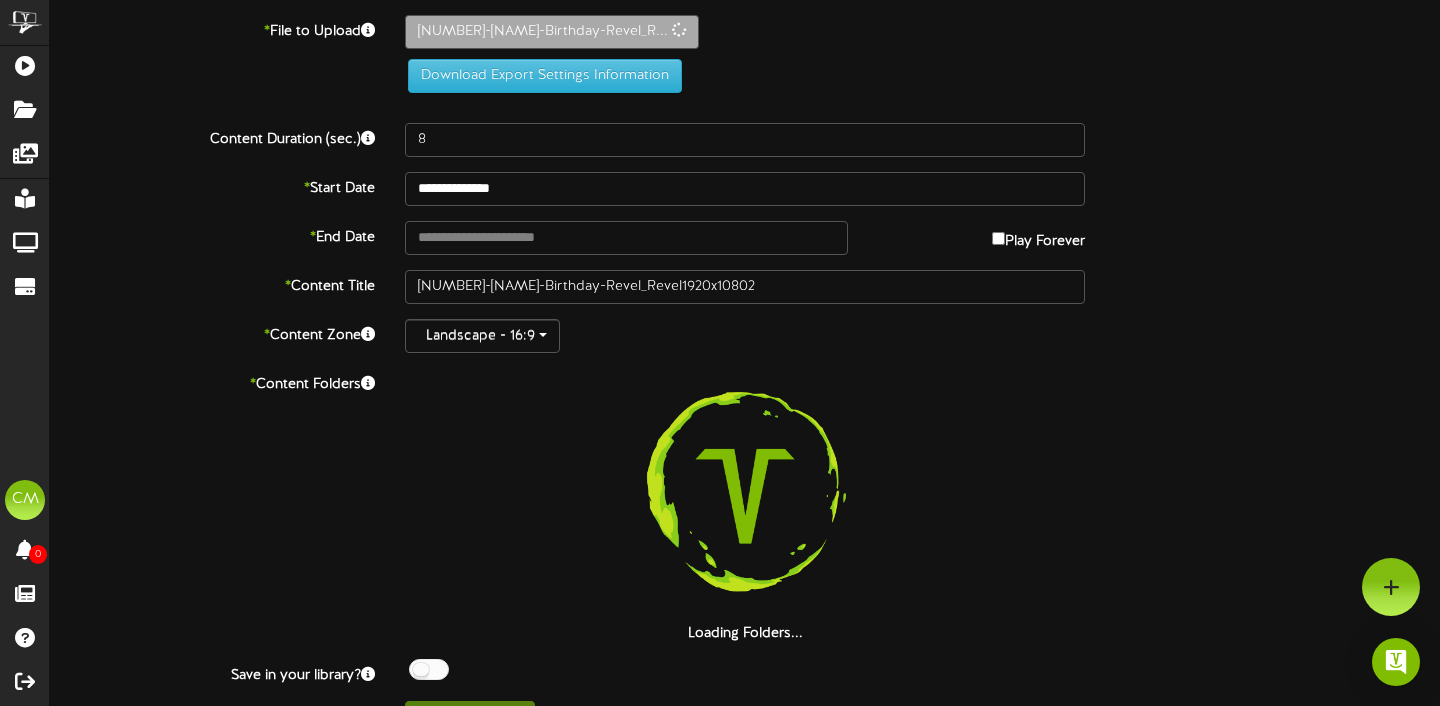 click on "**********" at bounding box center (745, 375) 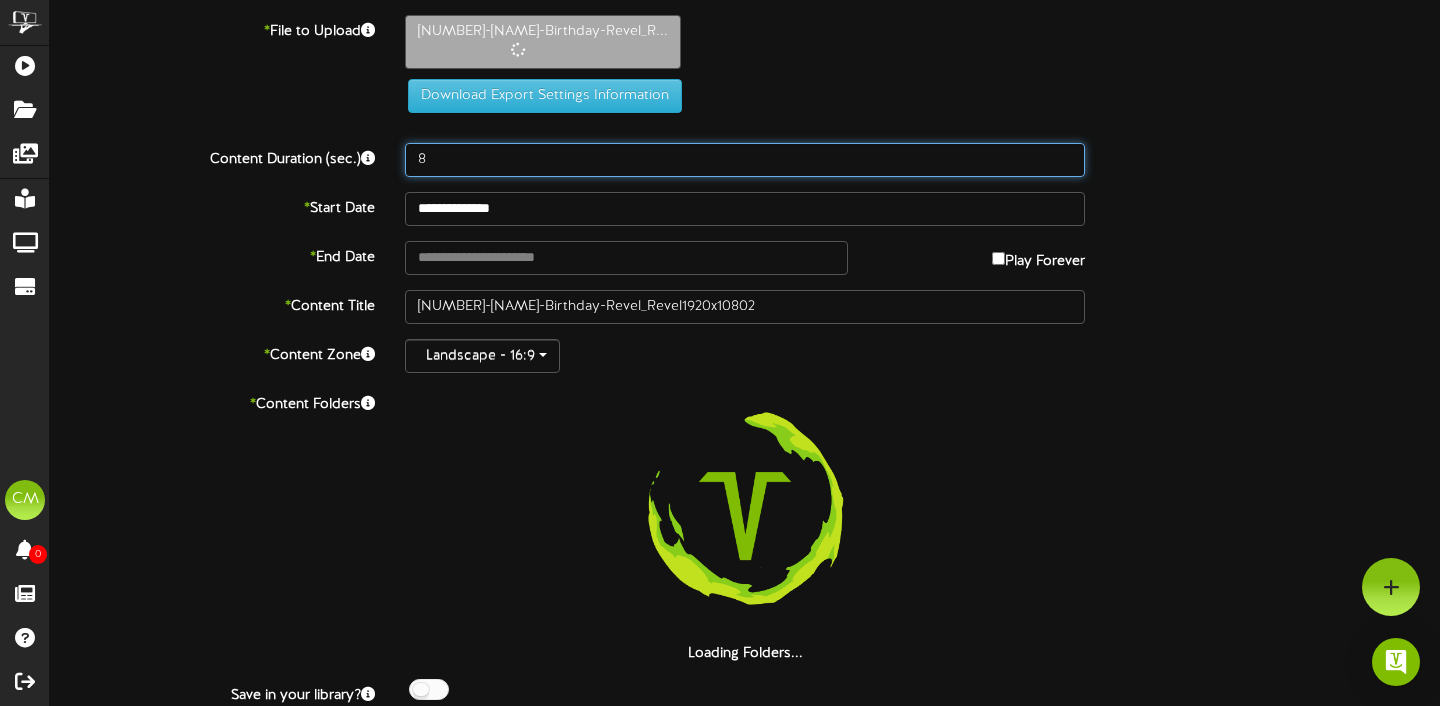 click on "8" at bounding box center (745, 160) 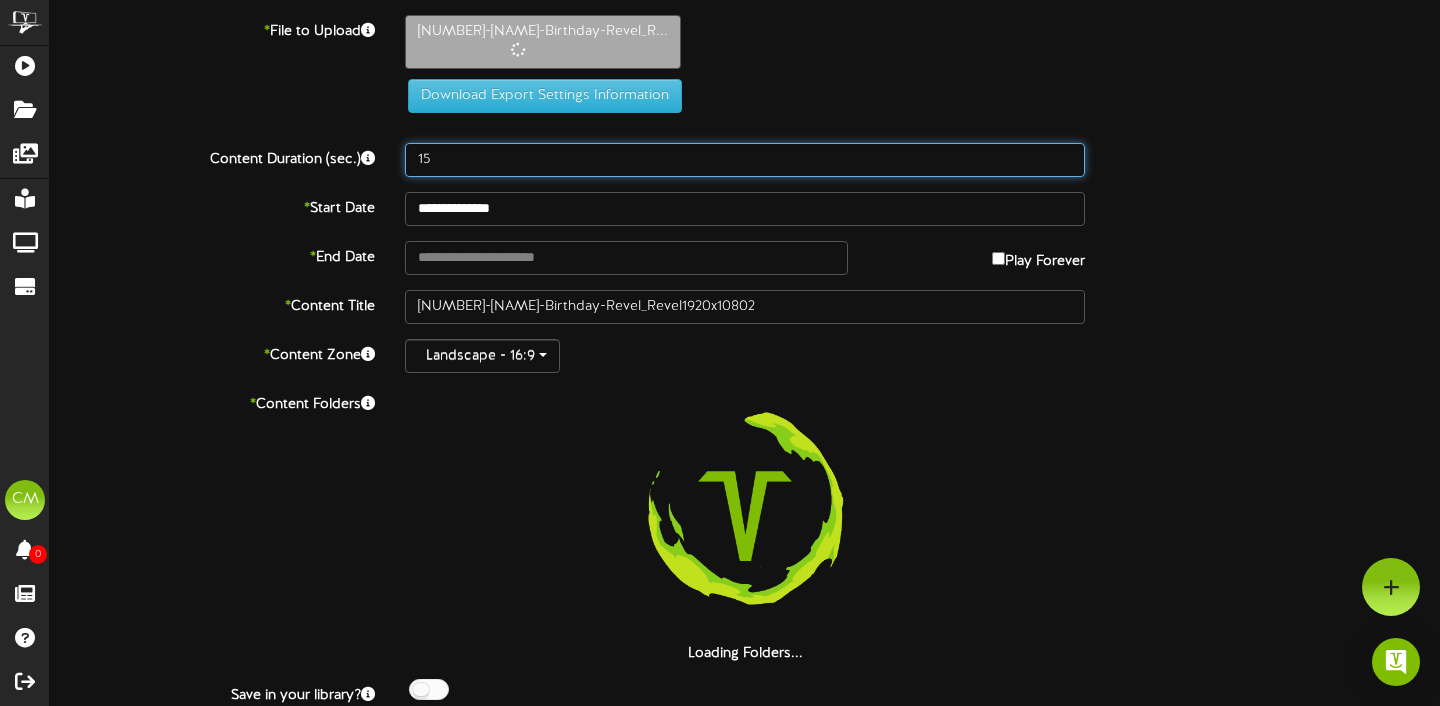 type on "15" 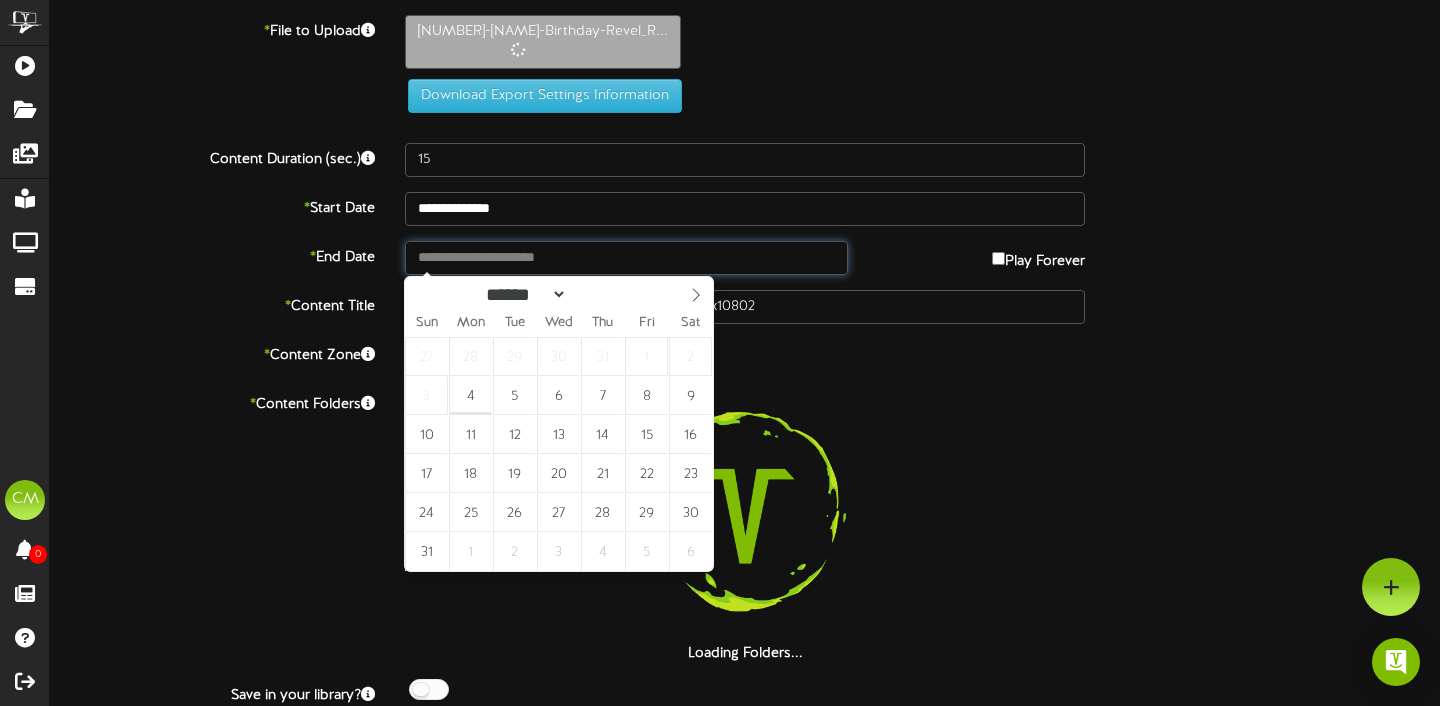 click at bounding box center [626, 258] 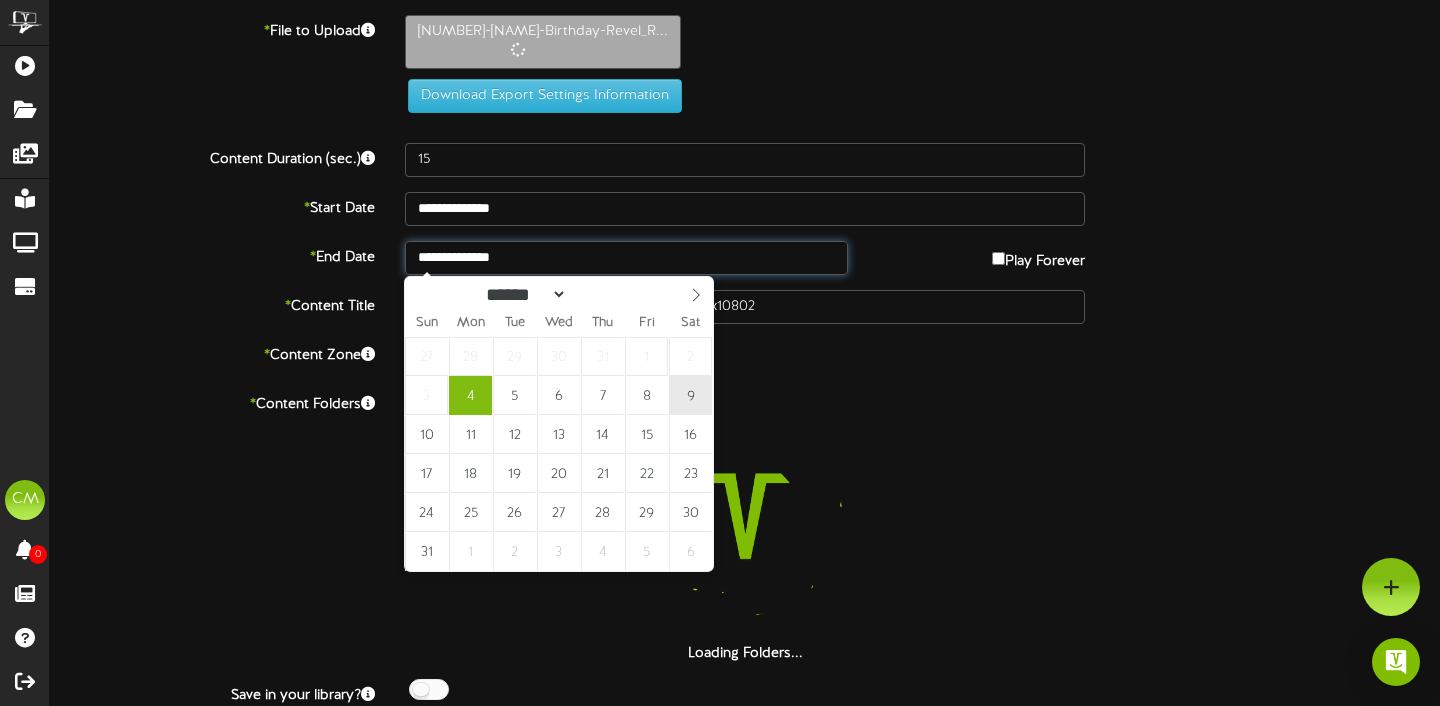 type on "**********" 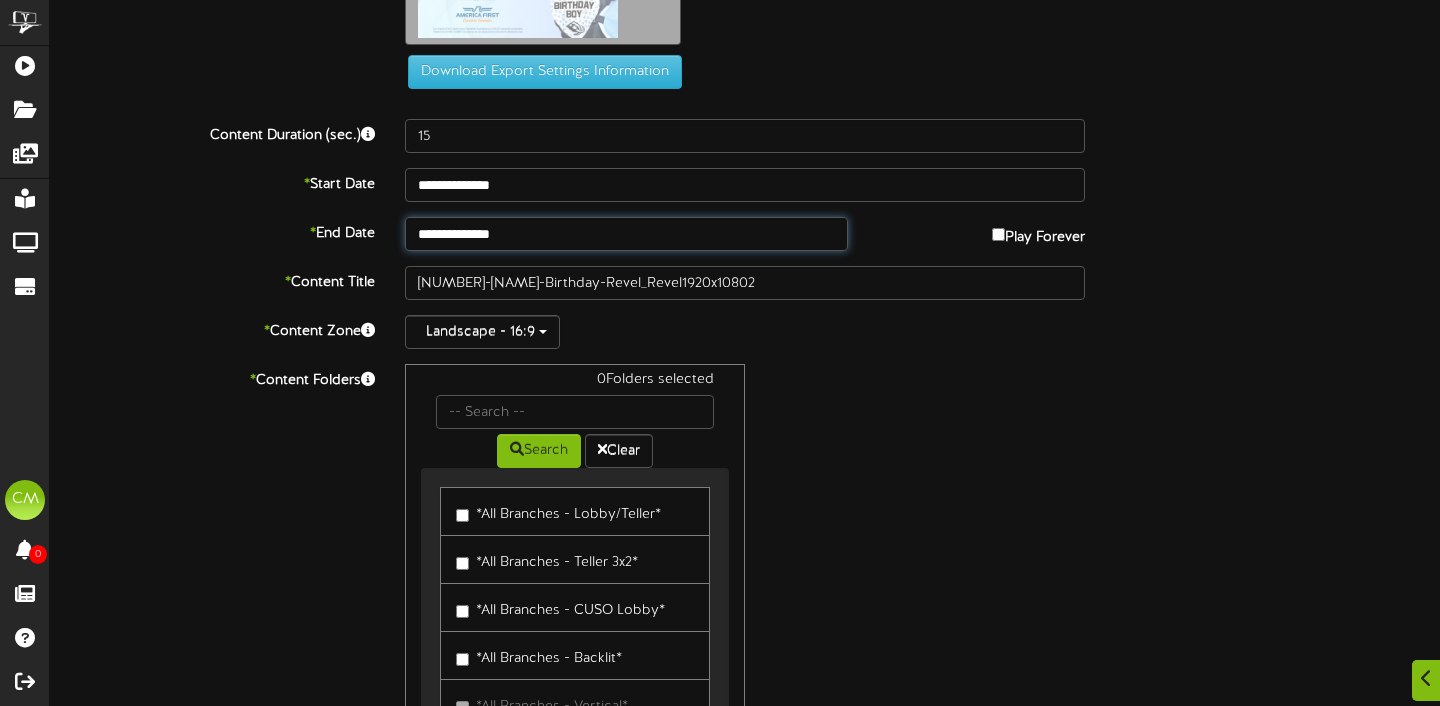 scroll, scrollTop: 119, scrollLeft: 0, axis: vertical 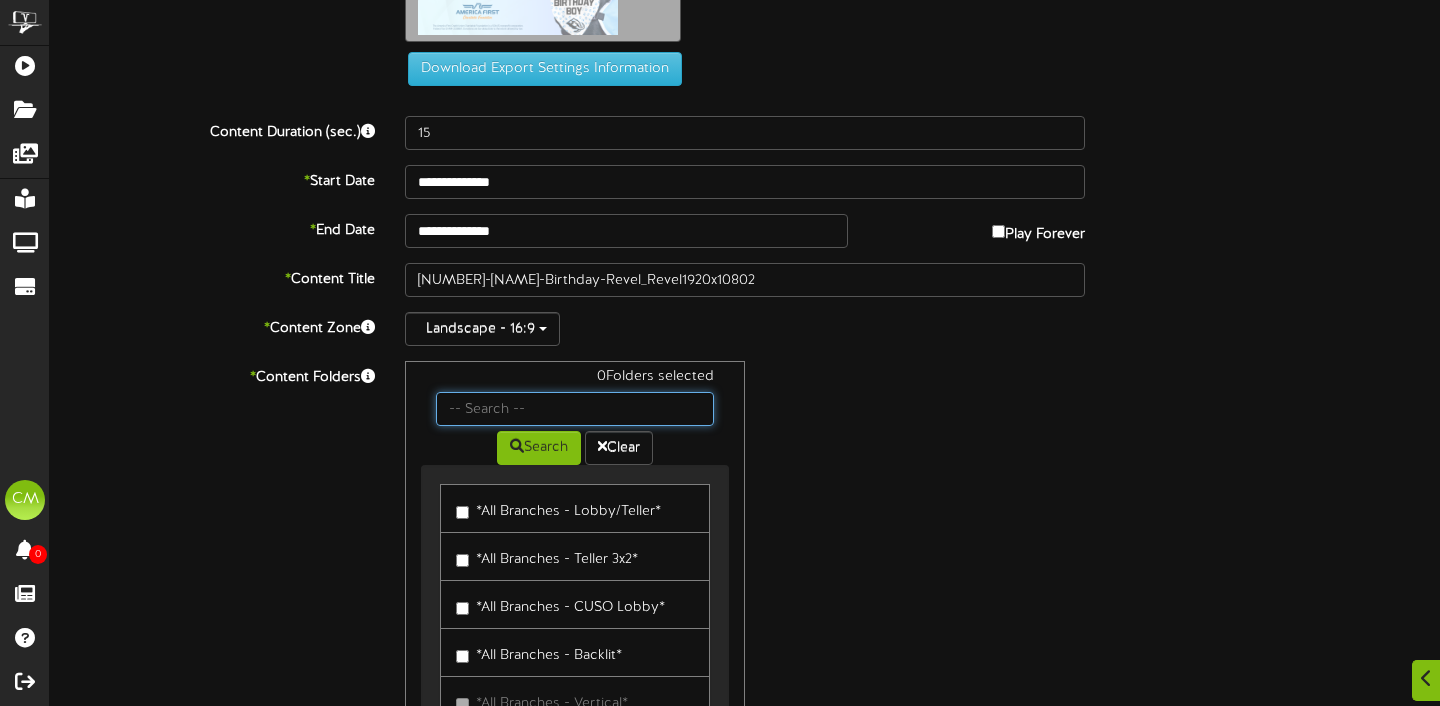 click at bounding box center (575, 409) 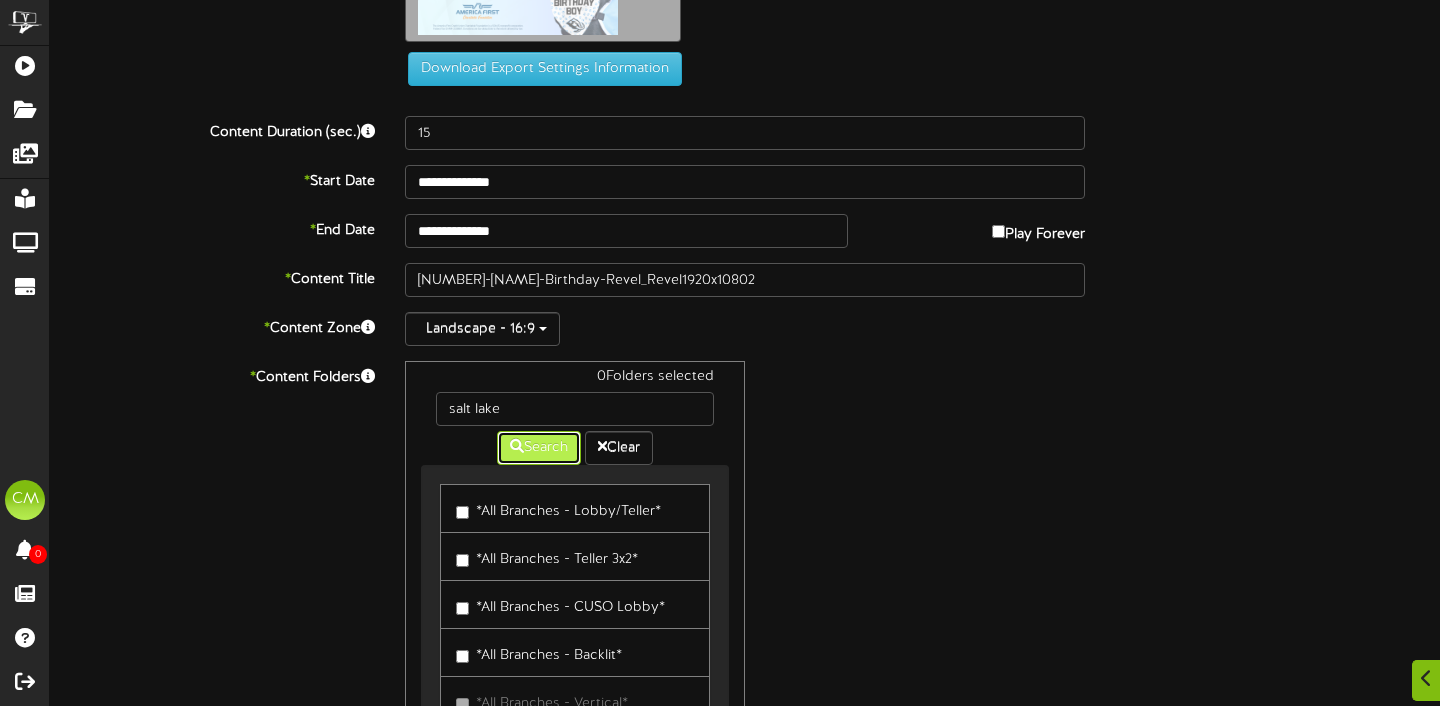 click on "Search" at bounding box center (539, 448) 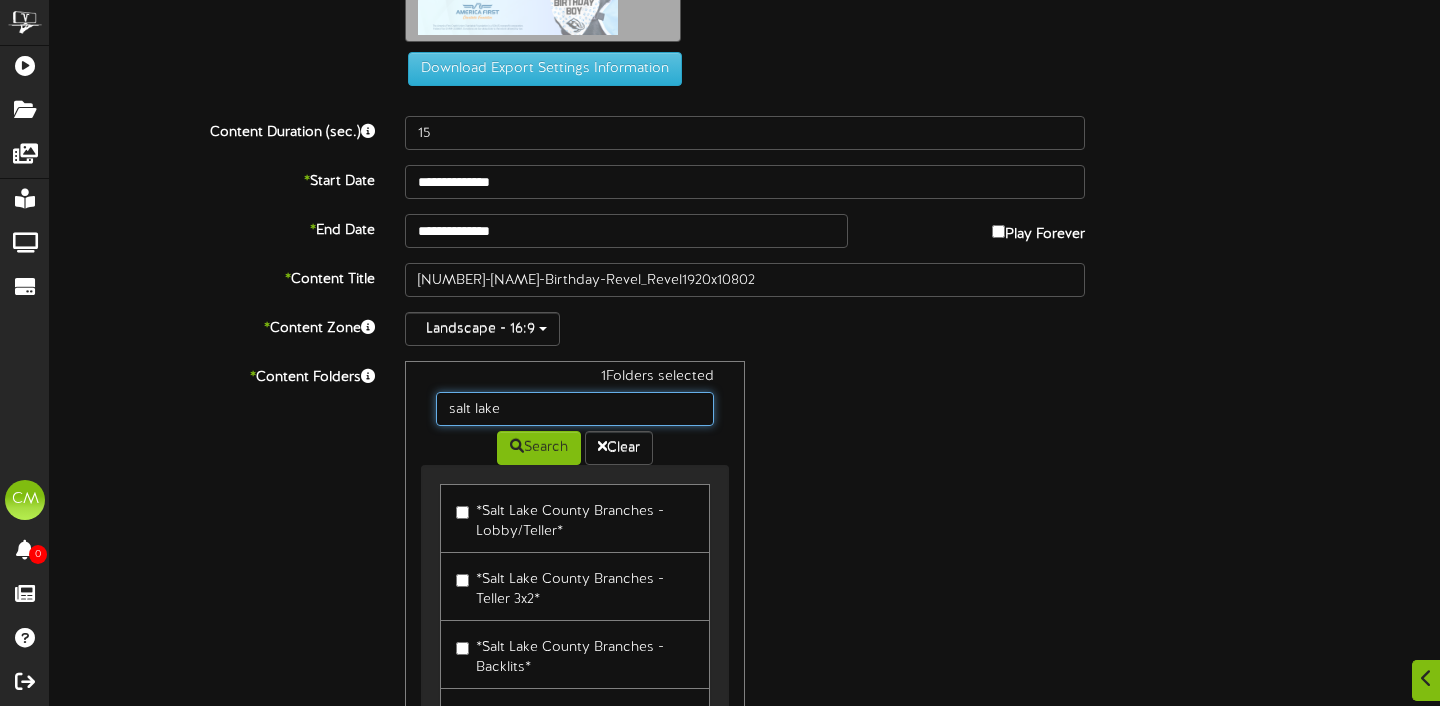 click on "salt lake" at bounding box center (575, 409) 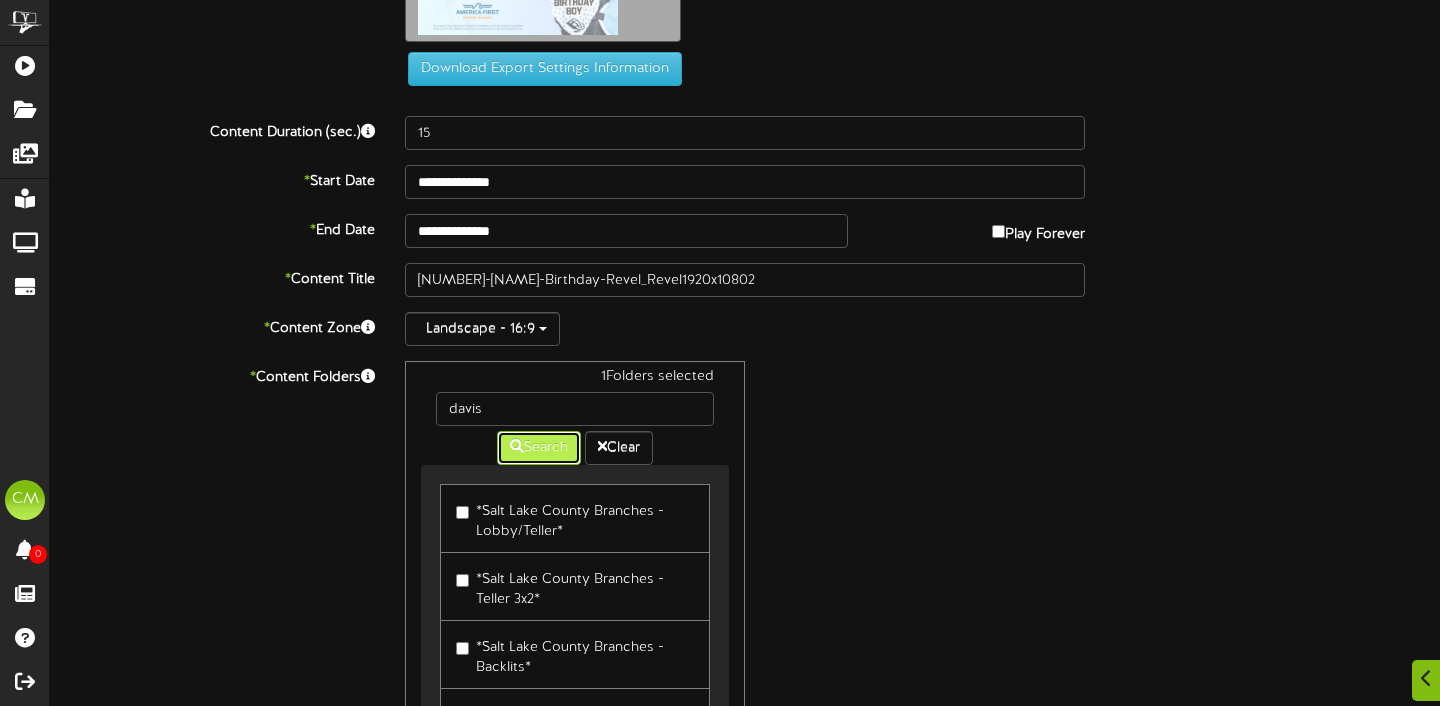 click on "Search" at bounding box center [539, 448] 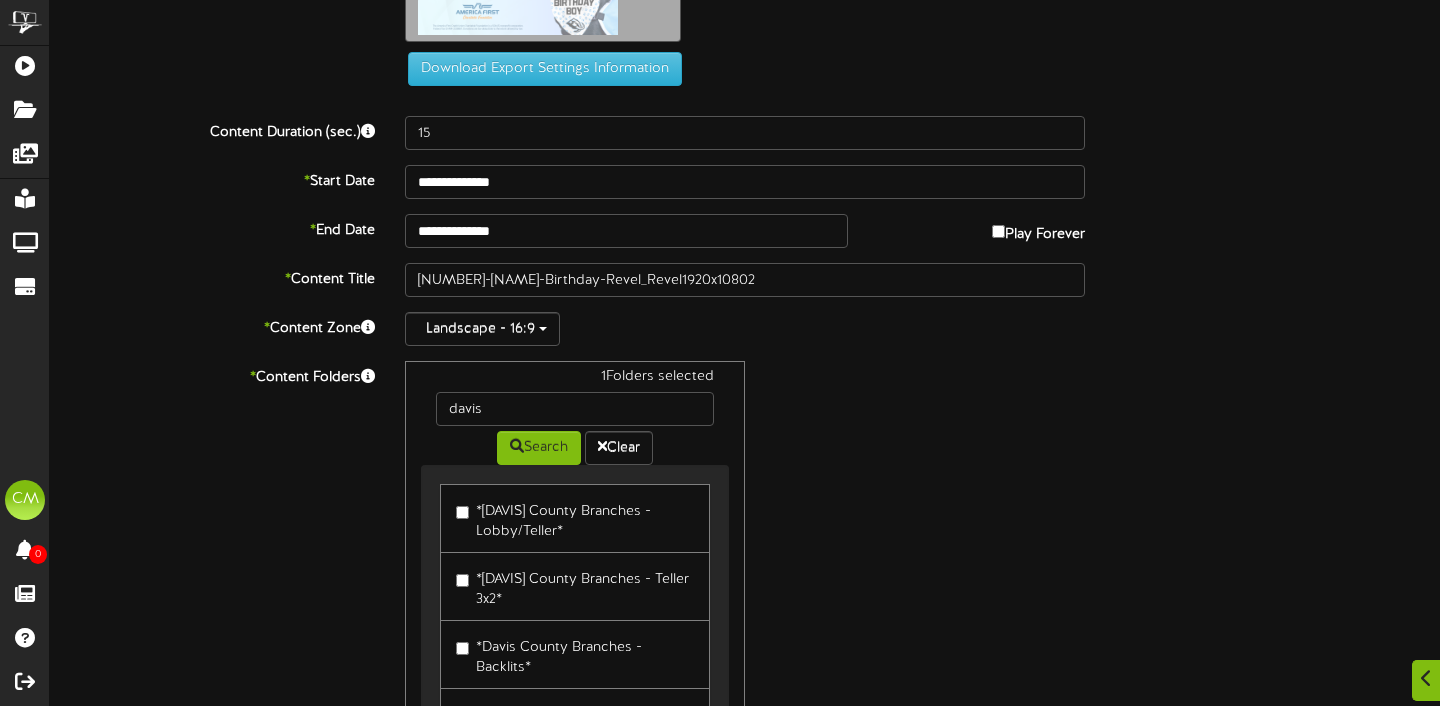 click on "*Davis County Branches - Lobby/Teller*" at bounding box center [575, 518] 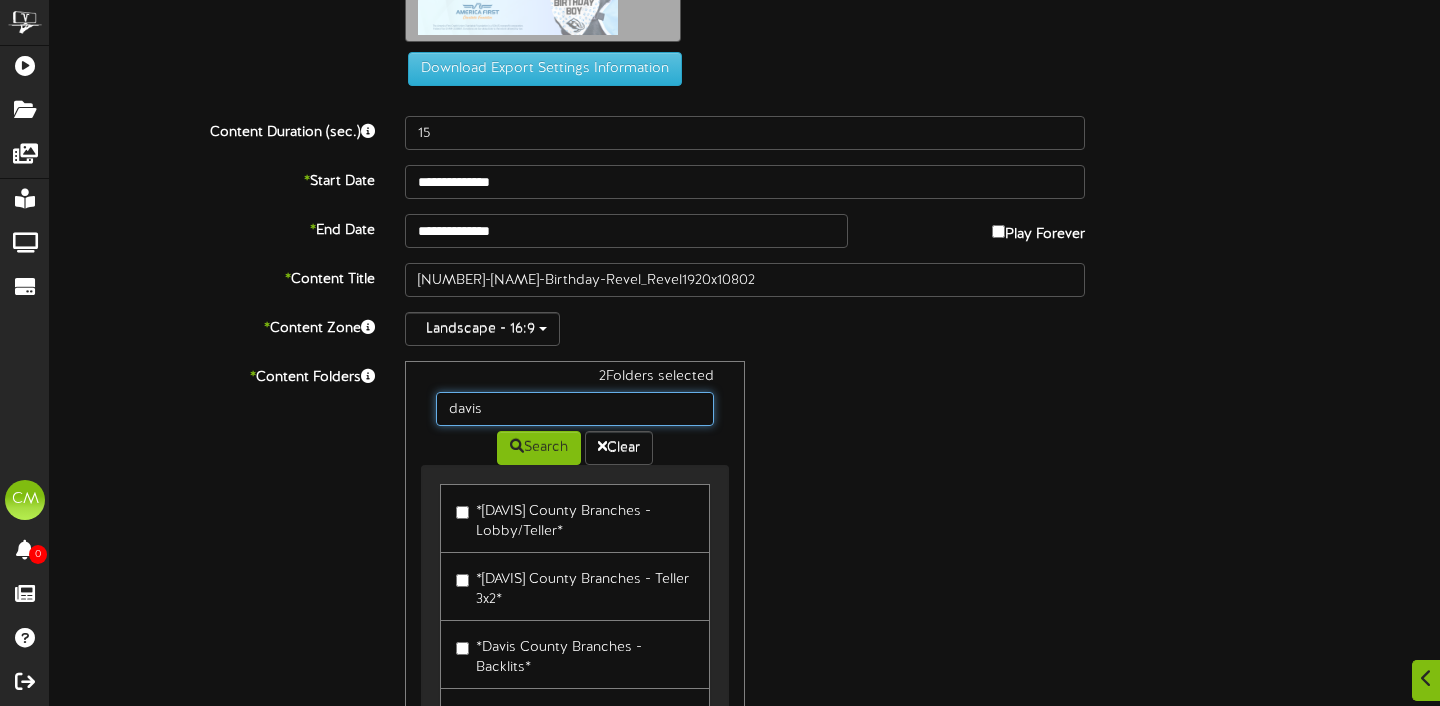 click on "davis" at bounding box center [575, 409] 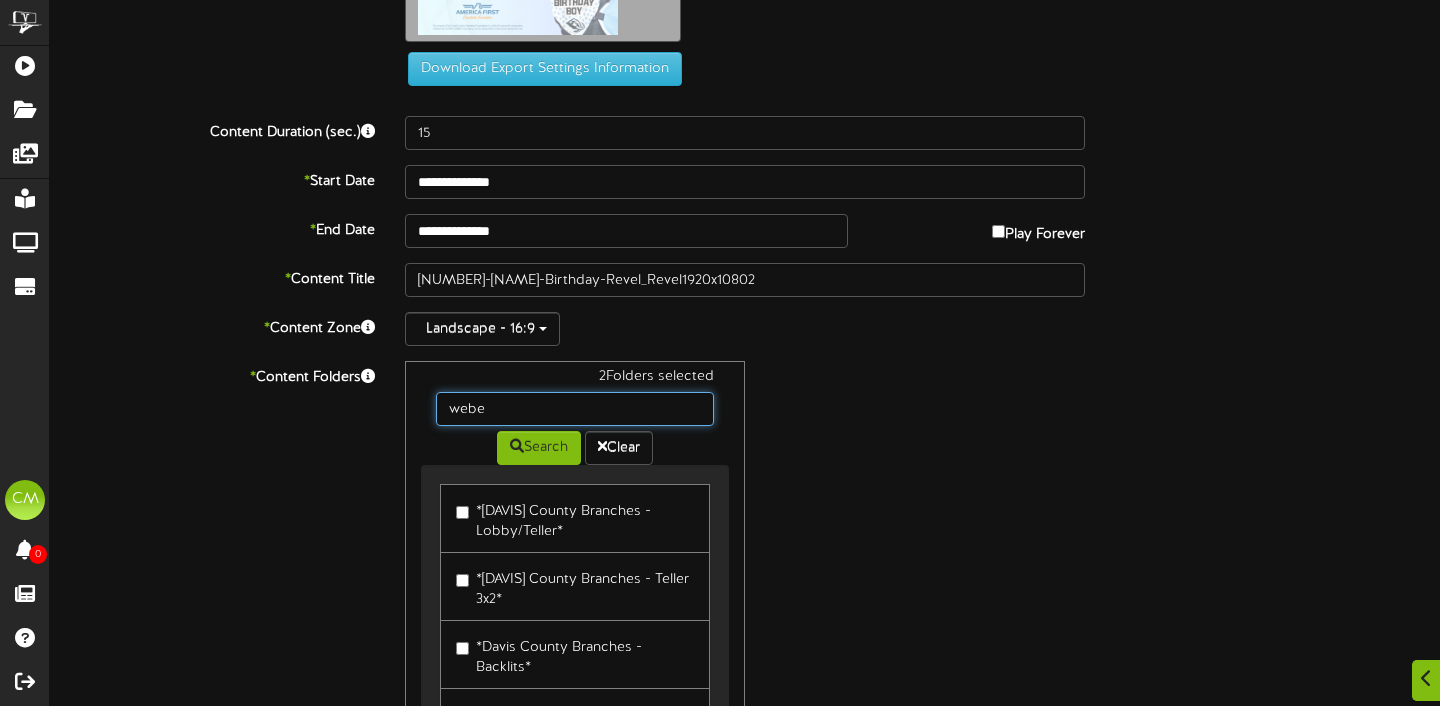 type on "weber" 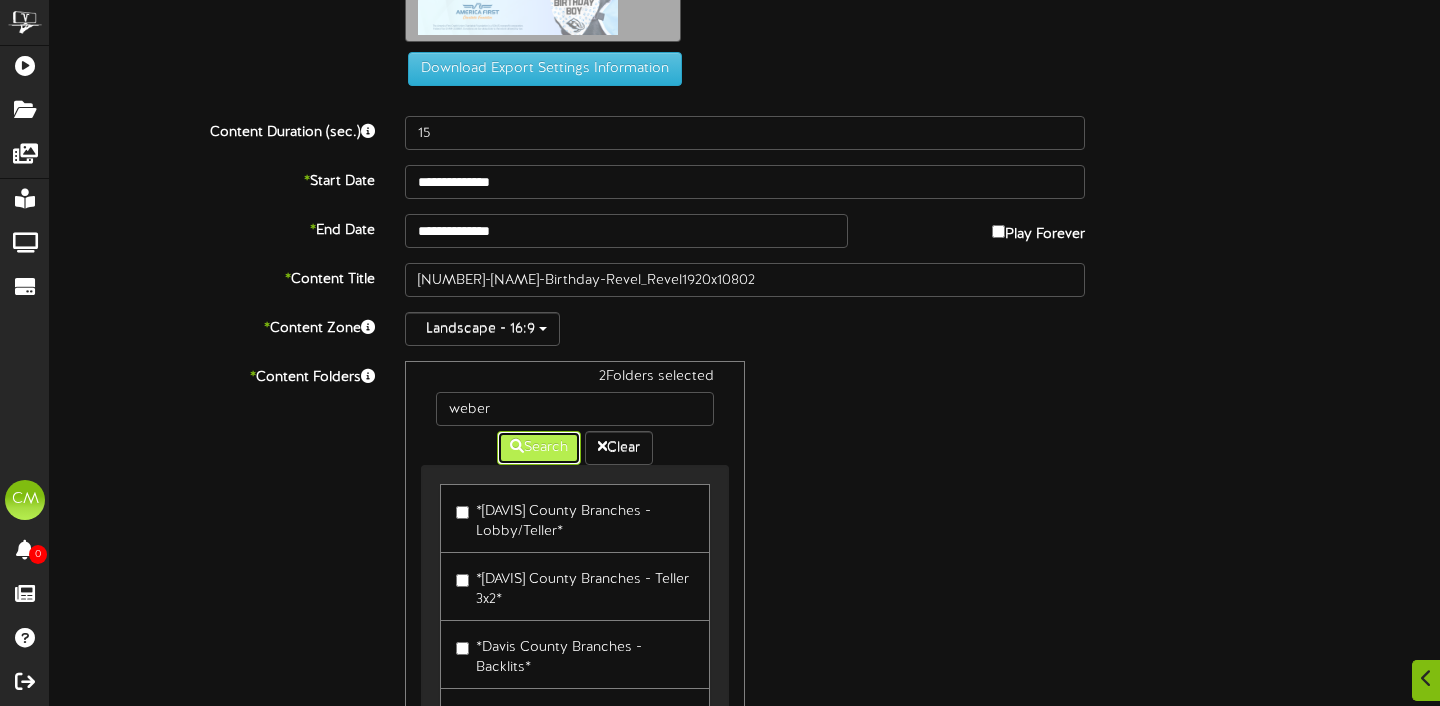 click on "Search" at bounding box center (539, 448) 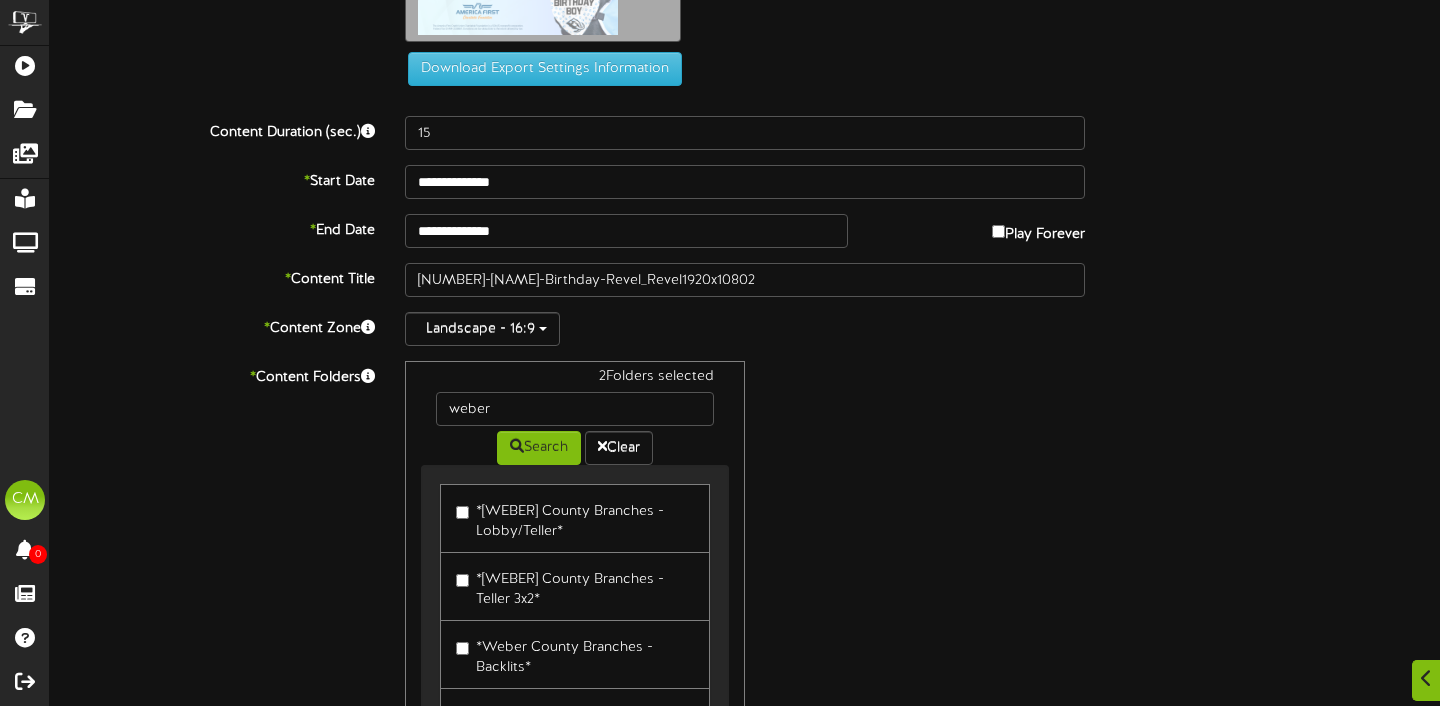 click on "*Weber County Branches - Lobby/Teller*" at bounding box center [575, 518] 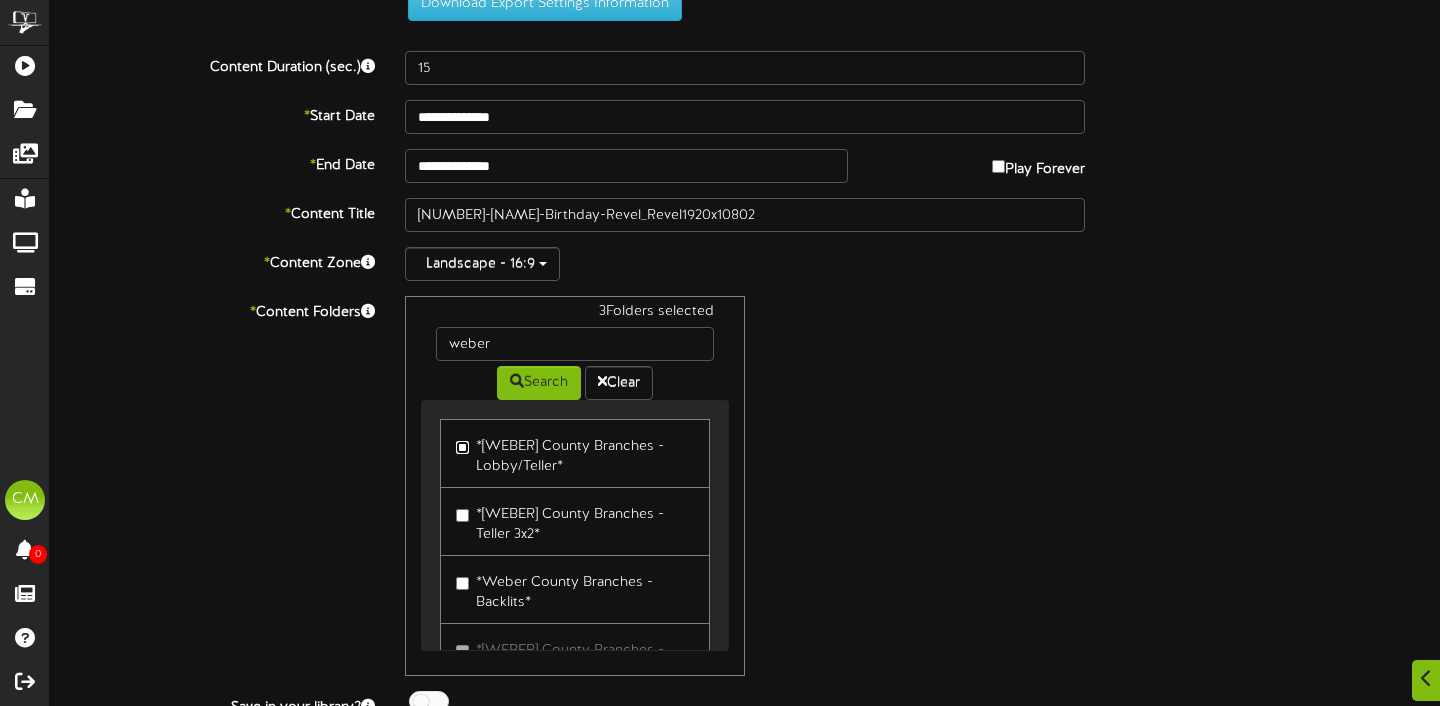 scroll, scrollTop: 260, scrollLeft: 0, axis: vertical 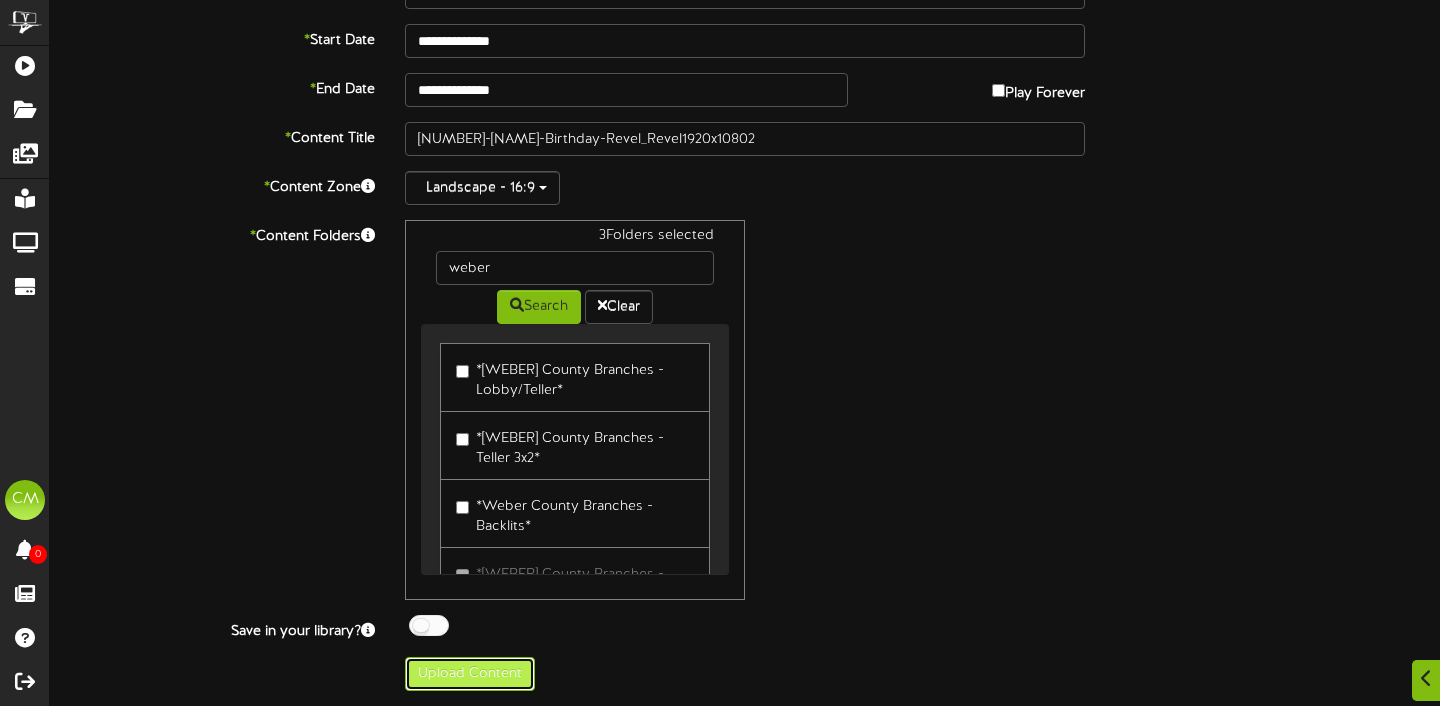 click on "Upload Content" at bounding box center (470, 674) 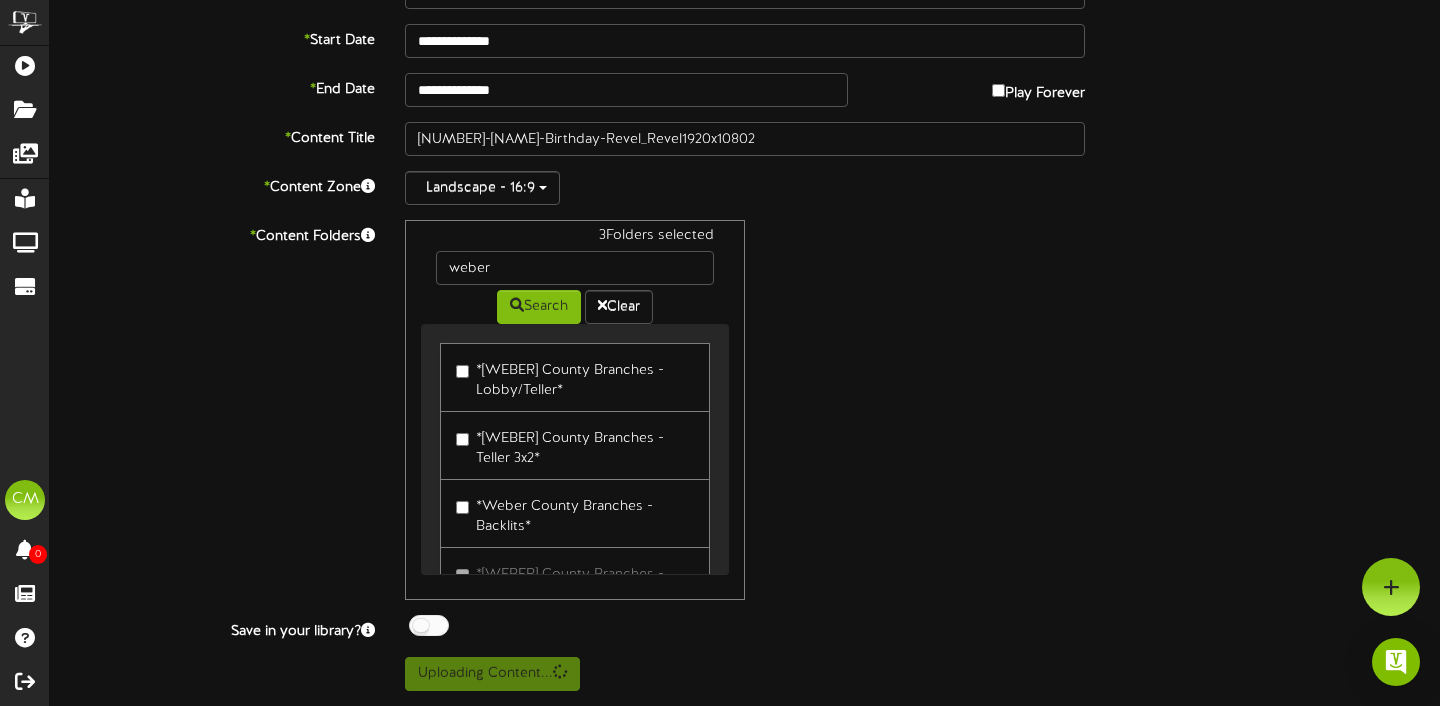 scroll, scrollTop: 0, scrollLeft: 0, axis: both 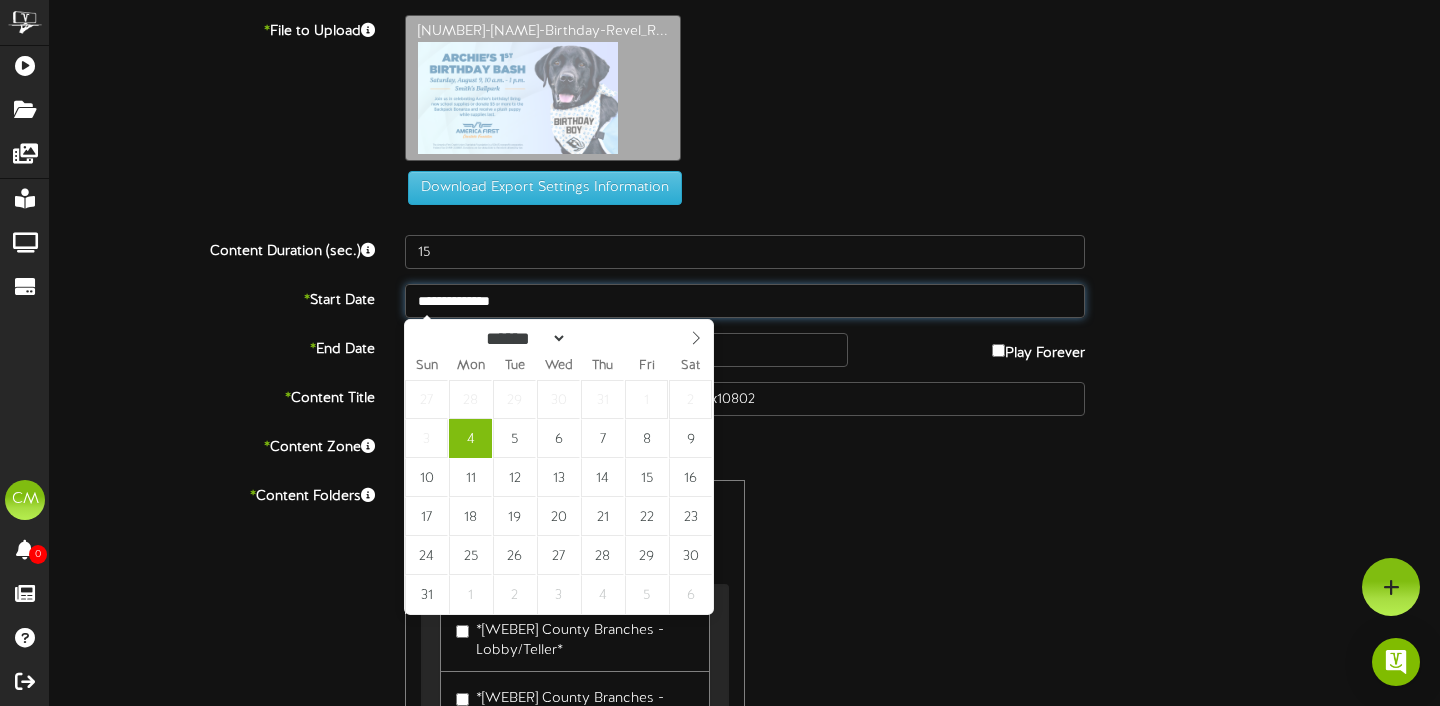 click on "**********" at bounding box center (745, 301) 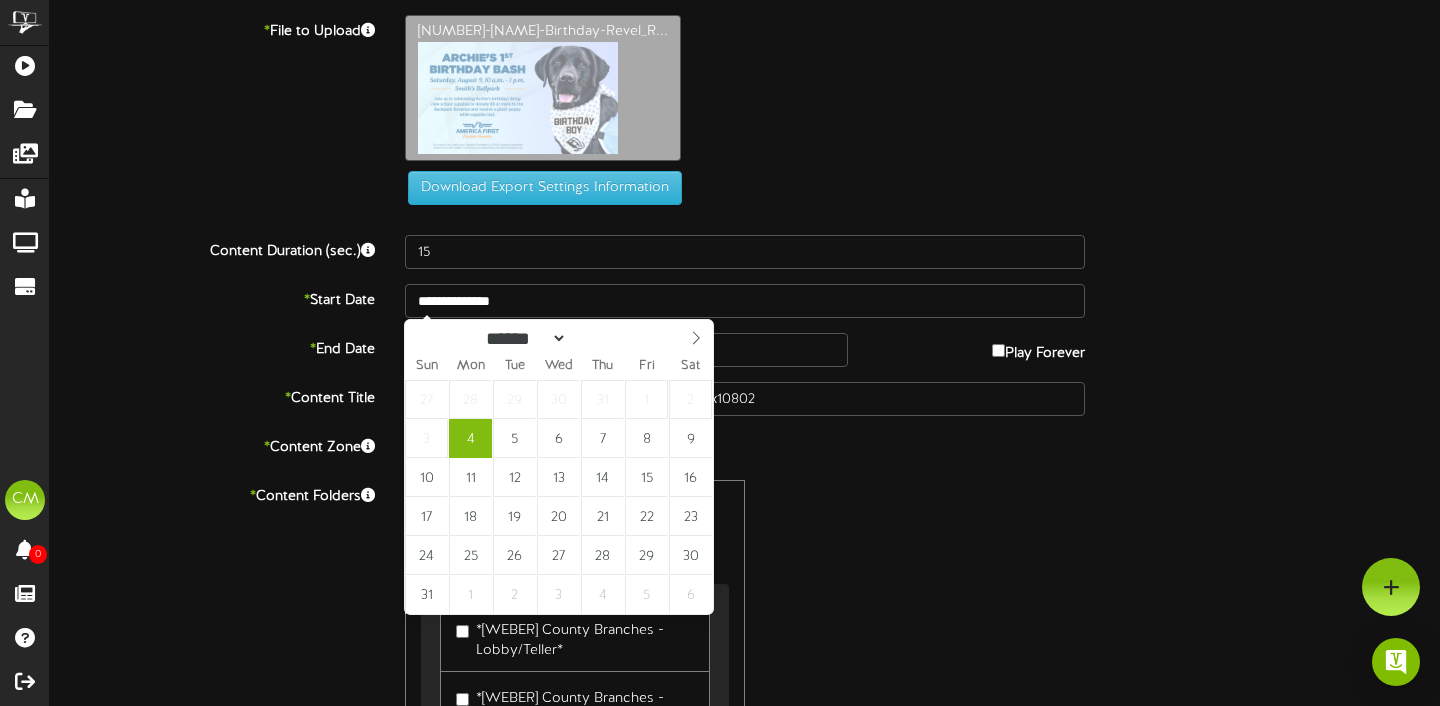 click on "3  Folders selected
weber
Search
Clear
*Weber County Branches - Lobby/Teller*
*Weber County Branches - Teller 3x2*" at bounding box center [745, 670] 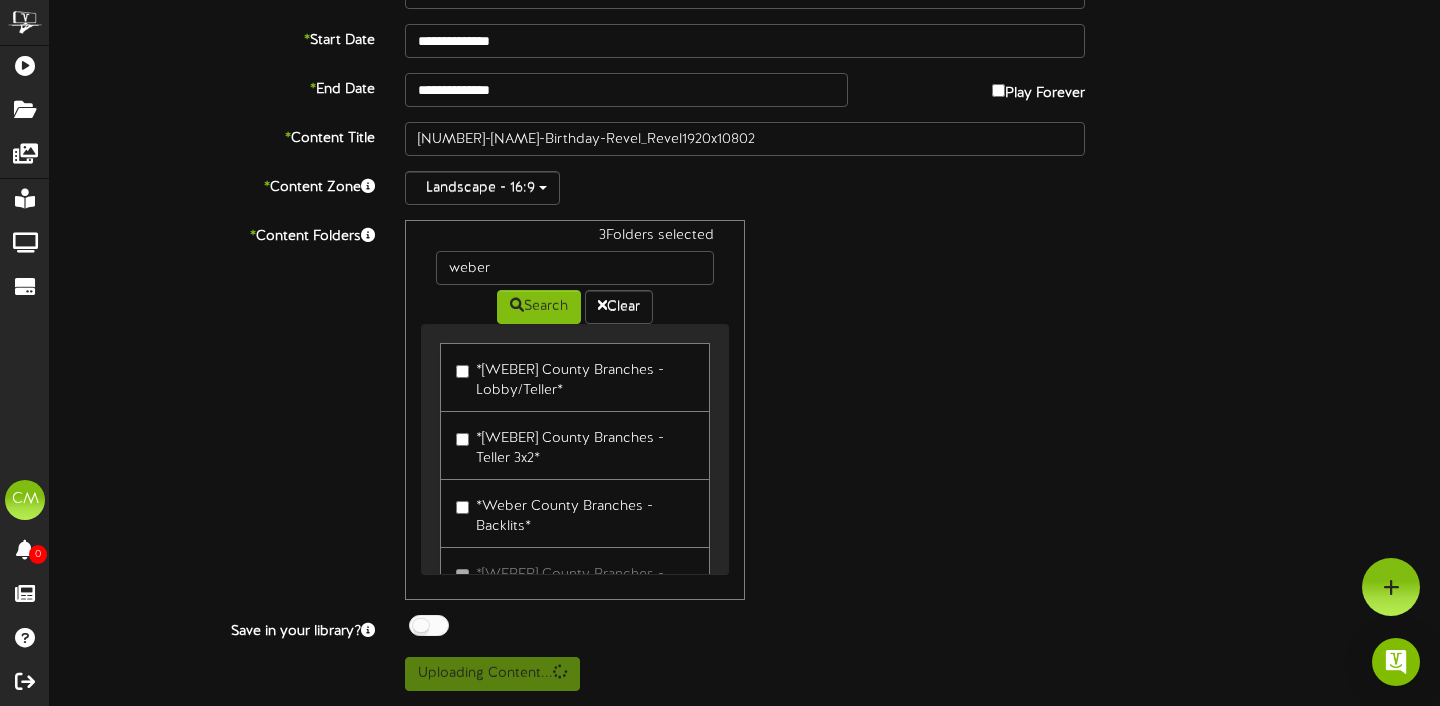 scroll, scrollTop: 0, scrollLeft: 0, axis: both 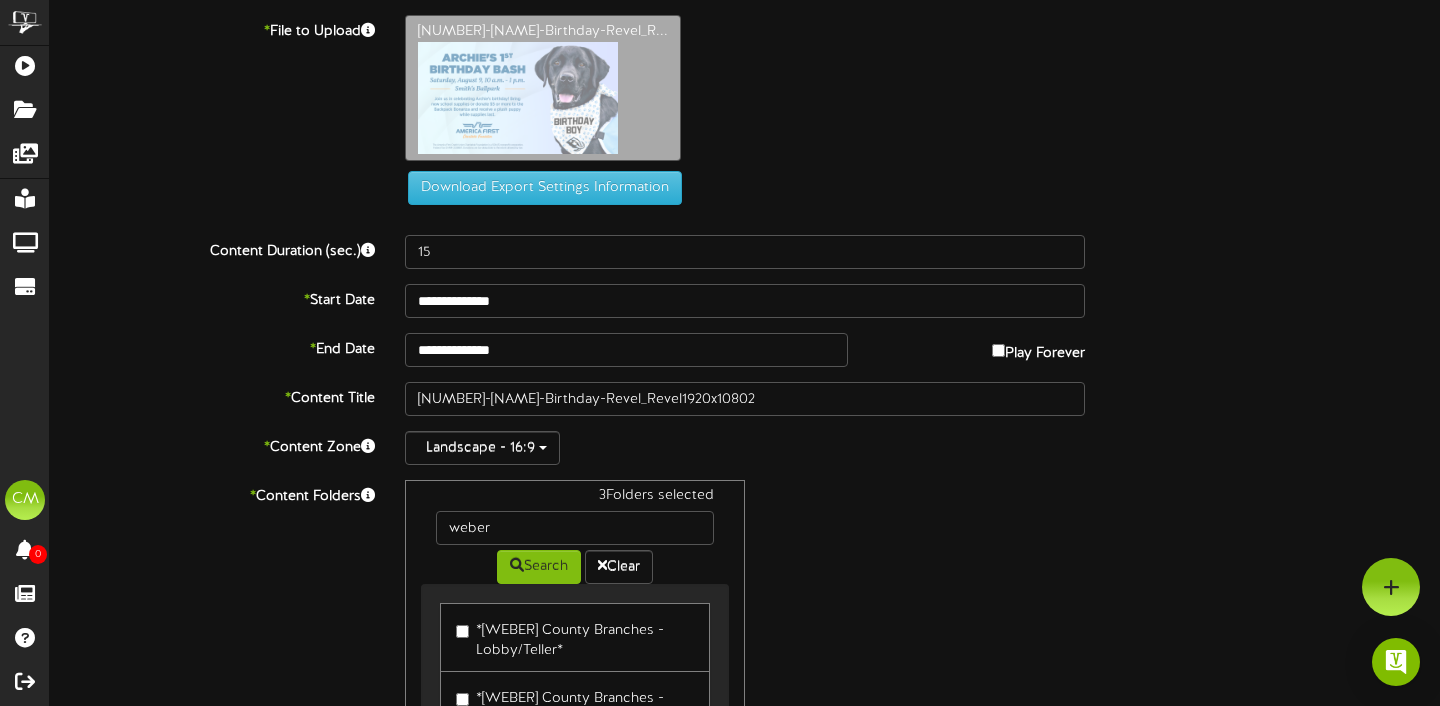 click on "Download Export Settings Information" at bounding box center (745, 188) 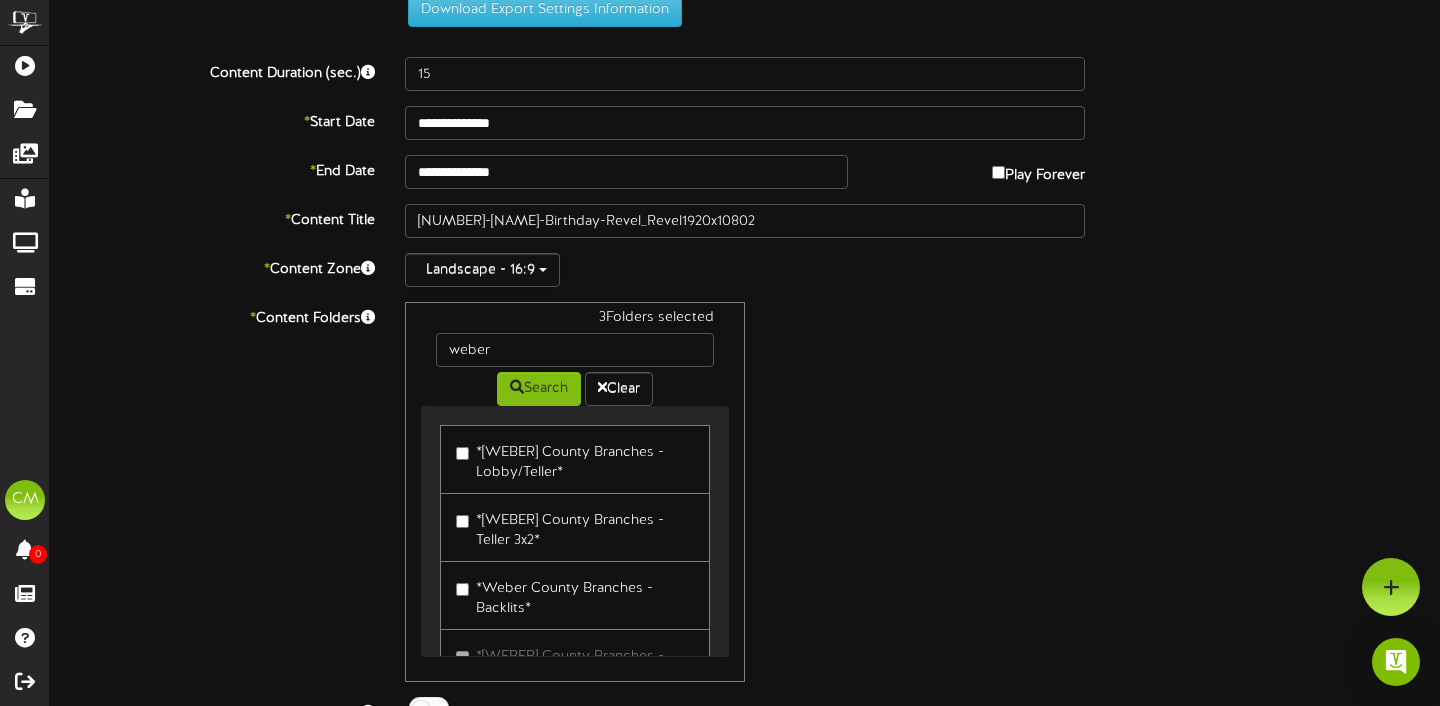 scroll, scrollTop: 0, scrollLeft: 0, axis: both 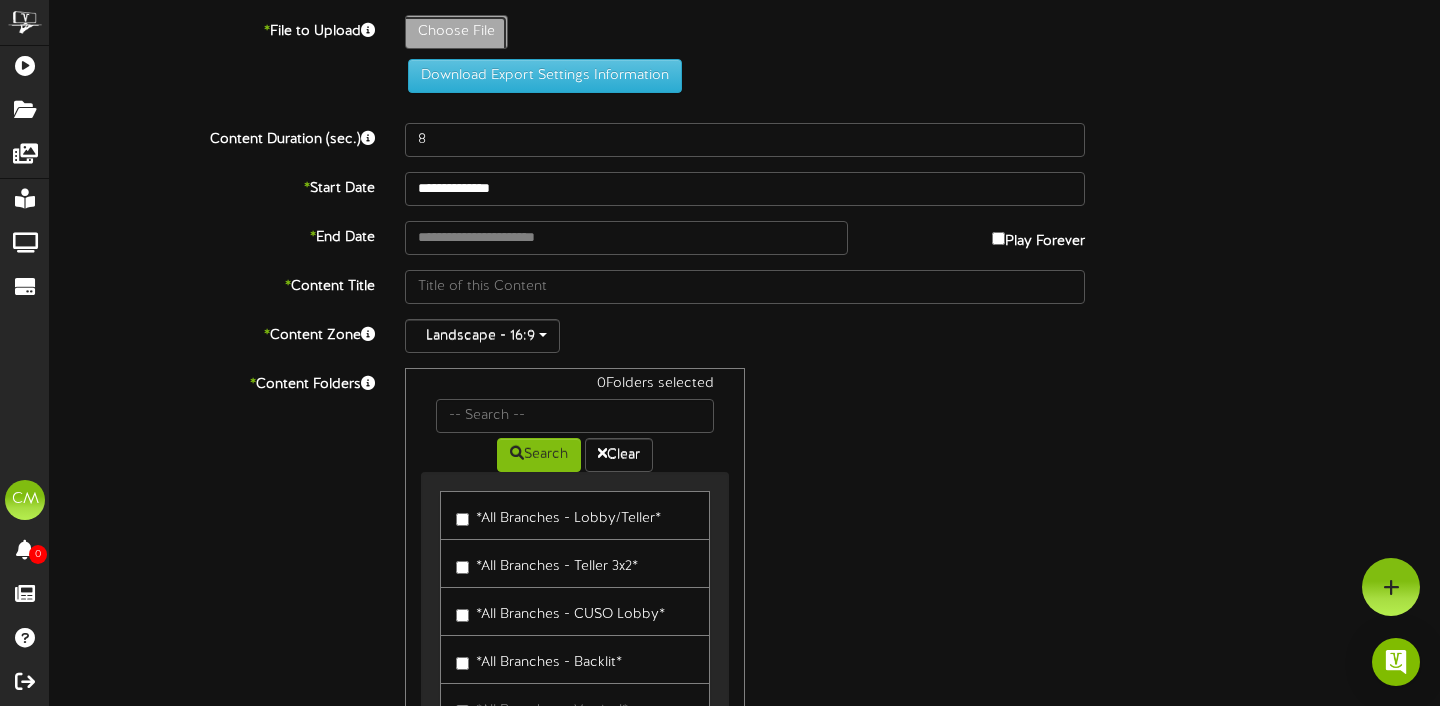 click on "Choose File" at bounding box center (-581, 87) 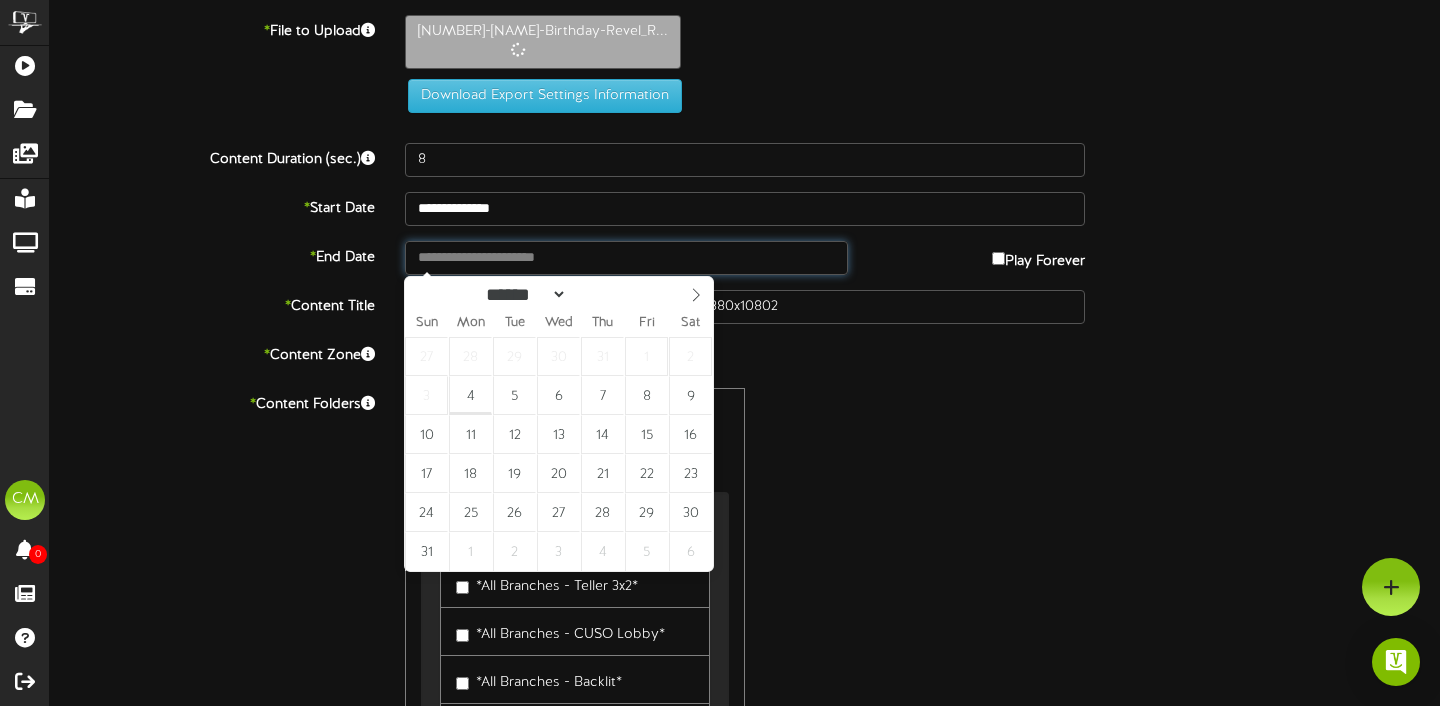 click at bounding box center [626, 258] 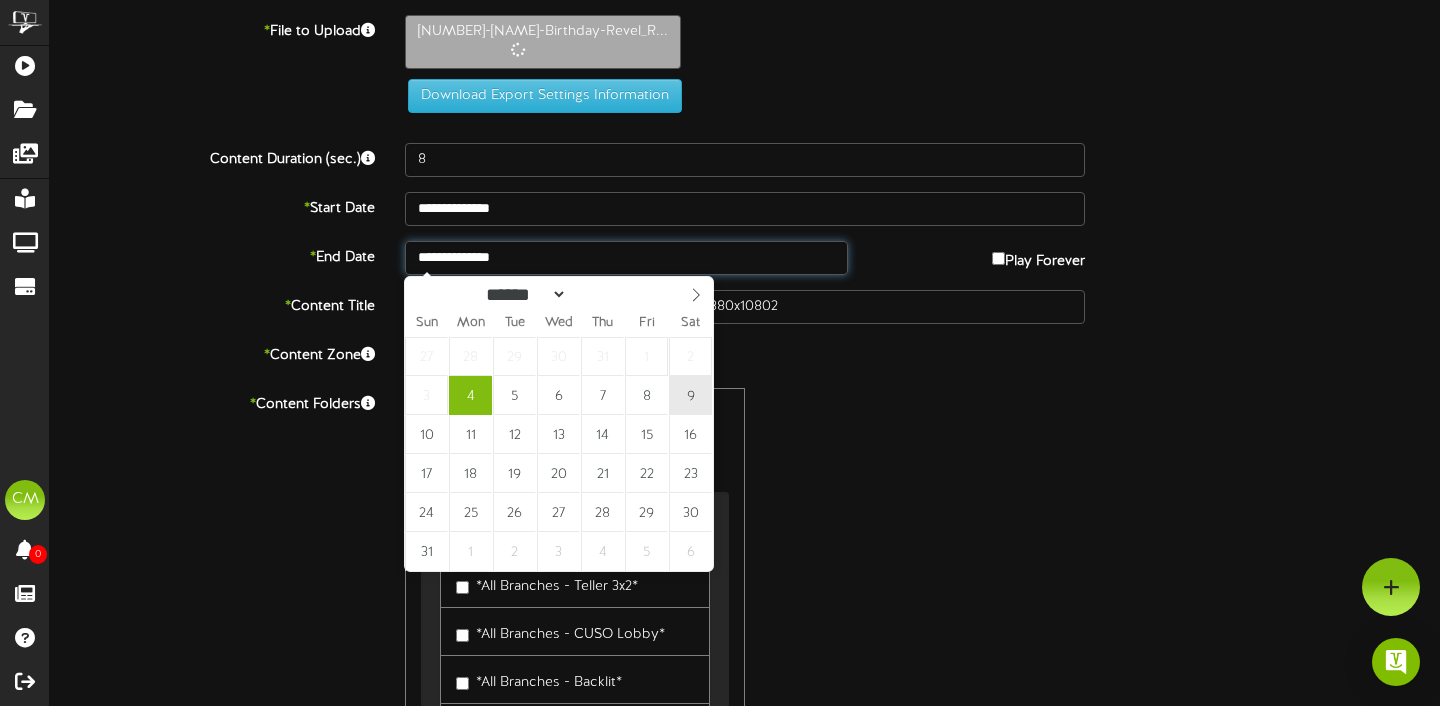 type on "**********" 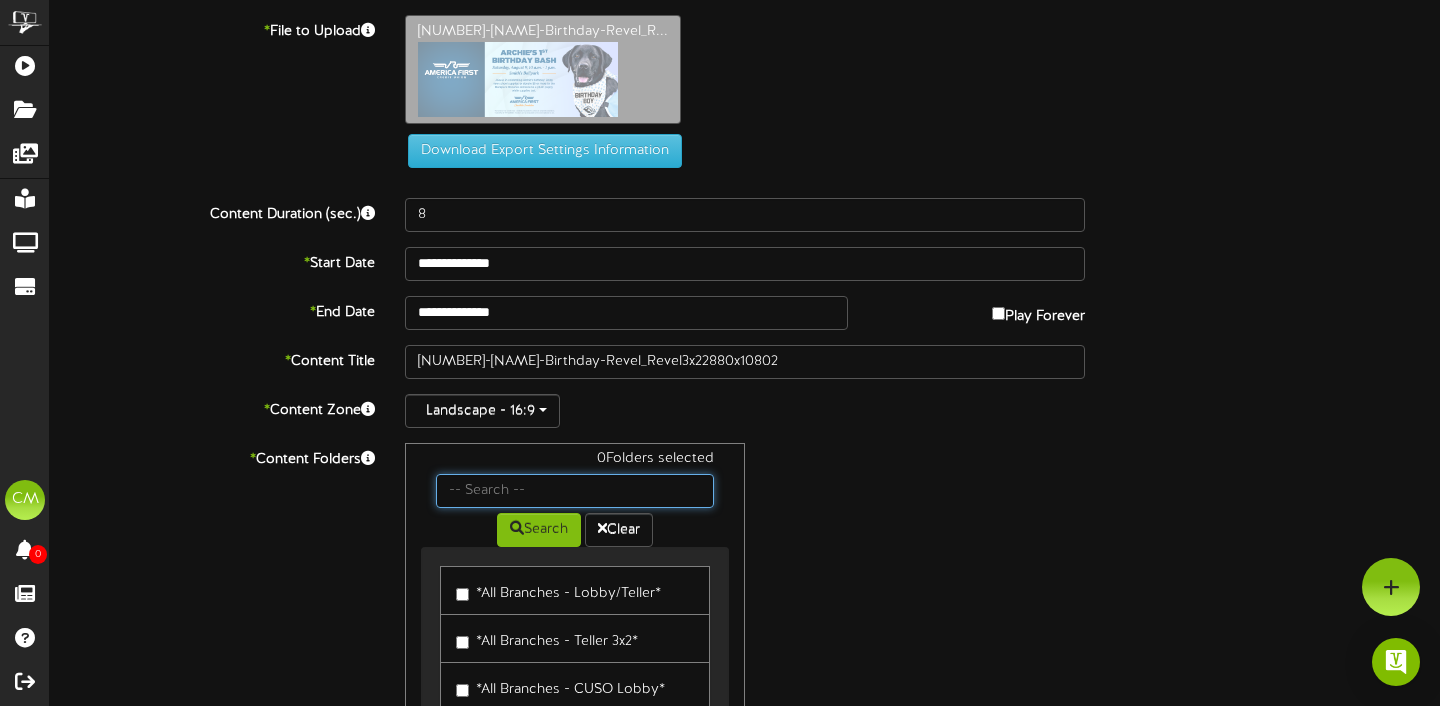 click at bounding box center (575, 491) 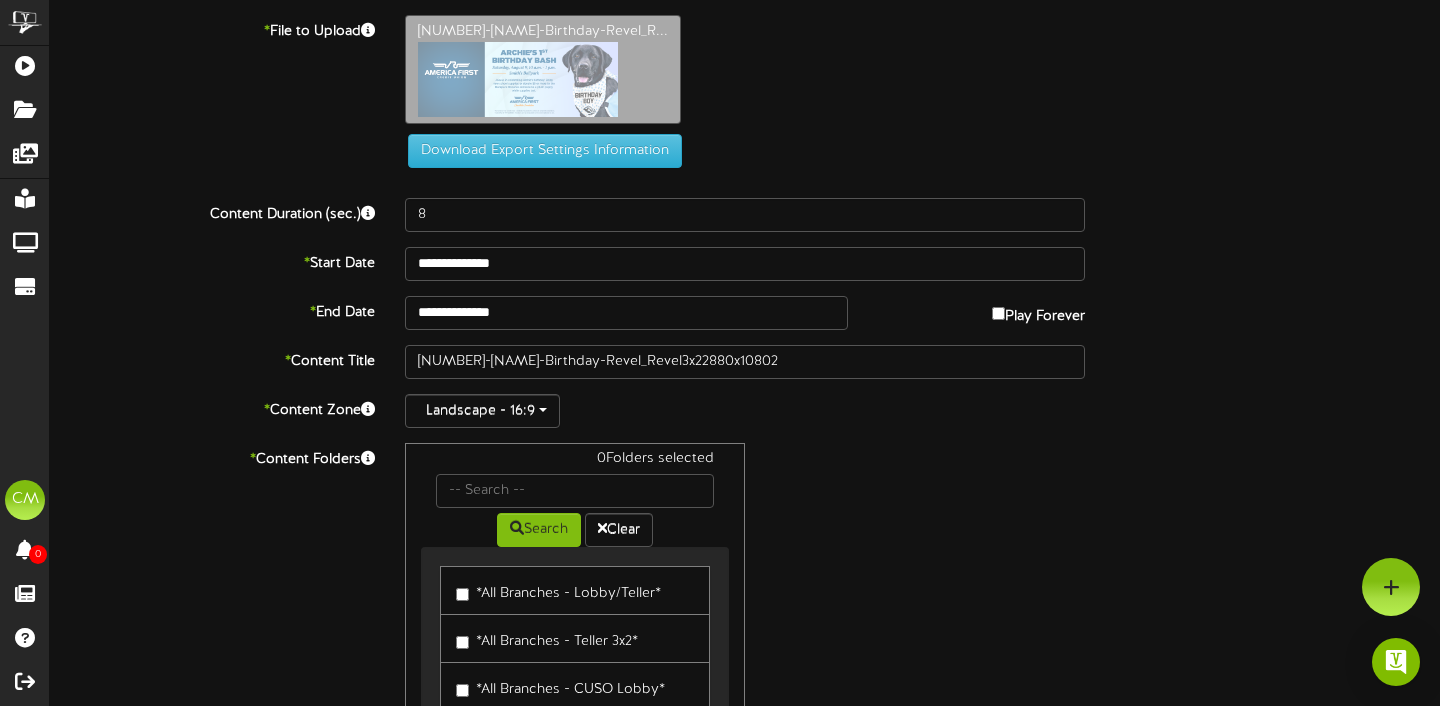 click on "0  Folders selected
Search
Clear
*All Branches - Lobby/Teller*
*All Branches - Teller 3x2*" at bounding box center (745, 633) 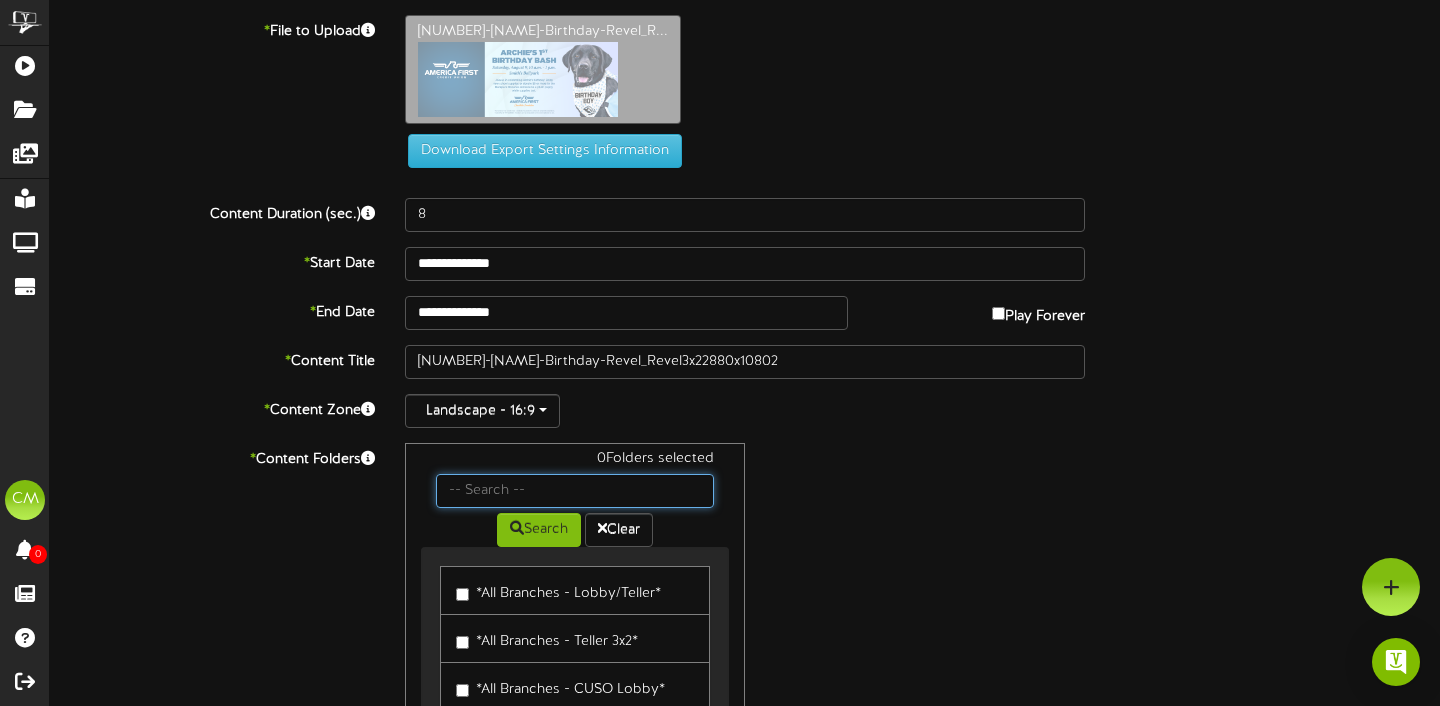 click at bounding box center [575, 491] 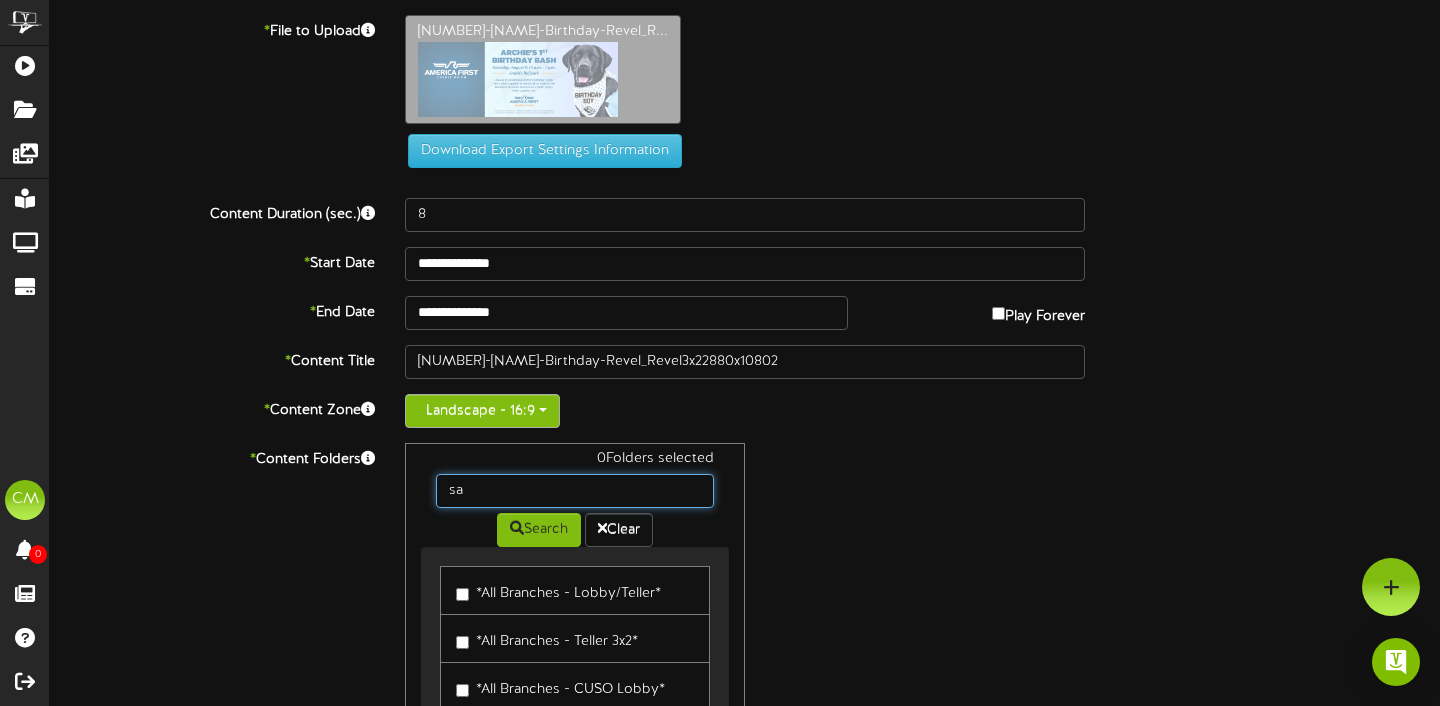 type on "salt lake" 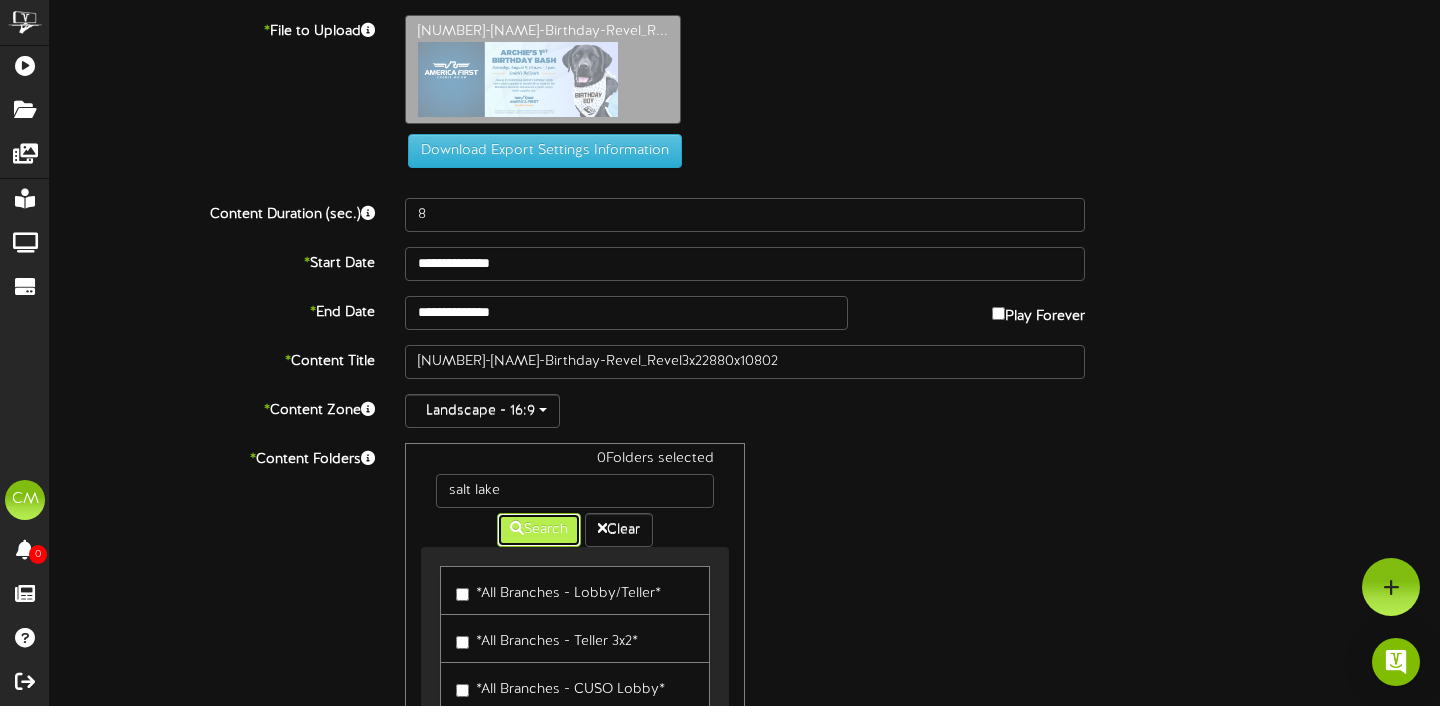 click on "Search" at bounding box center [539, 530] 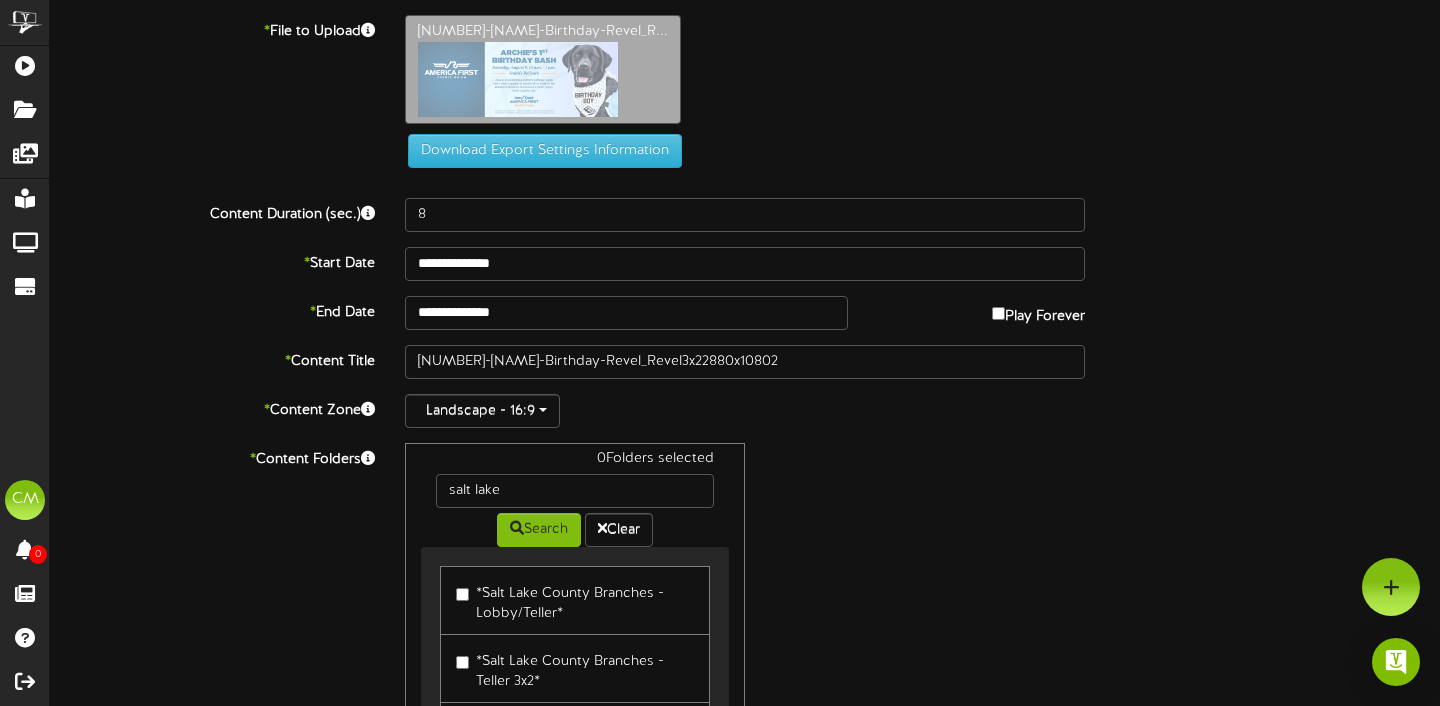 click on "*Salt Lake County Branches - Teller 3x2*" at bounding box center [575, 668] 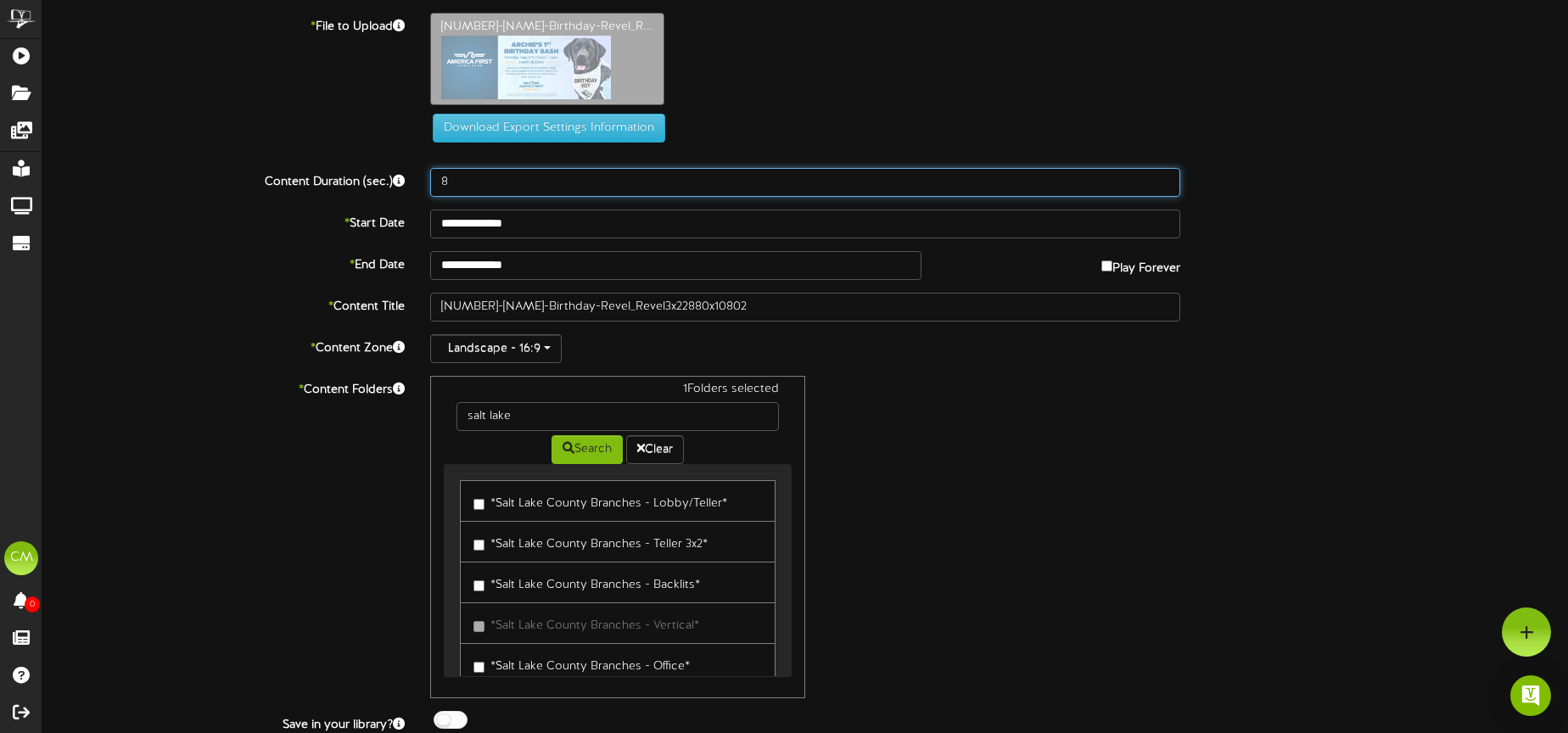 click on "8" at bounding box center (805, 182) 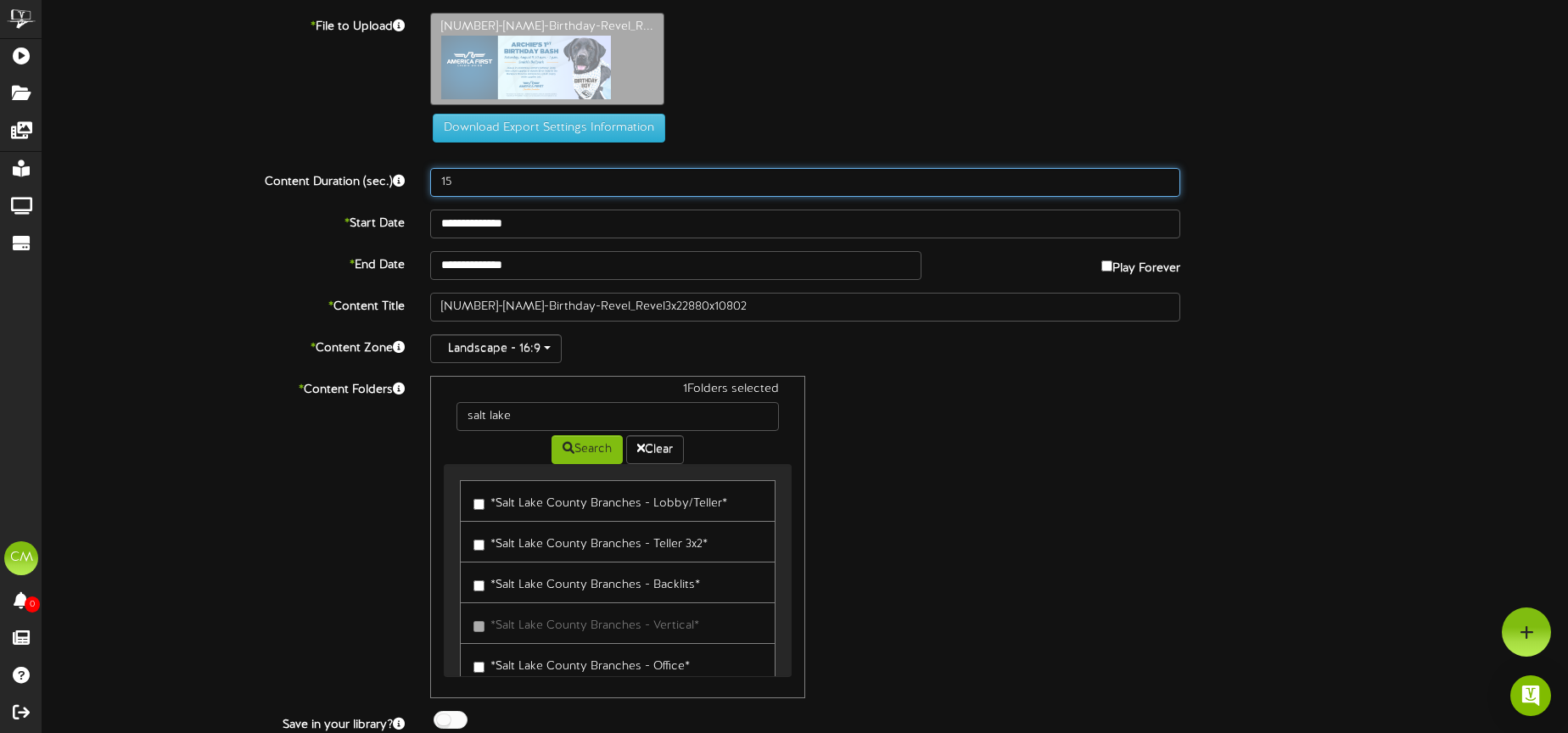 type on "15" 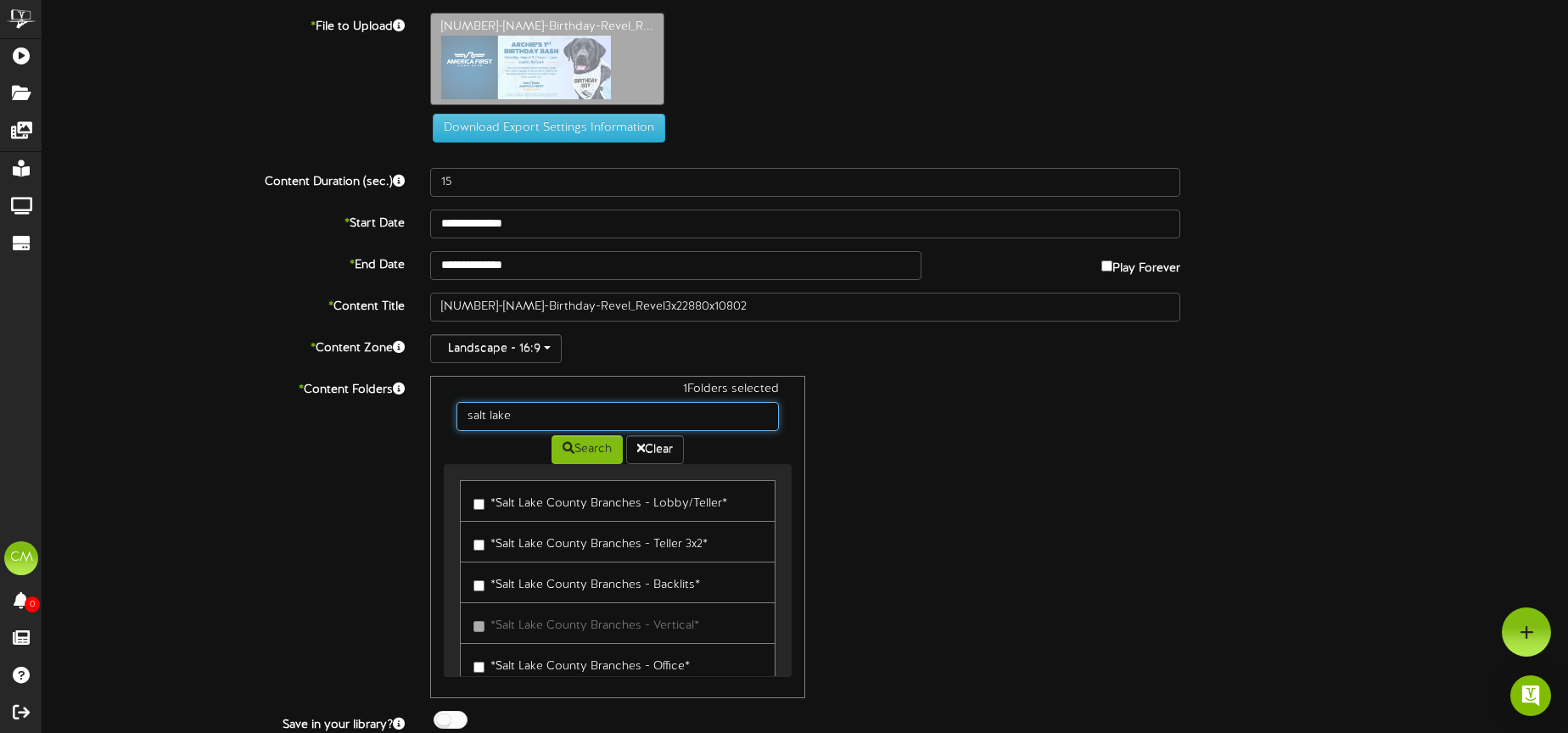 click on "salt lake" at bounding box center (618, 417) 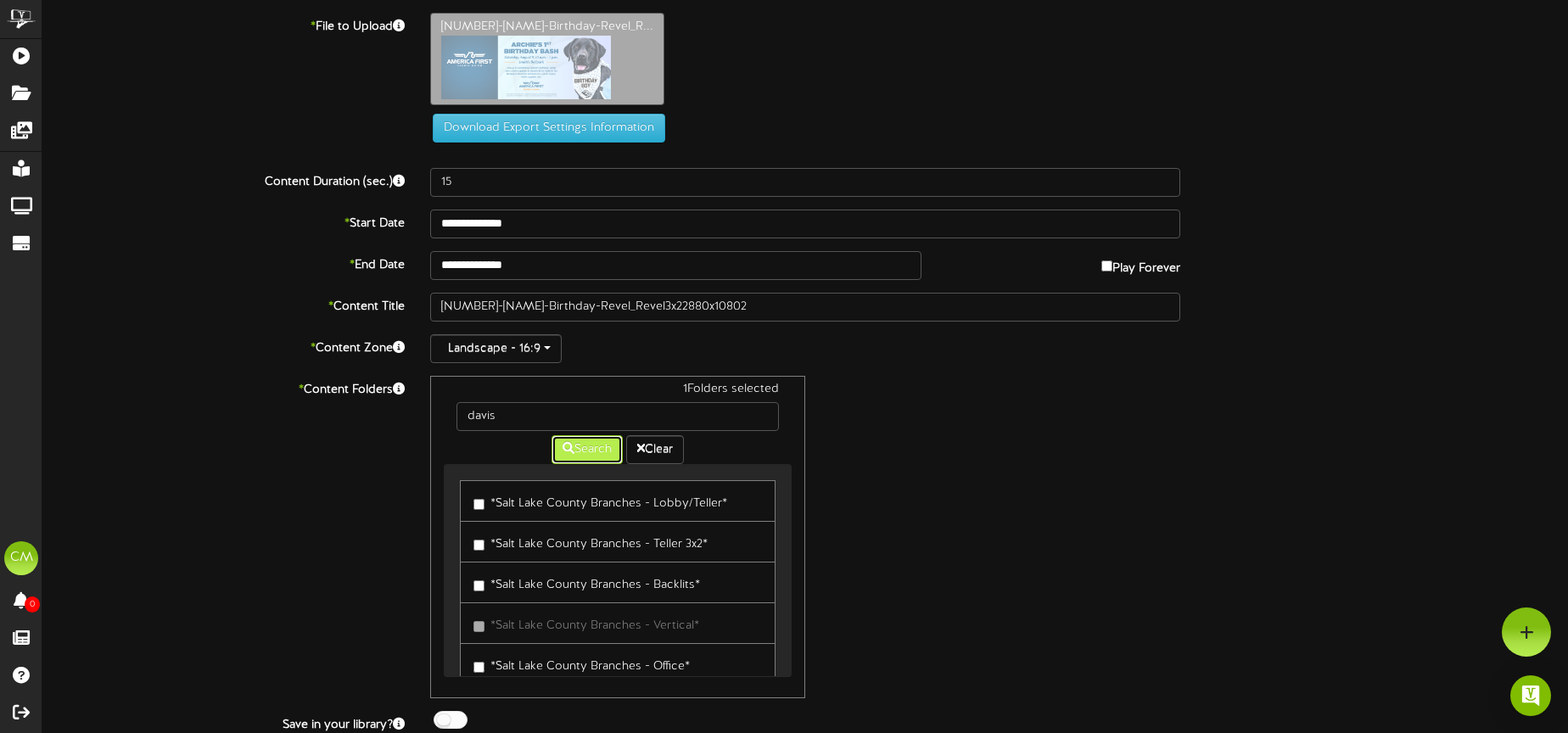 click at bounding box center (568, 448) 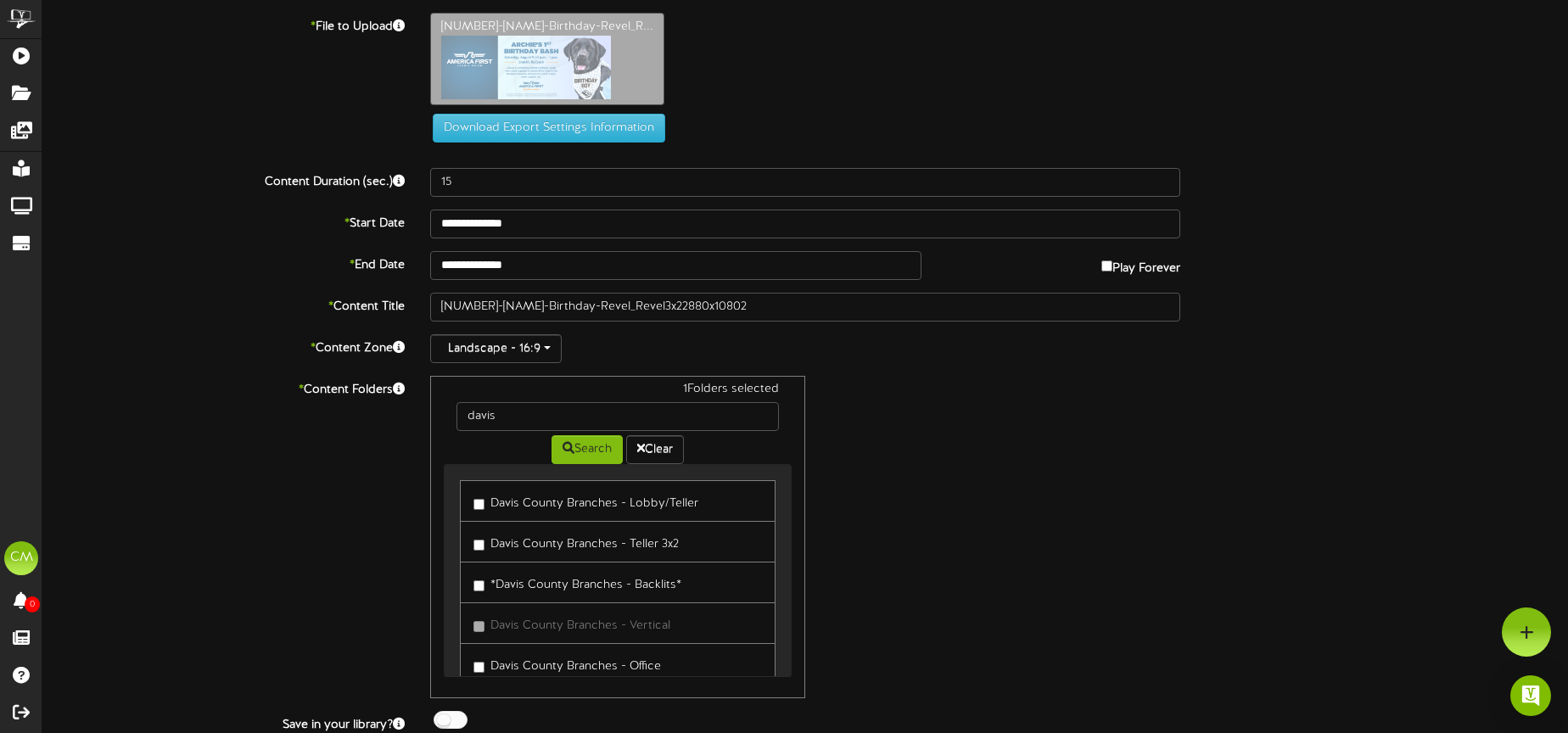 click on "*Davis County Branches - Teller 3x2*" at bounding box center [576, 541] 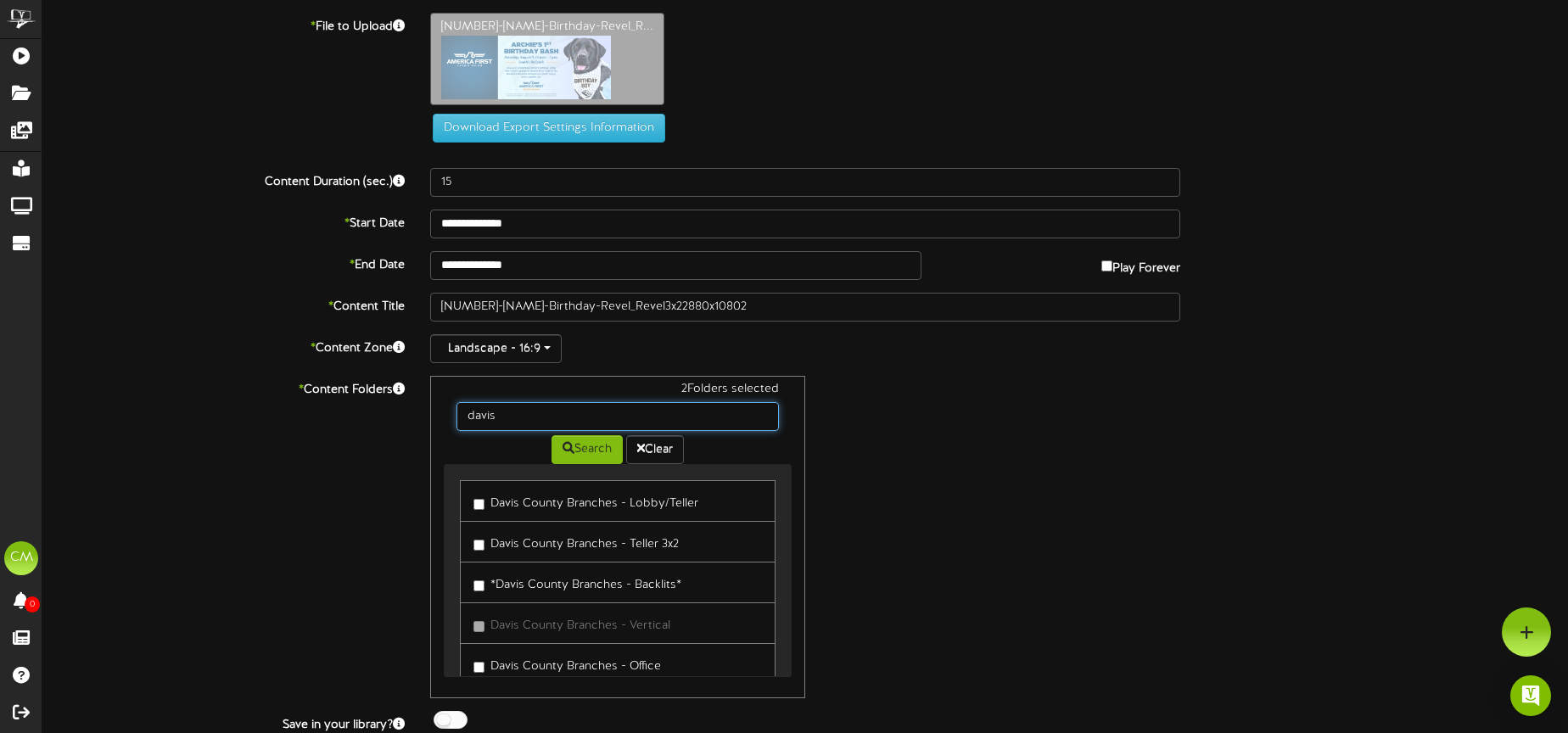 drag, startPoint x: 526, startPoint y: 408, endPoint x: 456, endPoint y: 407, distance: 70.00714 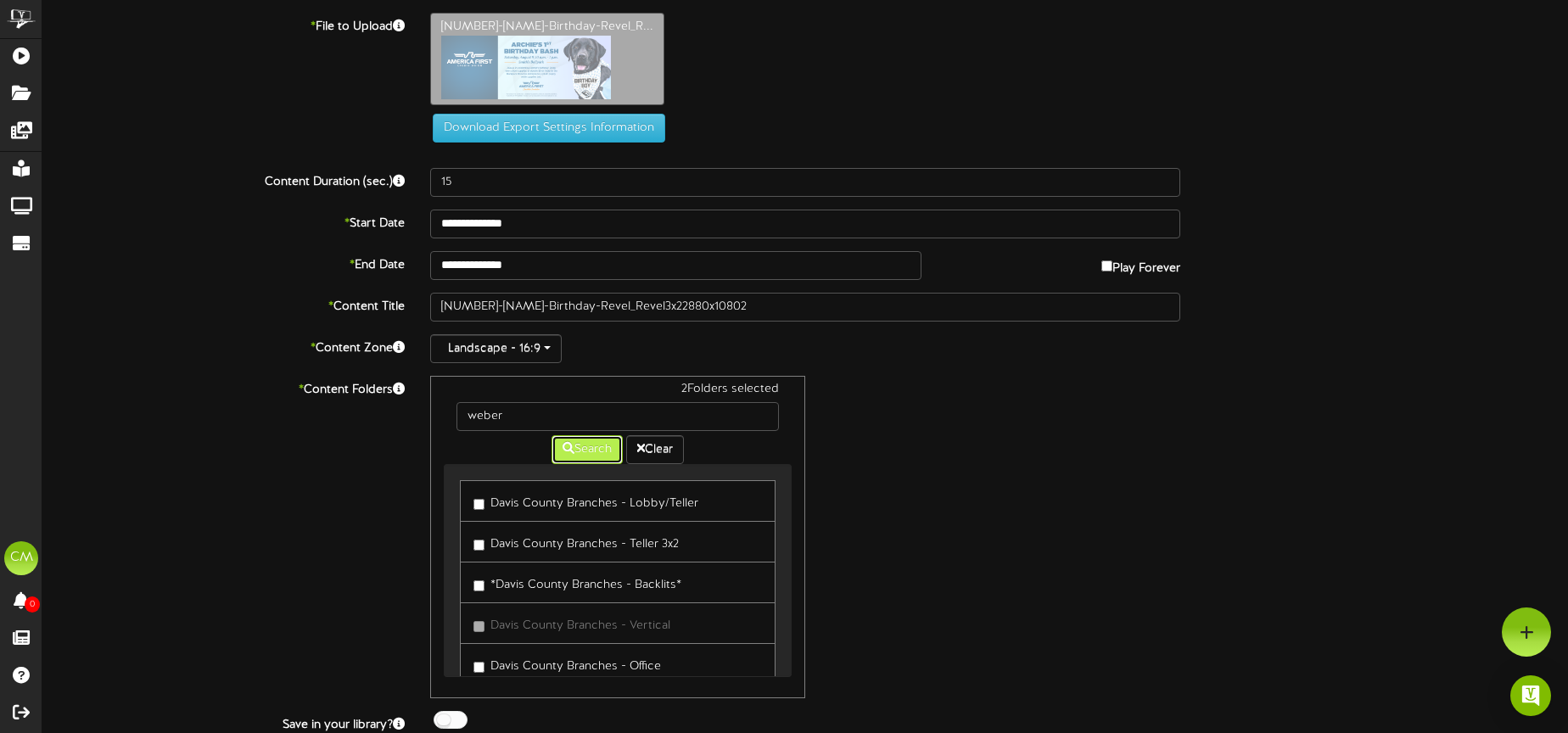 click on "Search" at bounding box center [587, 450] 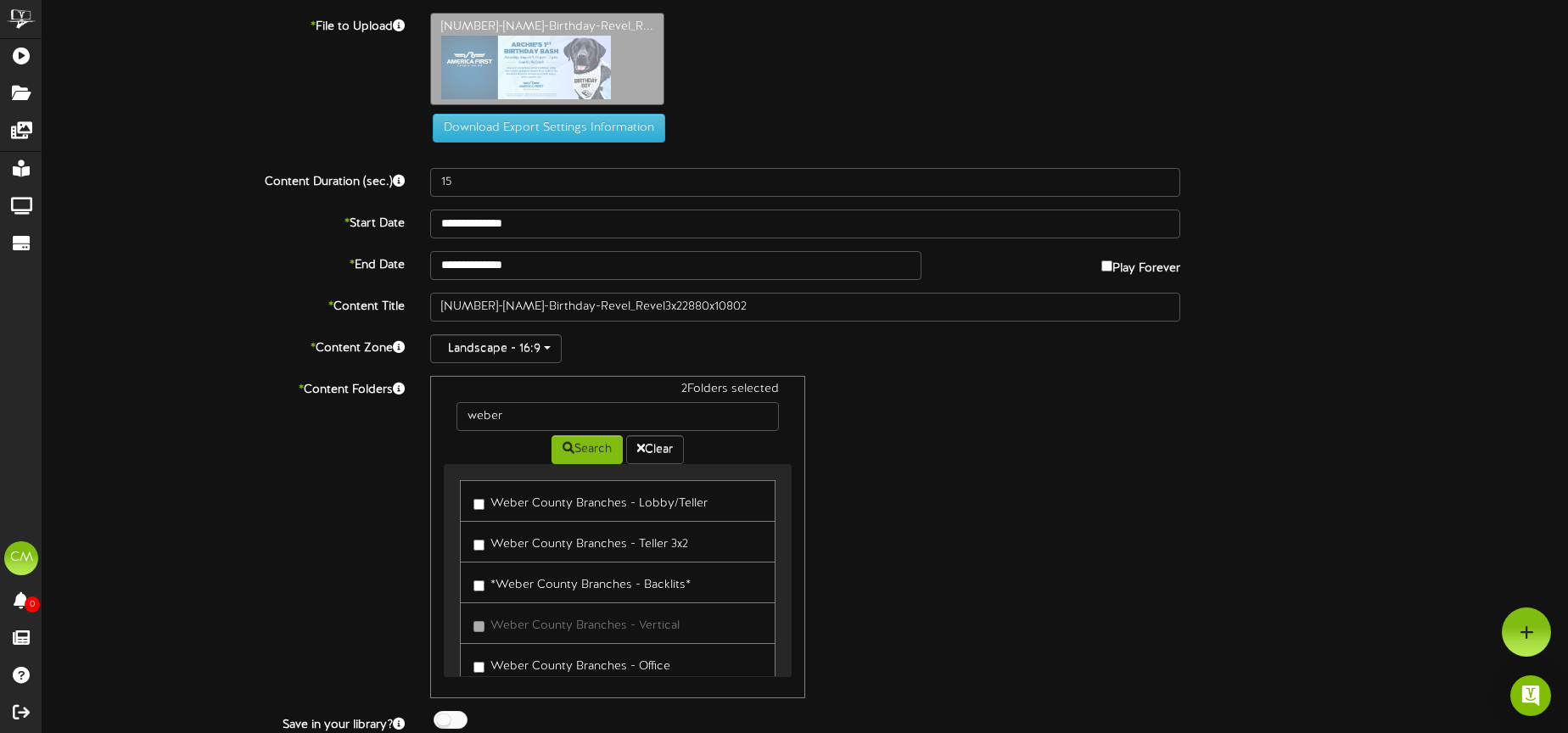 click on "*Weber County Branches - Teller 3x2*" at bounding box center (580, 541) 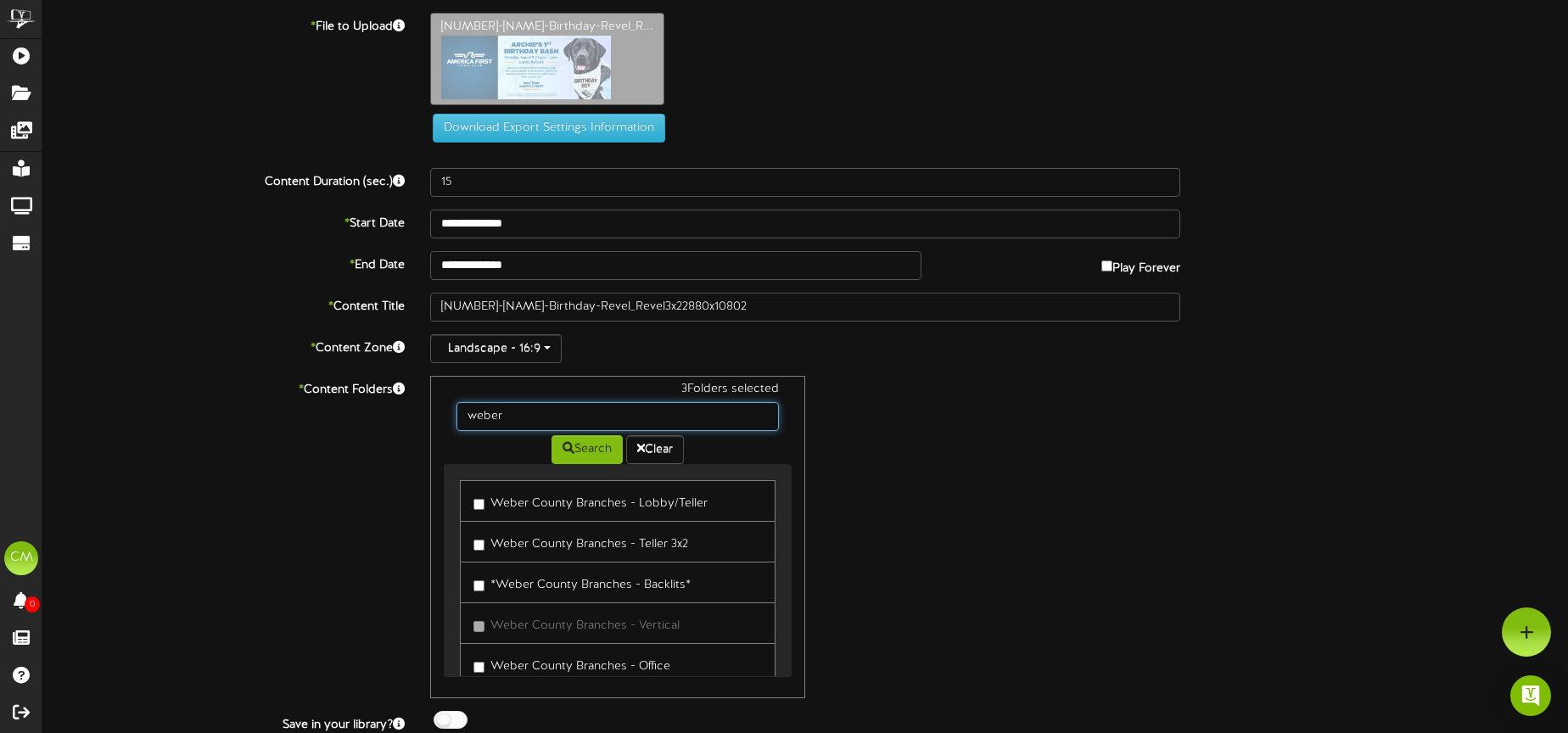click on "weber" at bounding box center [618, 417] 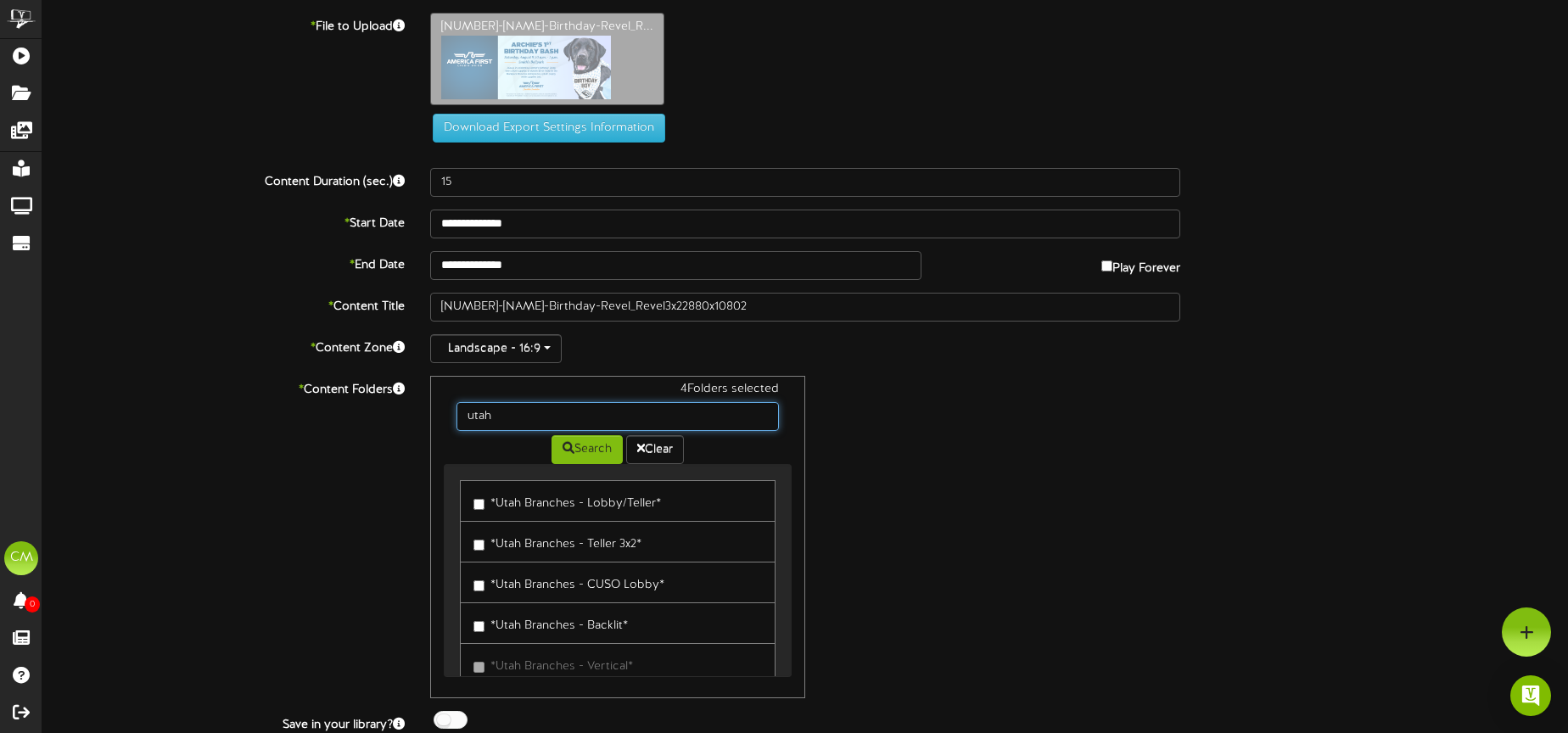 drag, startPoint x: 521, startPoint y: 416, endPoint x: 450, endPoint y: 414, distance: 71.0282 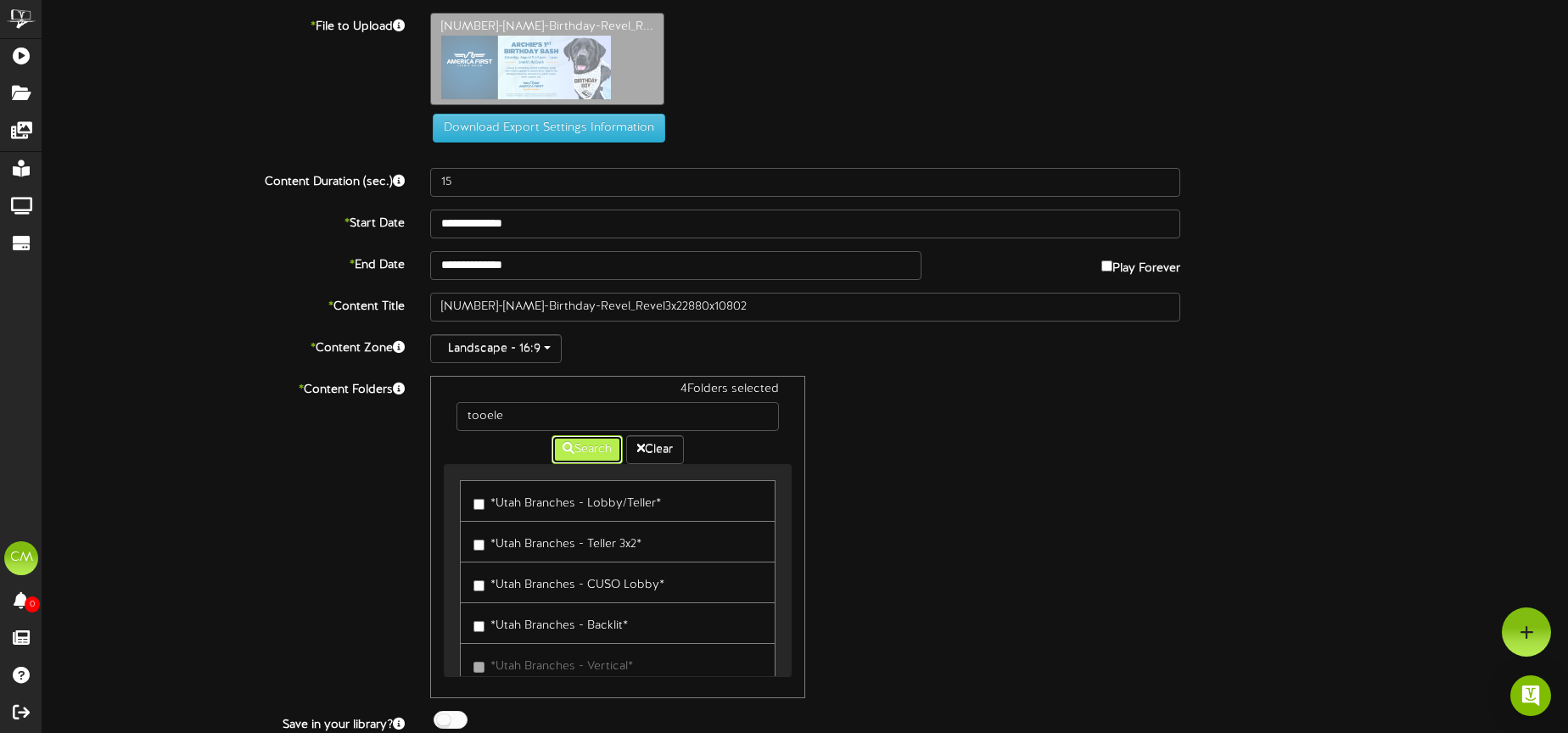 click on "Search" at bounding box center (587, 450) 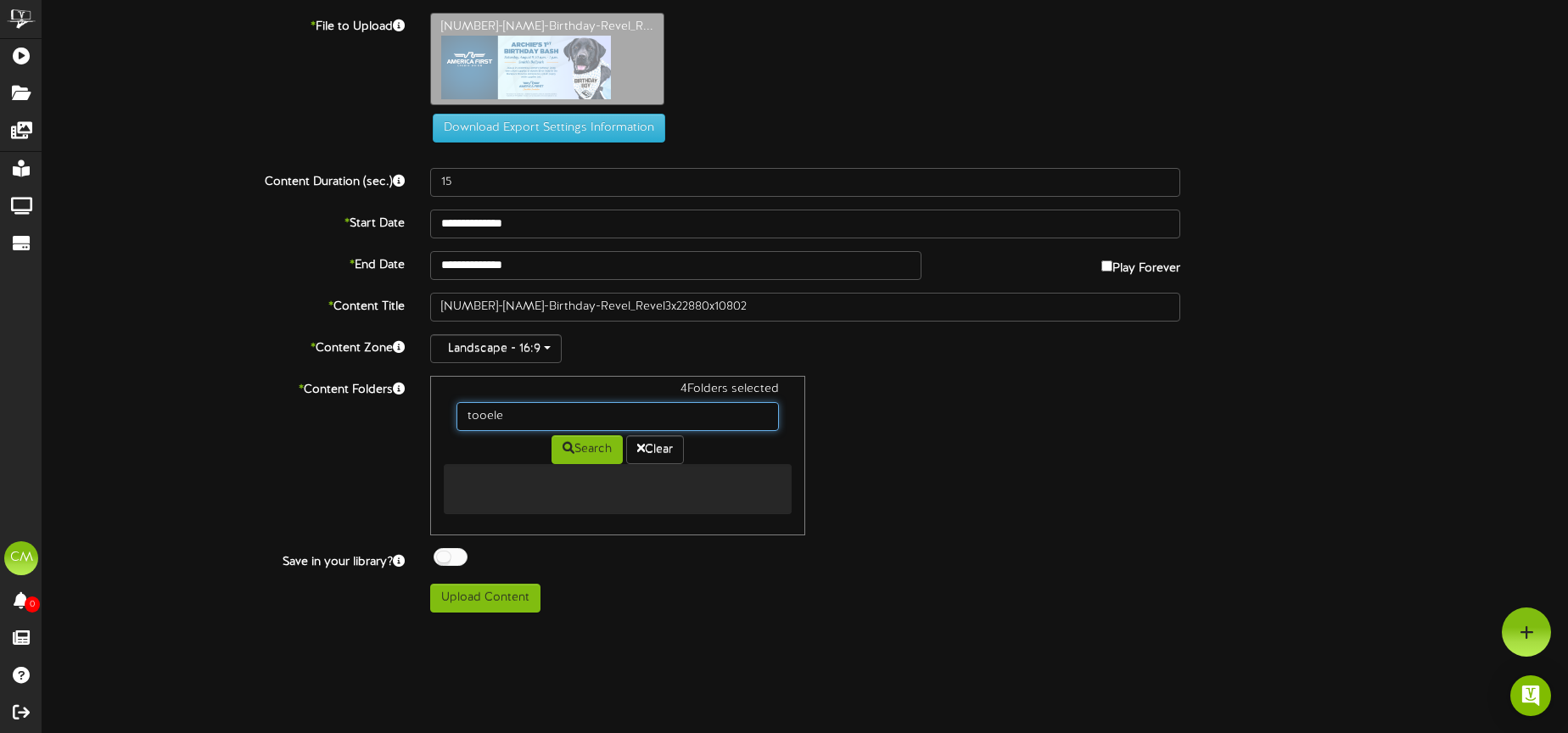 click on "tooele" at bounding box center (618, 417) 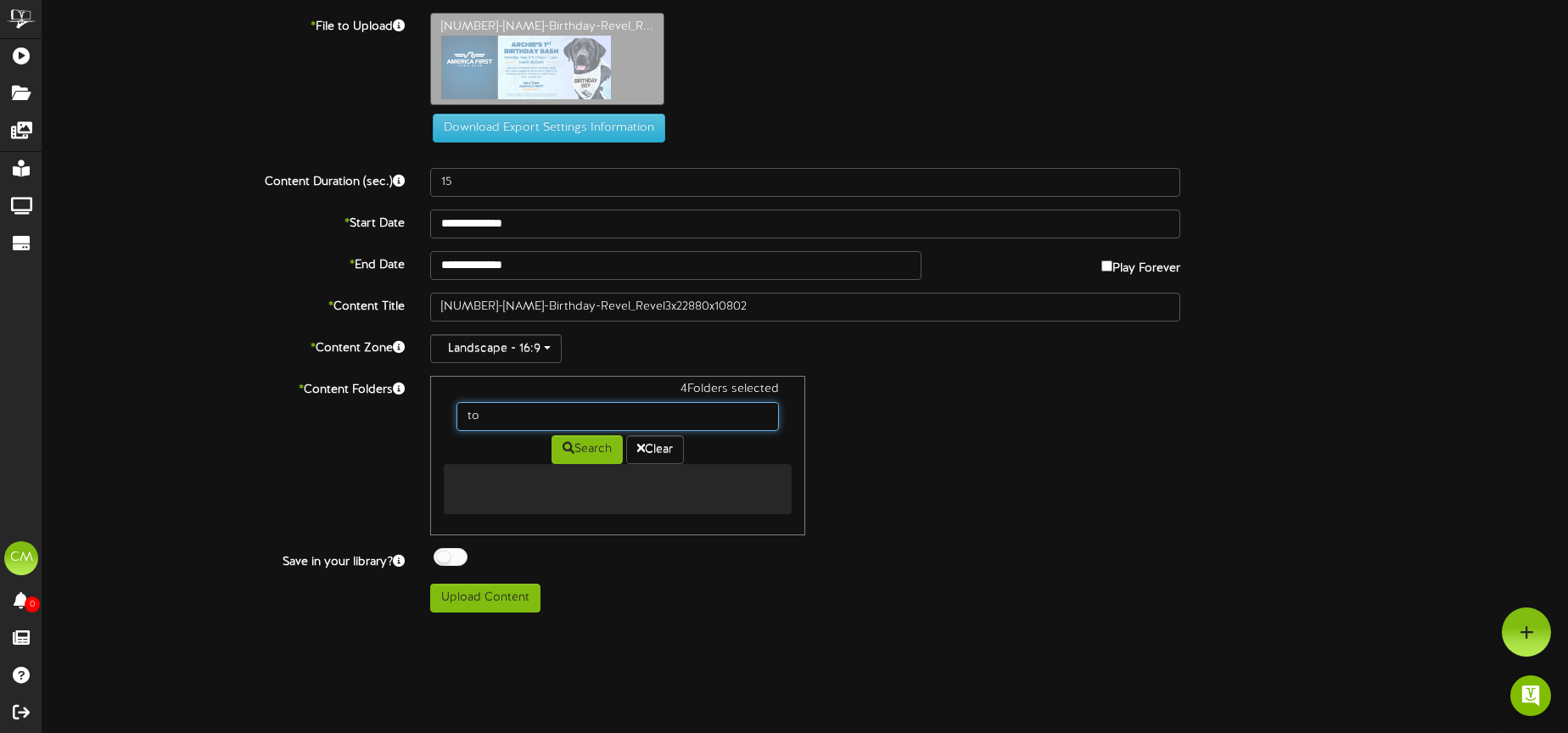 type on "t" 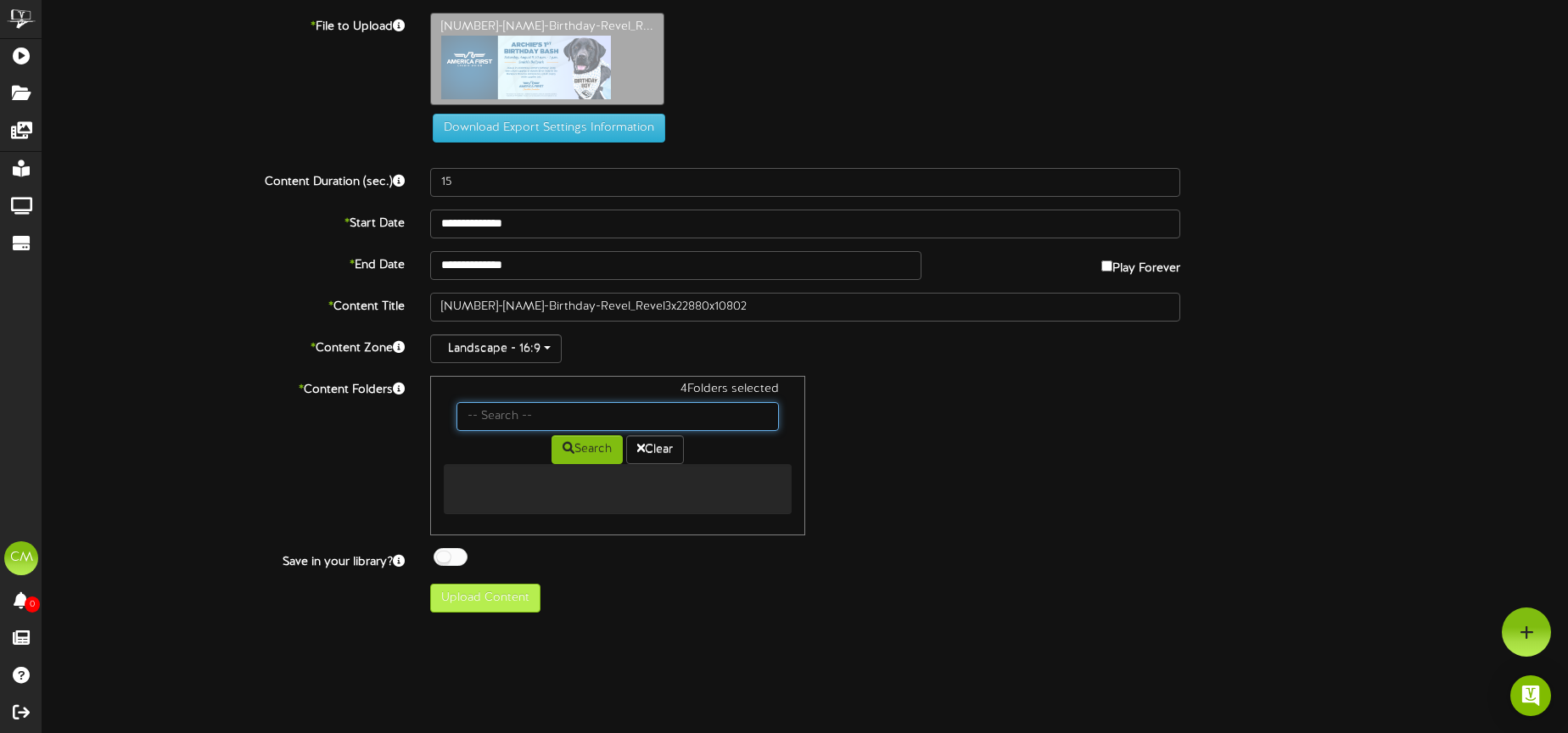 type 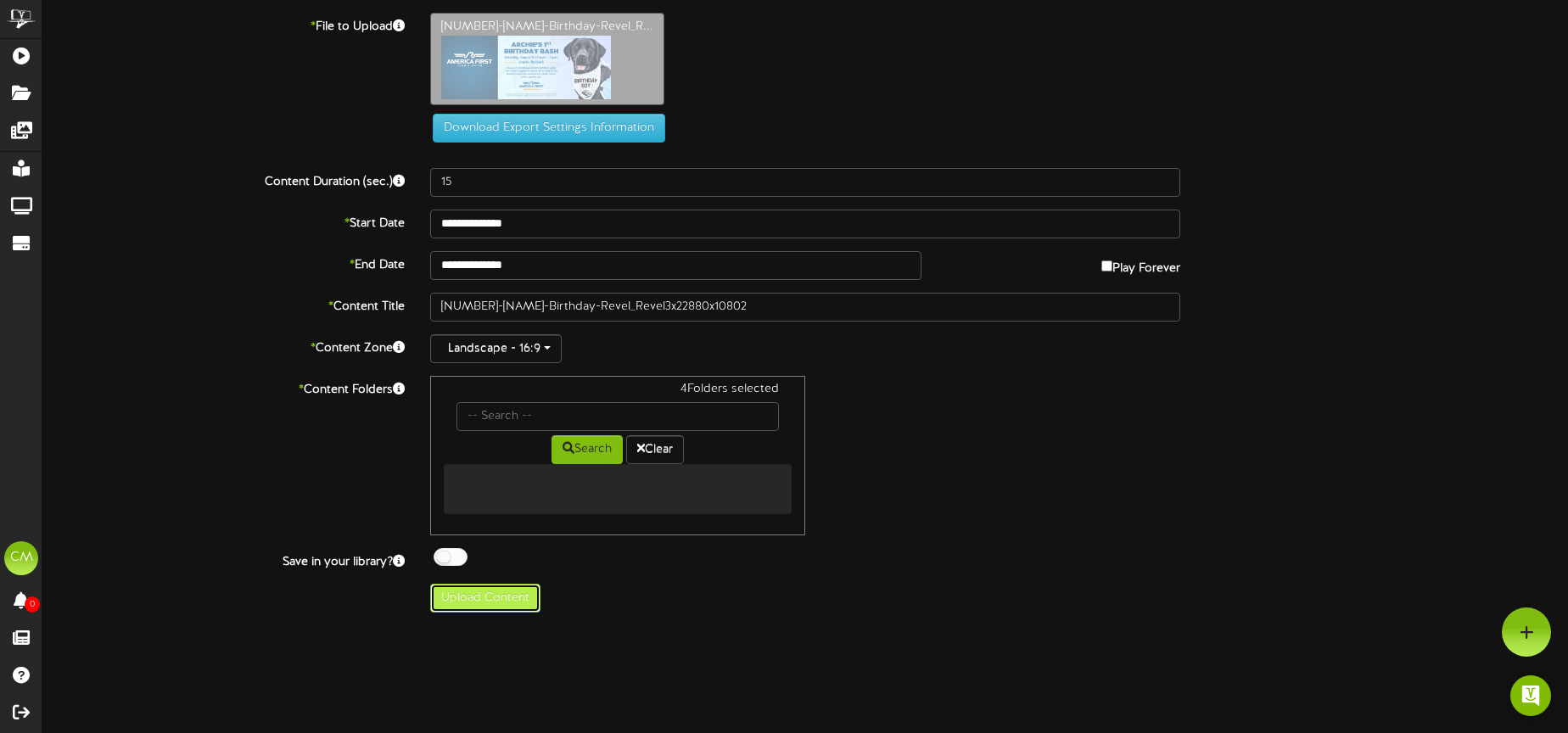 click on "Upload Content" at bounding box center [485, 598] 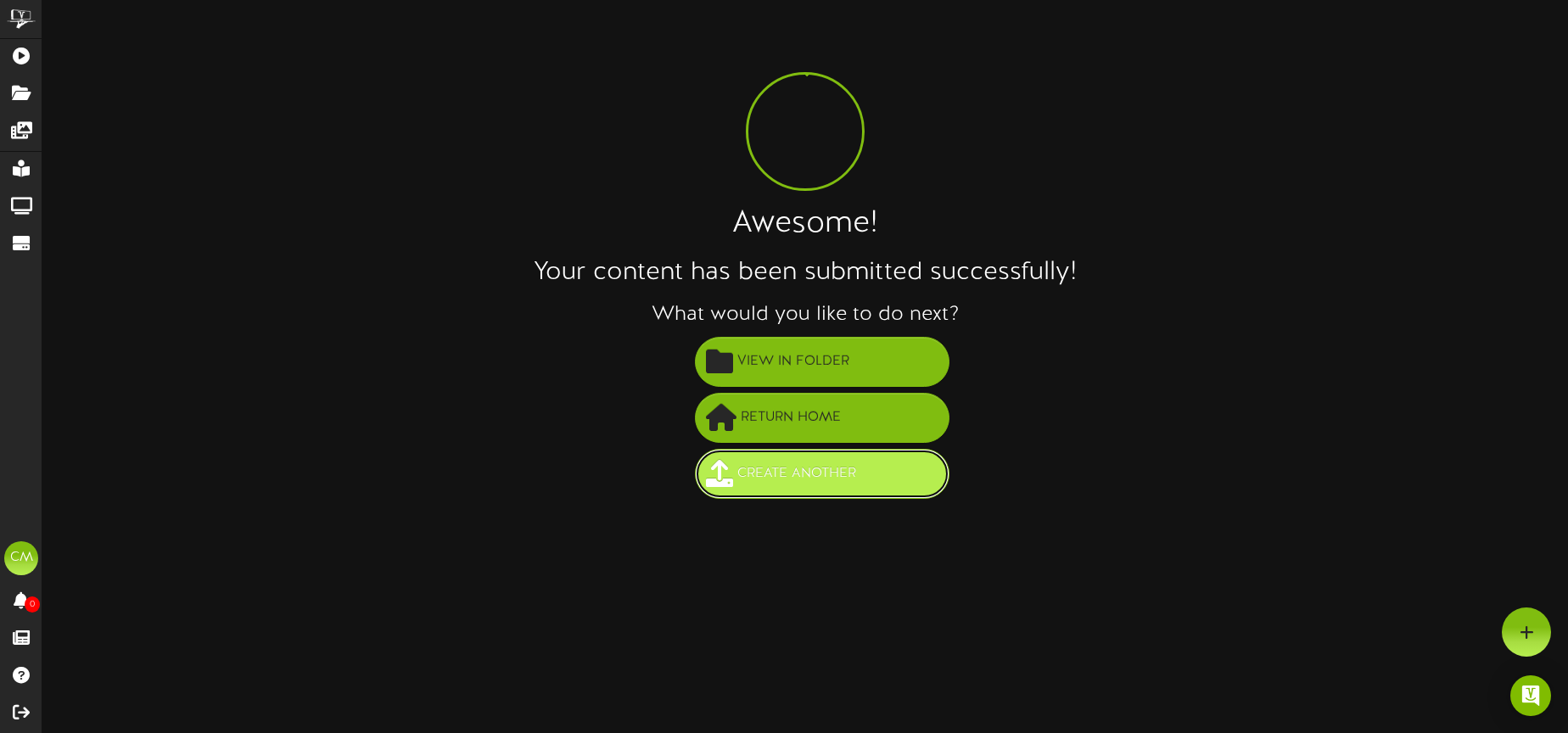 click on "Create Another" at bounding box center (822, 473) 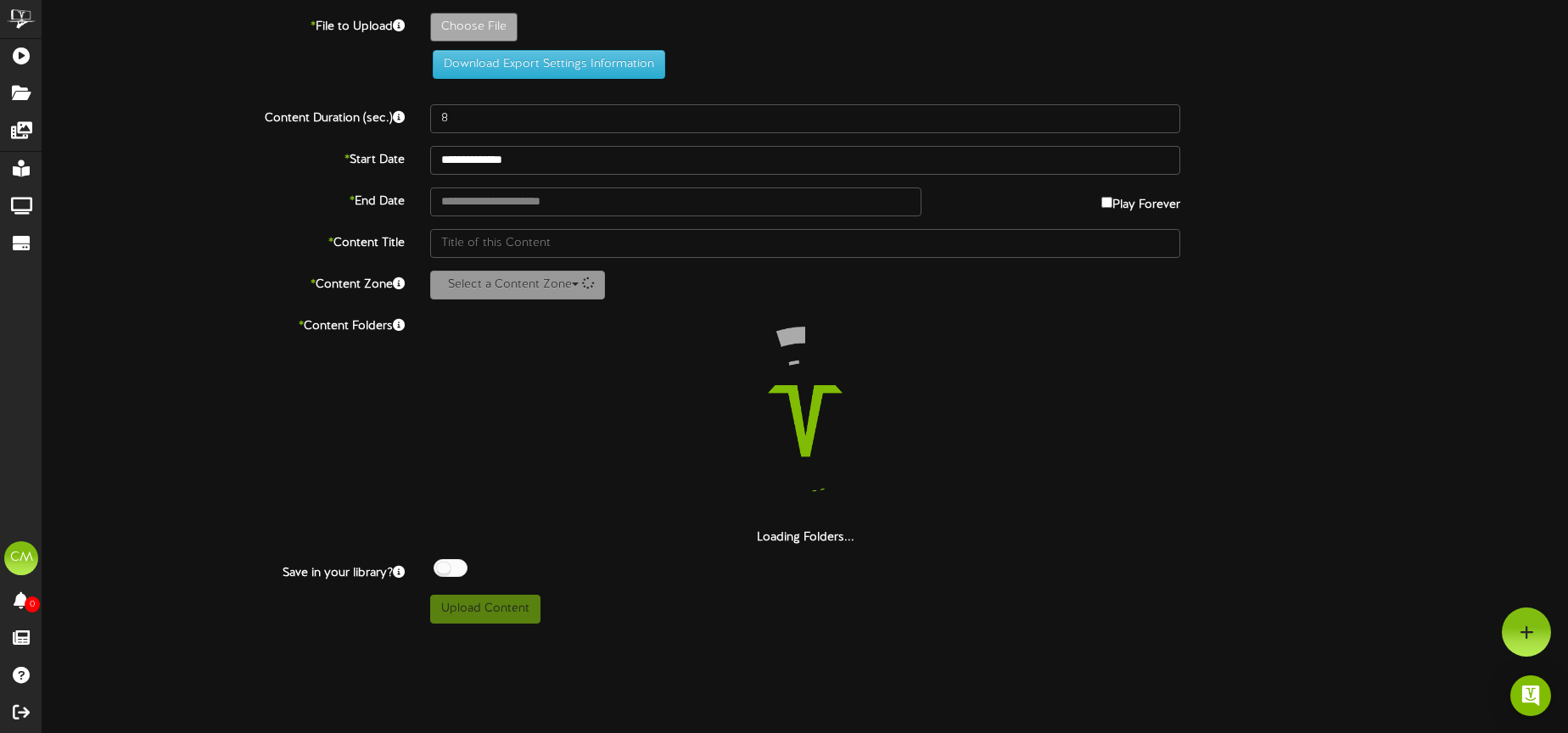 scroll, scrollTop: 0, scrollLeft: 0, axis: both 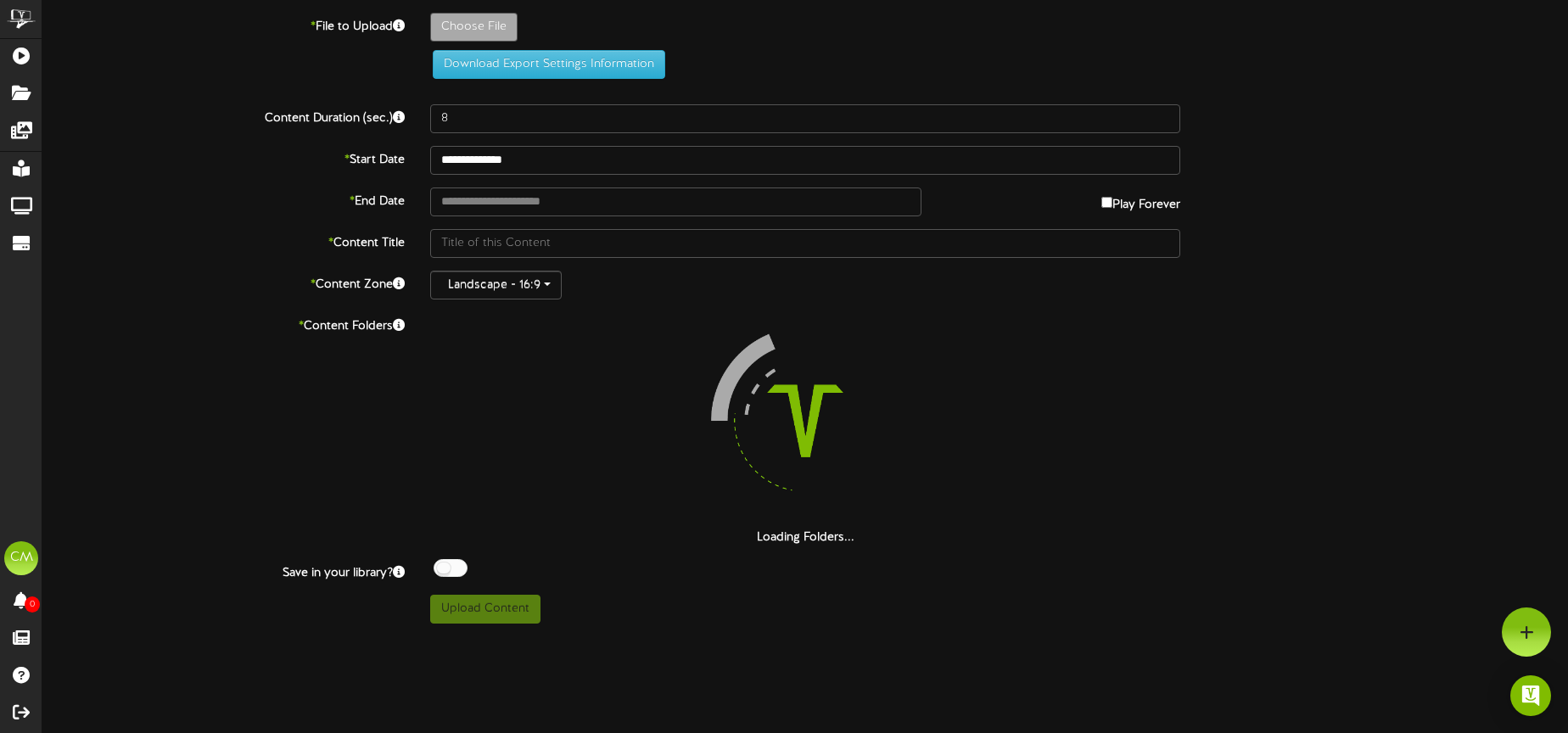 click on "Choose File" at bounding box center (473, 27) 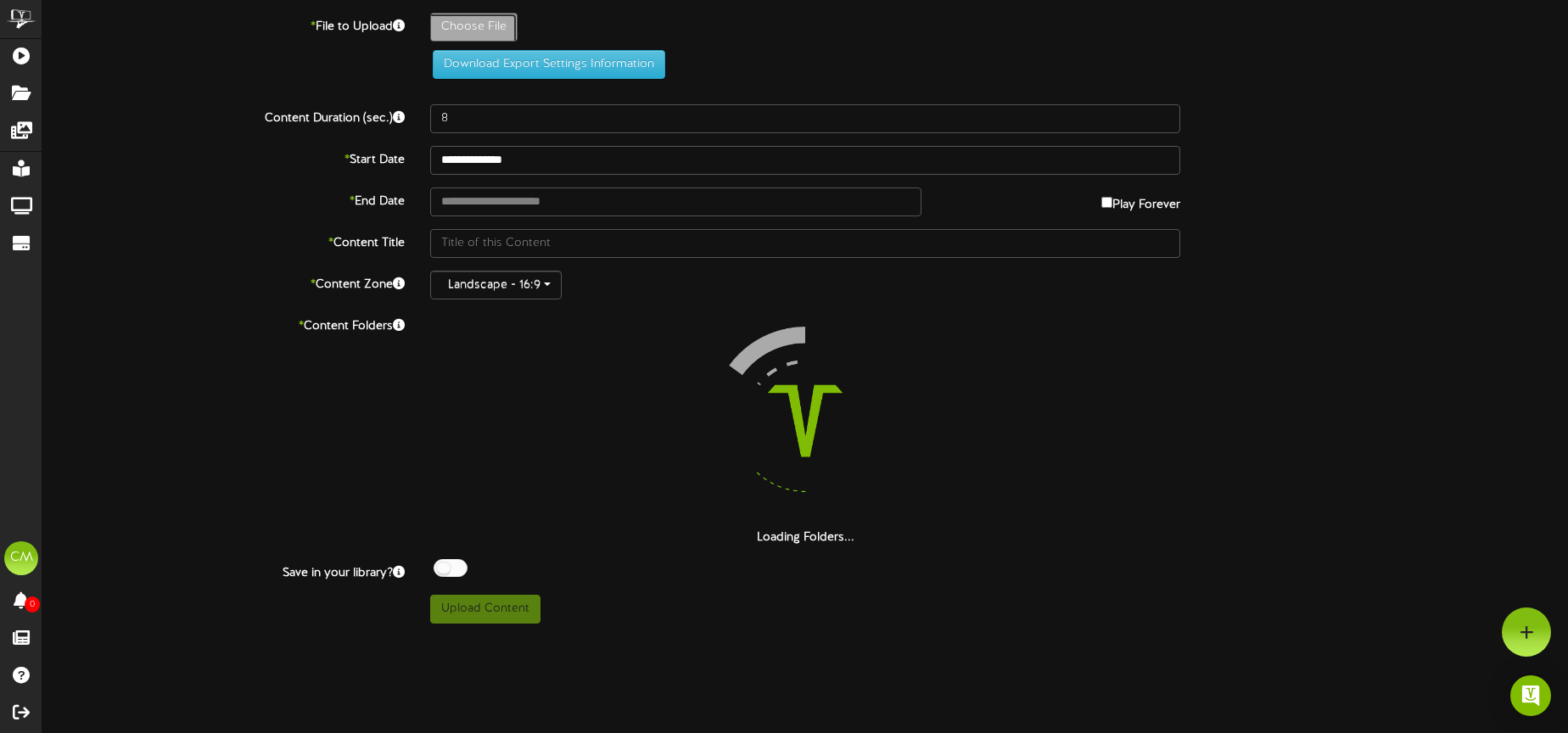 click on "Choose File" at bounding box center [-406, 74] 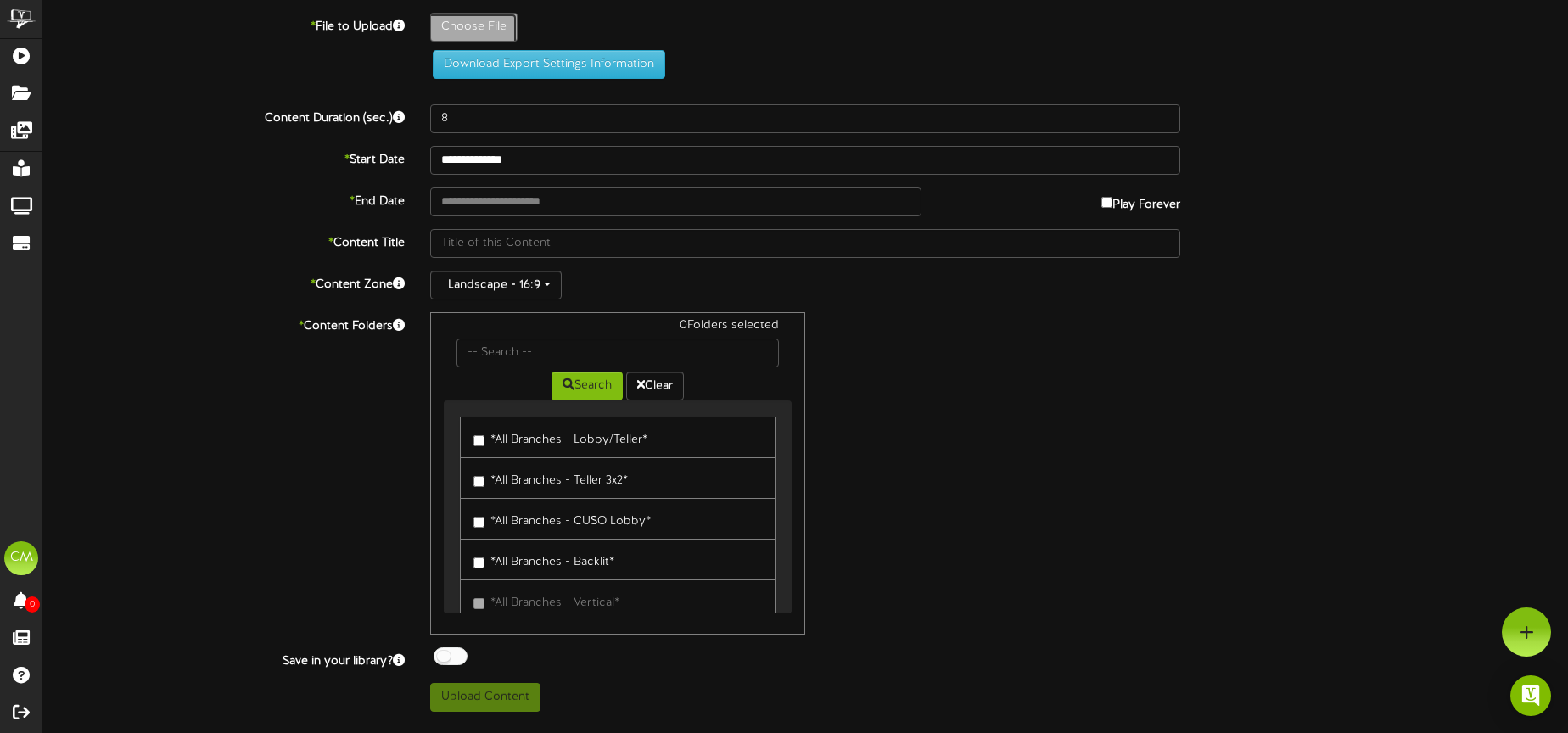 type on "**********" 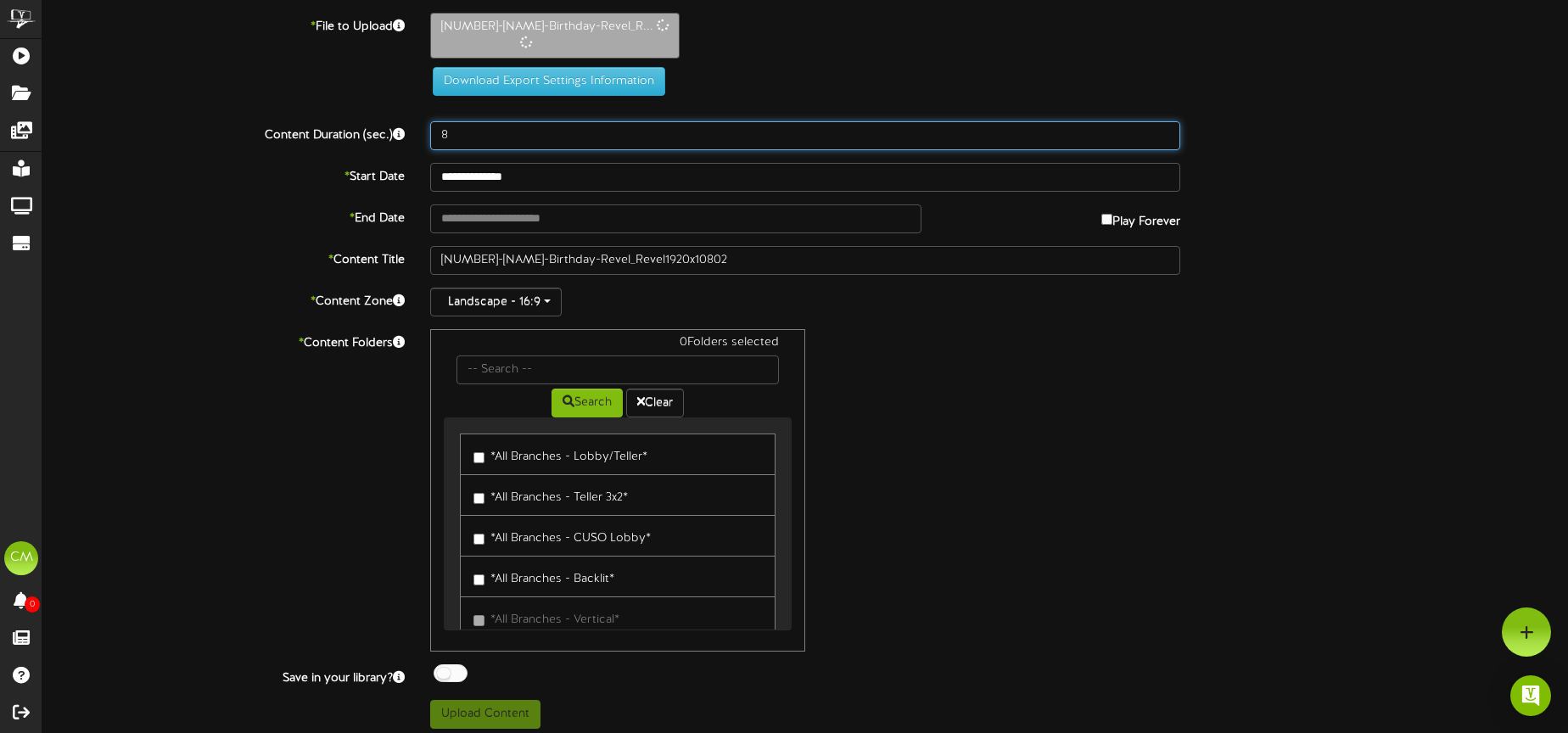 drag, startPoint x: 465, startPoint y: 120, endPoint x: 456, endPoint y: 126, distance: 10.816654 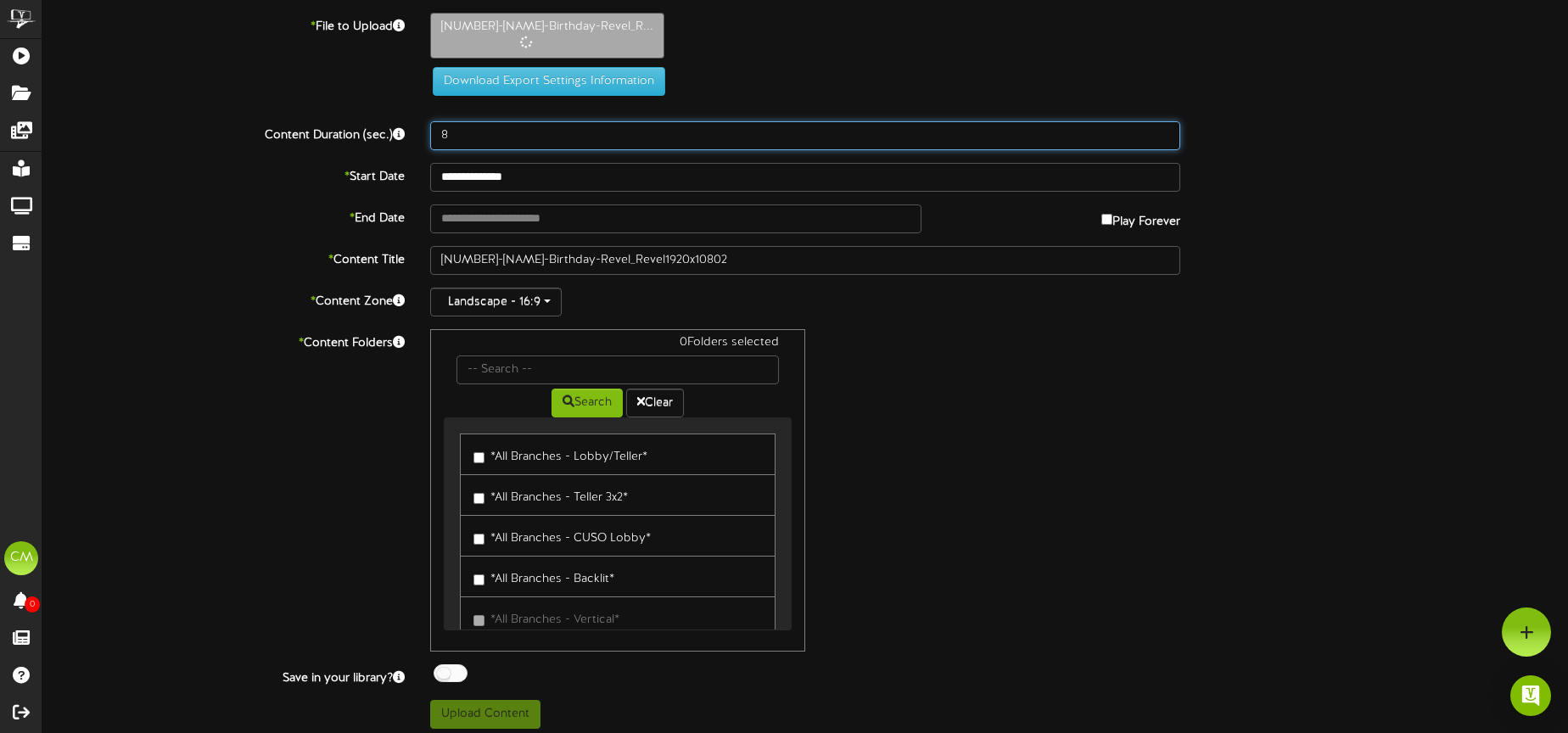 drag, startPoint x: 458, startPoint y: 129, endPoint x: 426, endPoint y: 131, distance: 32.062439 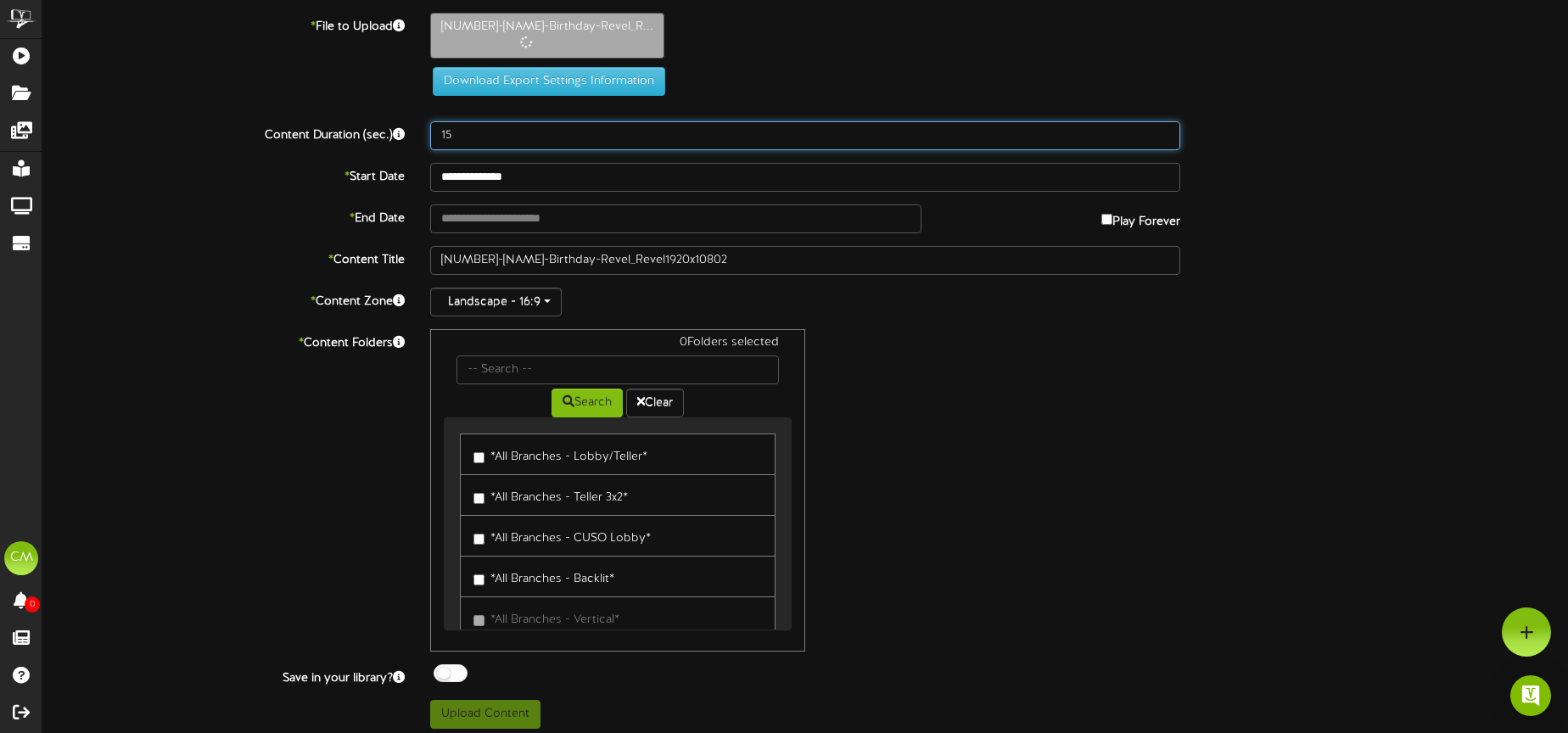type on "15" 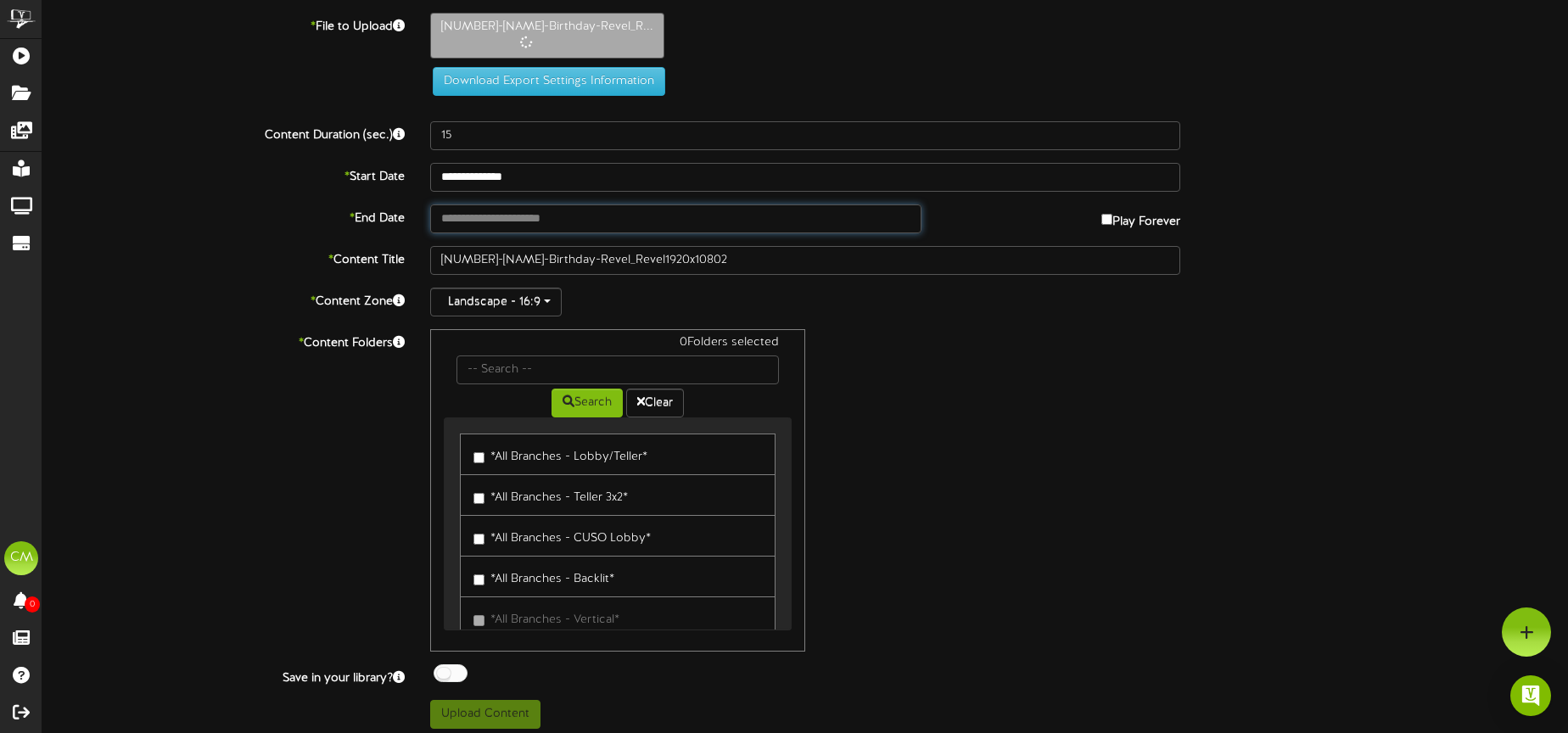 click at bounding box center [675, 219] 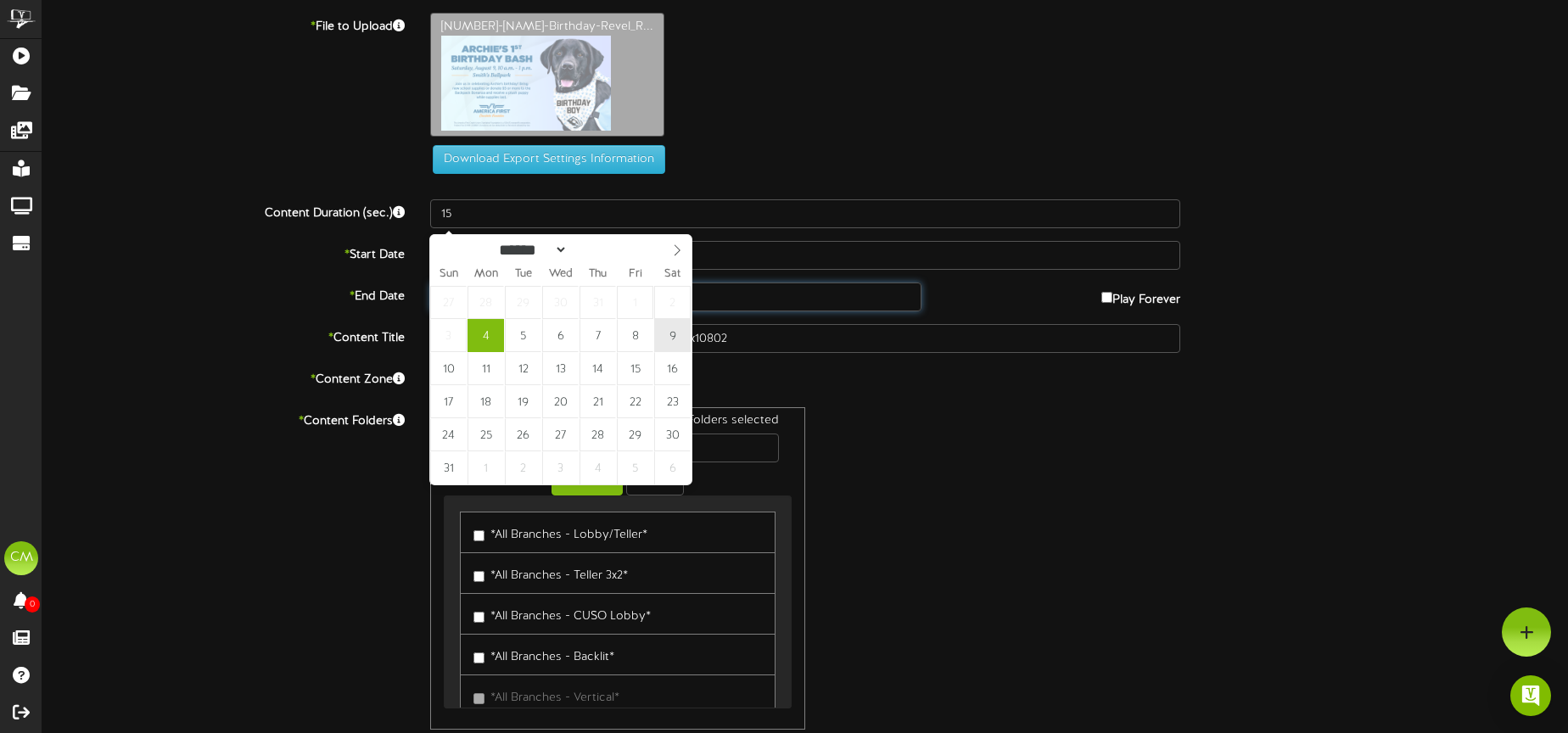 type on "**********" 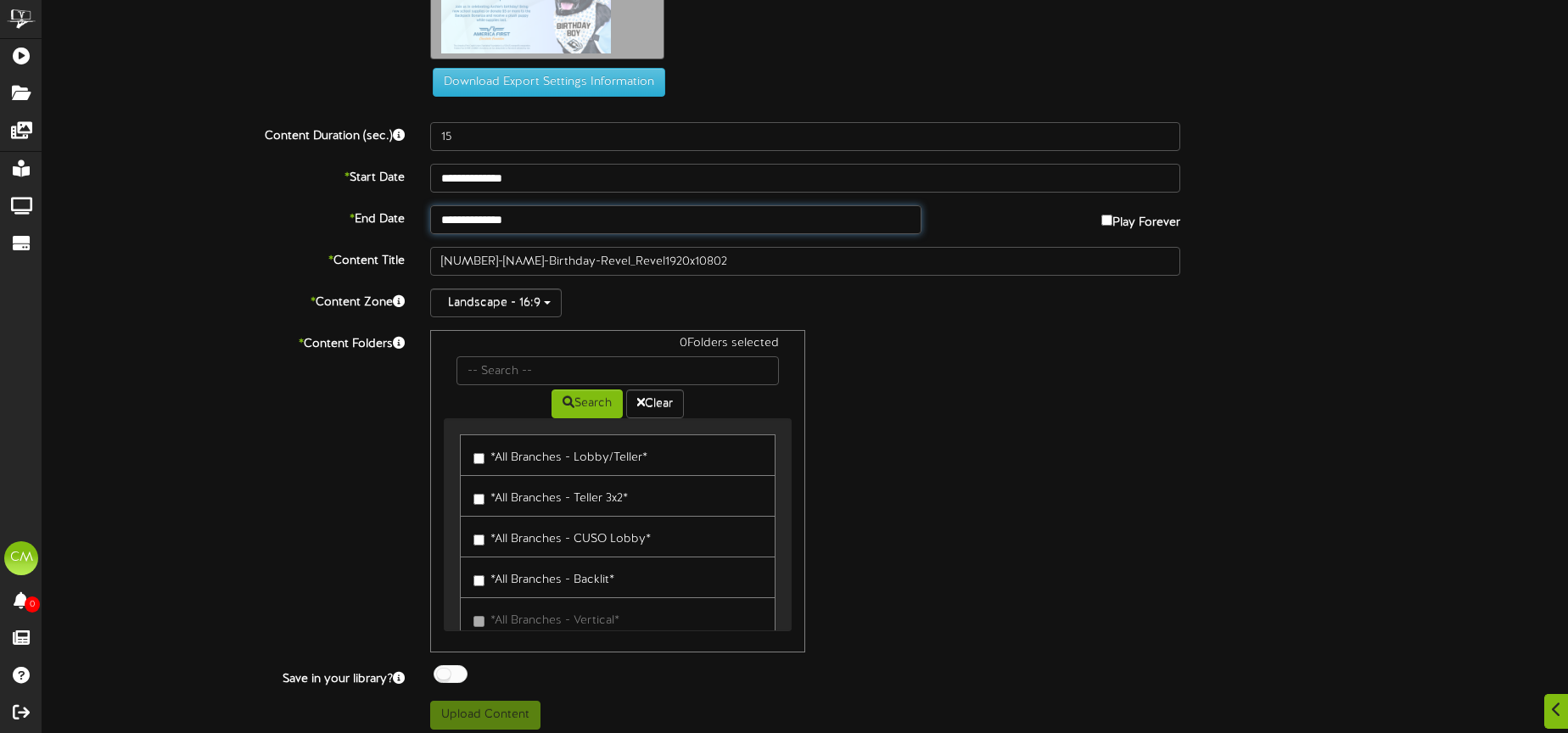 scroll, scrollTop: 79, scrollLeft: 0, axis: vertical 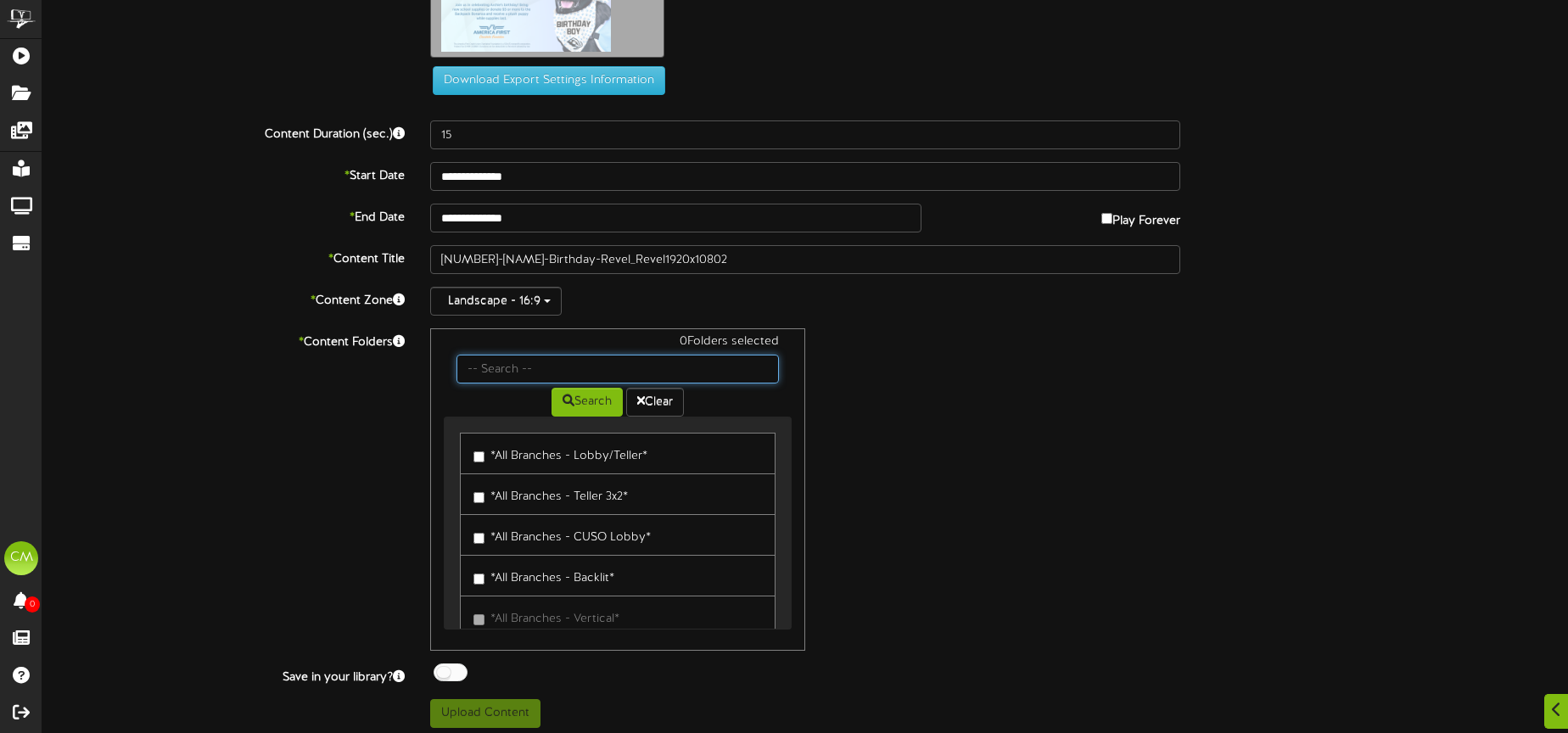 click at bounding box center [618, 369] 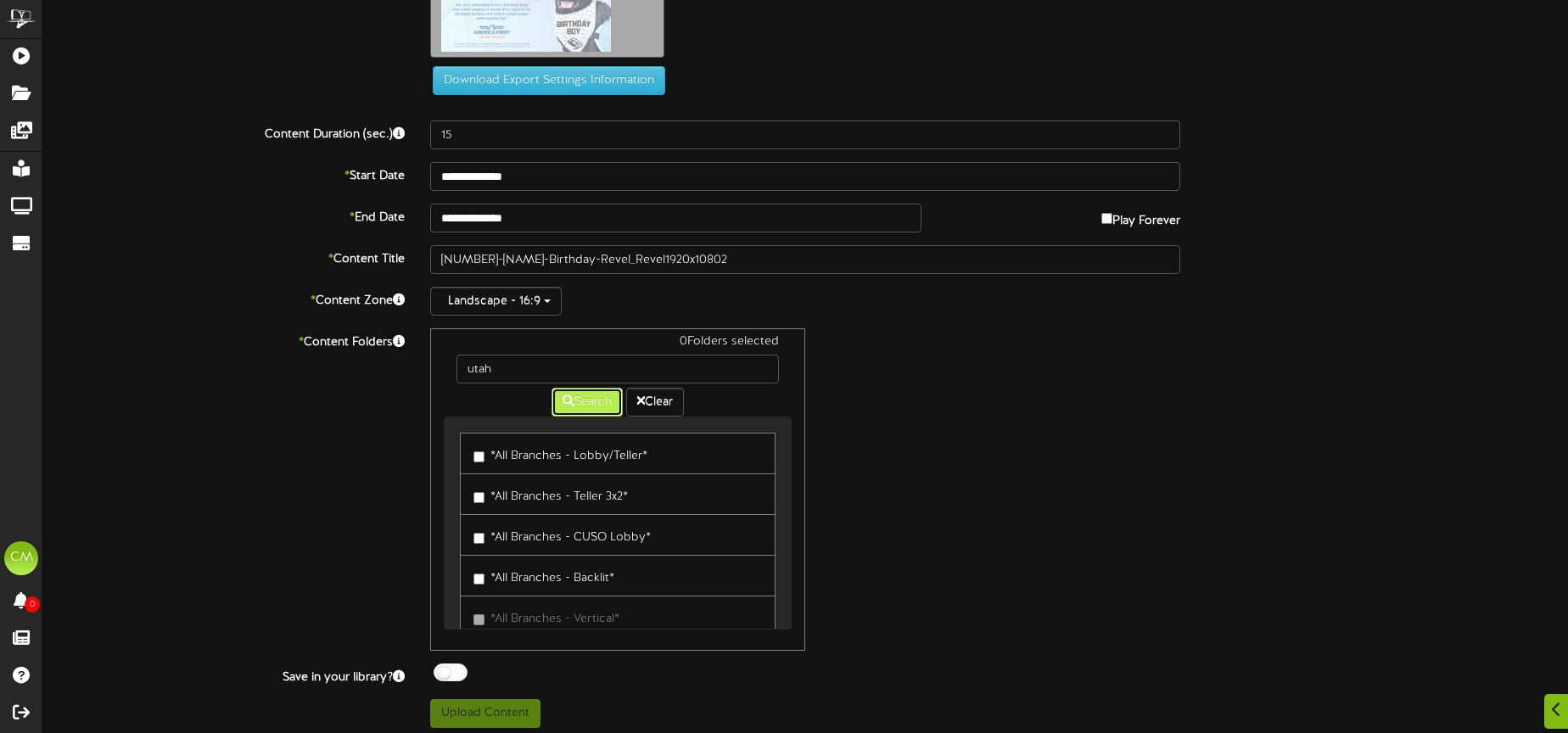 click on "Search" at bounding box center [587, 402] 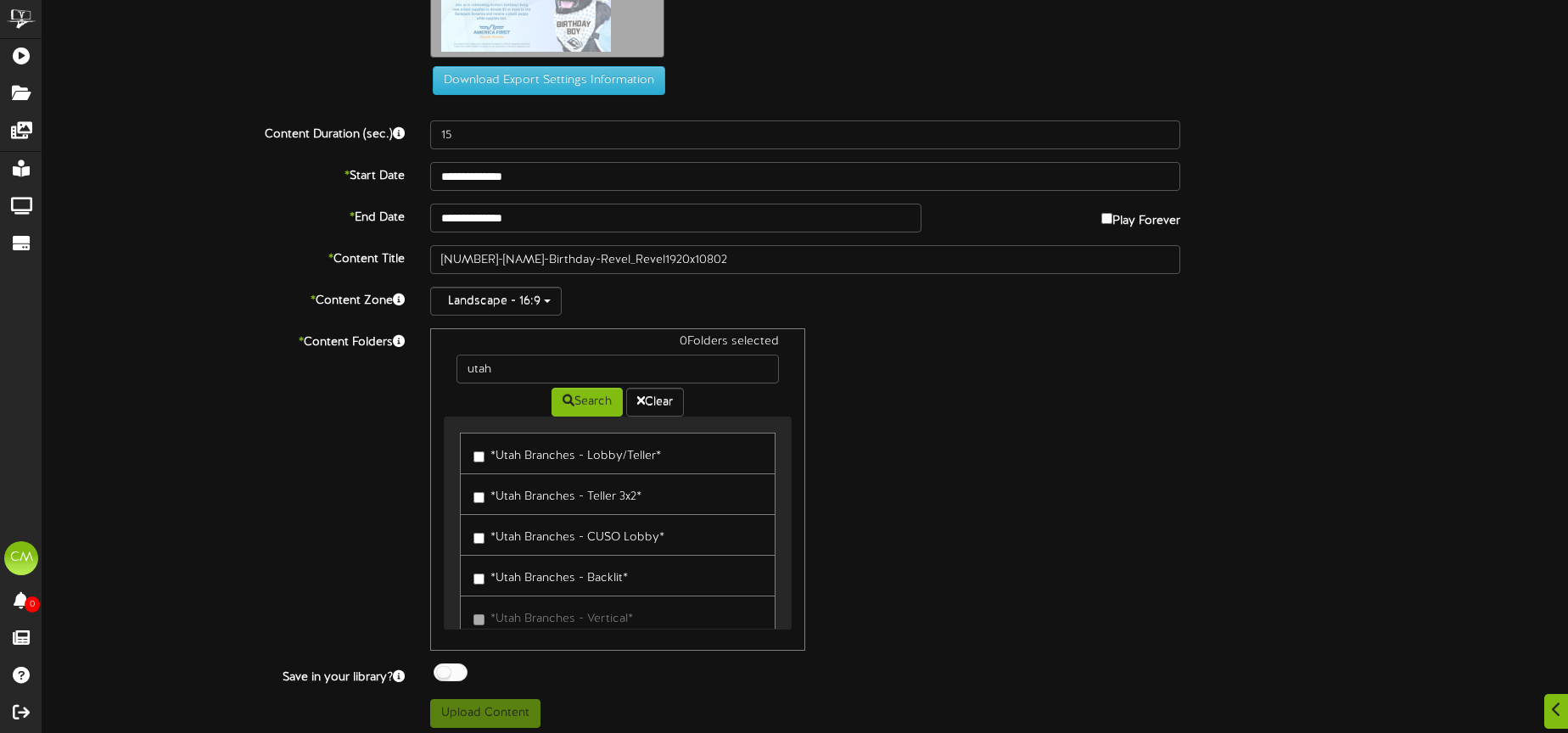 drag, startPoint x: 488, startPoint y: 456, endPoint x: 545, endPoint y: 390, distance: 87.2067 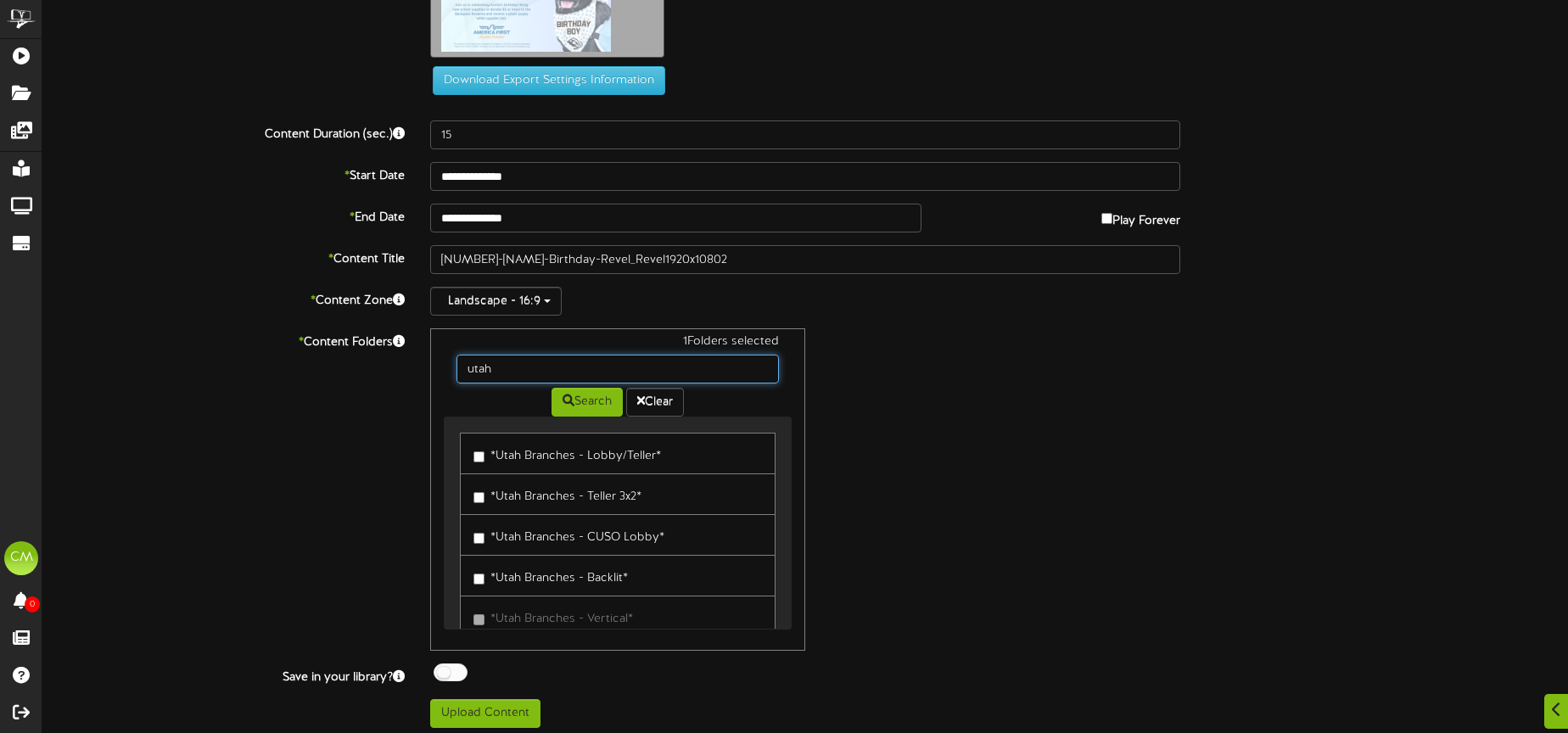 drag, startPoint x: 553, startPoint y: 368, endPoint x: 430, endPoint y: 366, distance: 123.01626 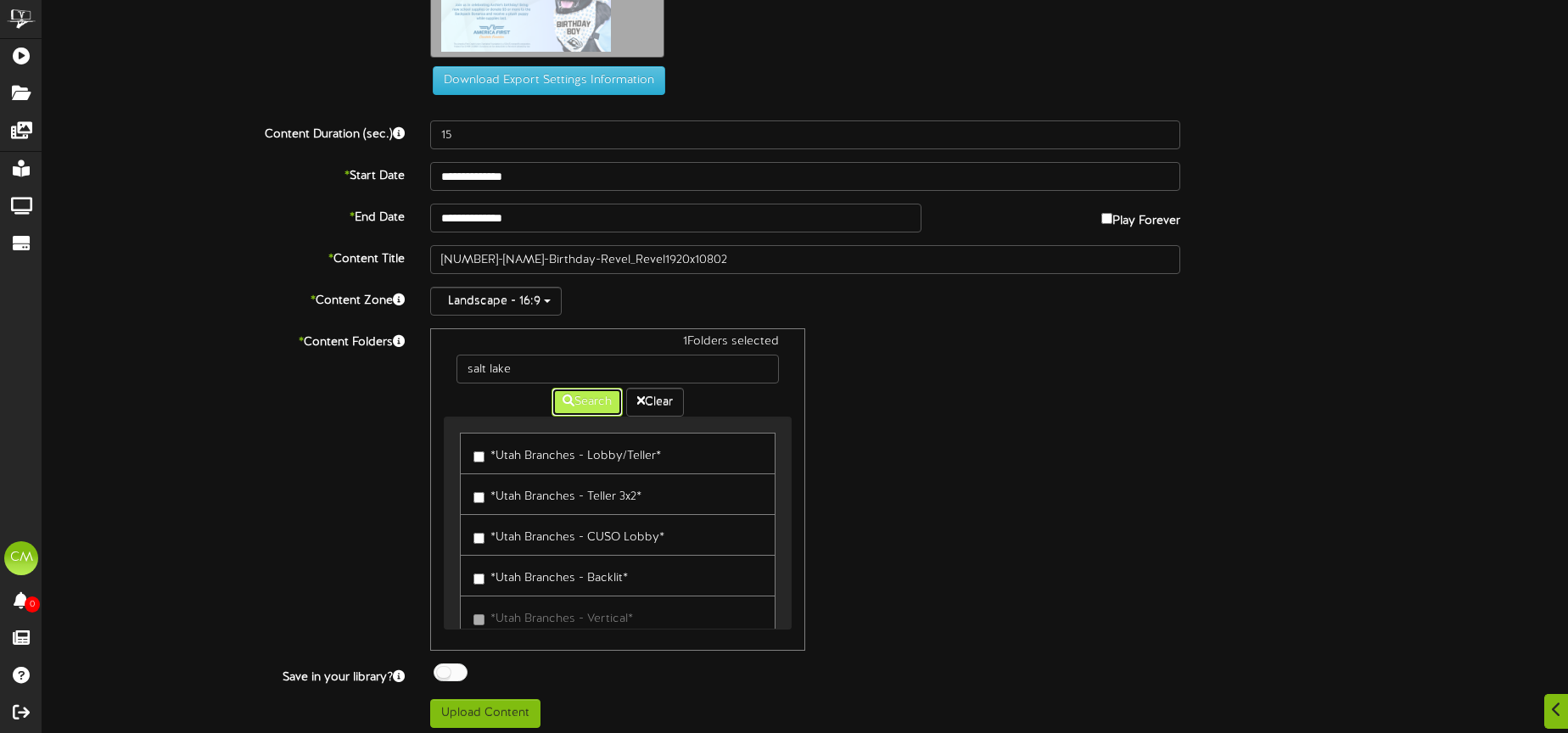 click on "Search" at bounding box center (587, 402) 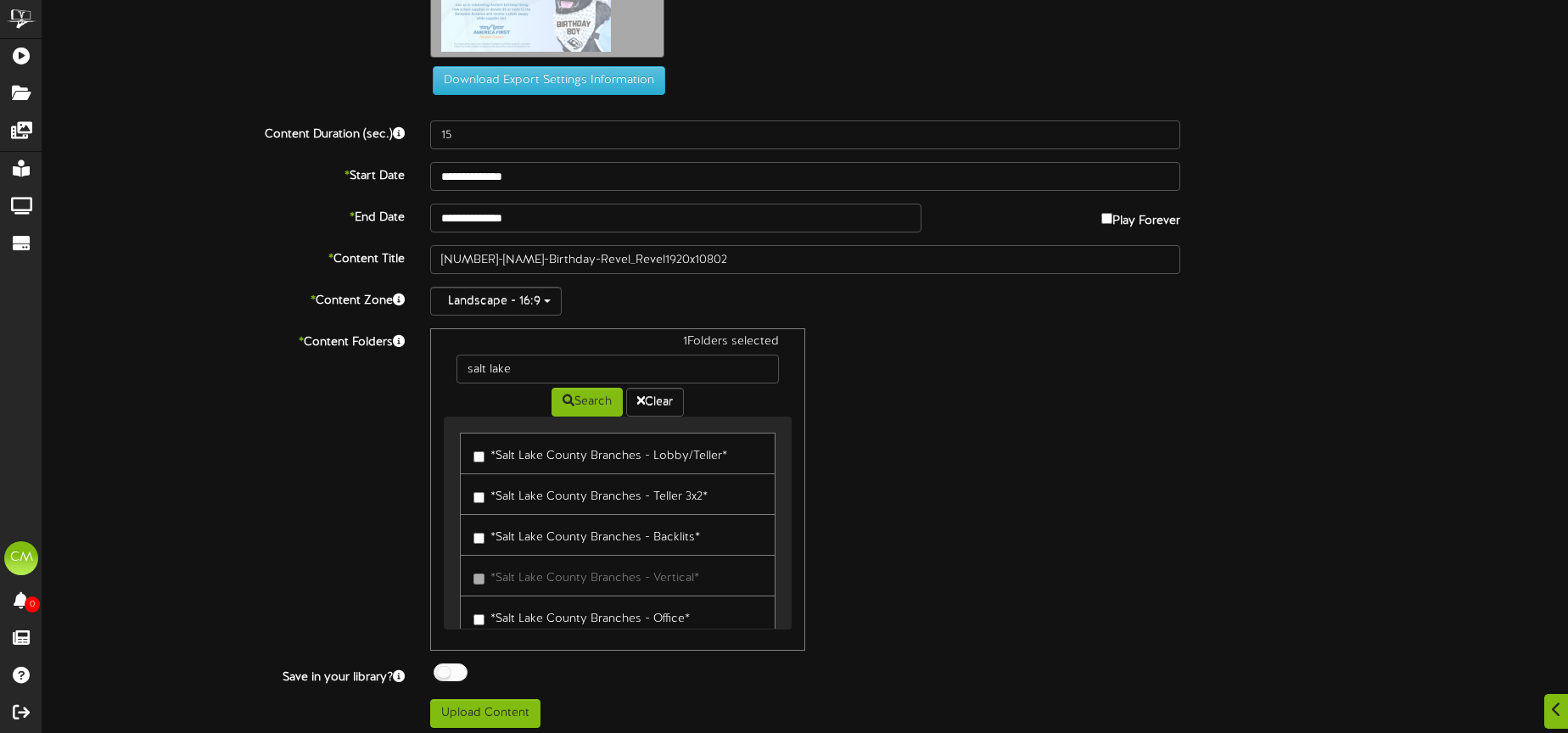 drag, startPoint x: 507, startPoint y: 456, endPoint x: 517, endPoint y: 451, distance: 11.18034 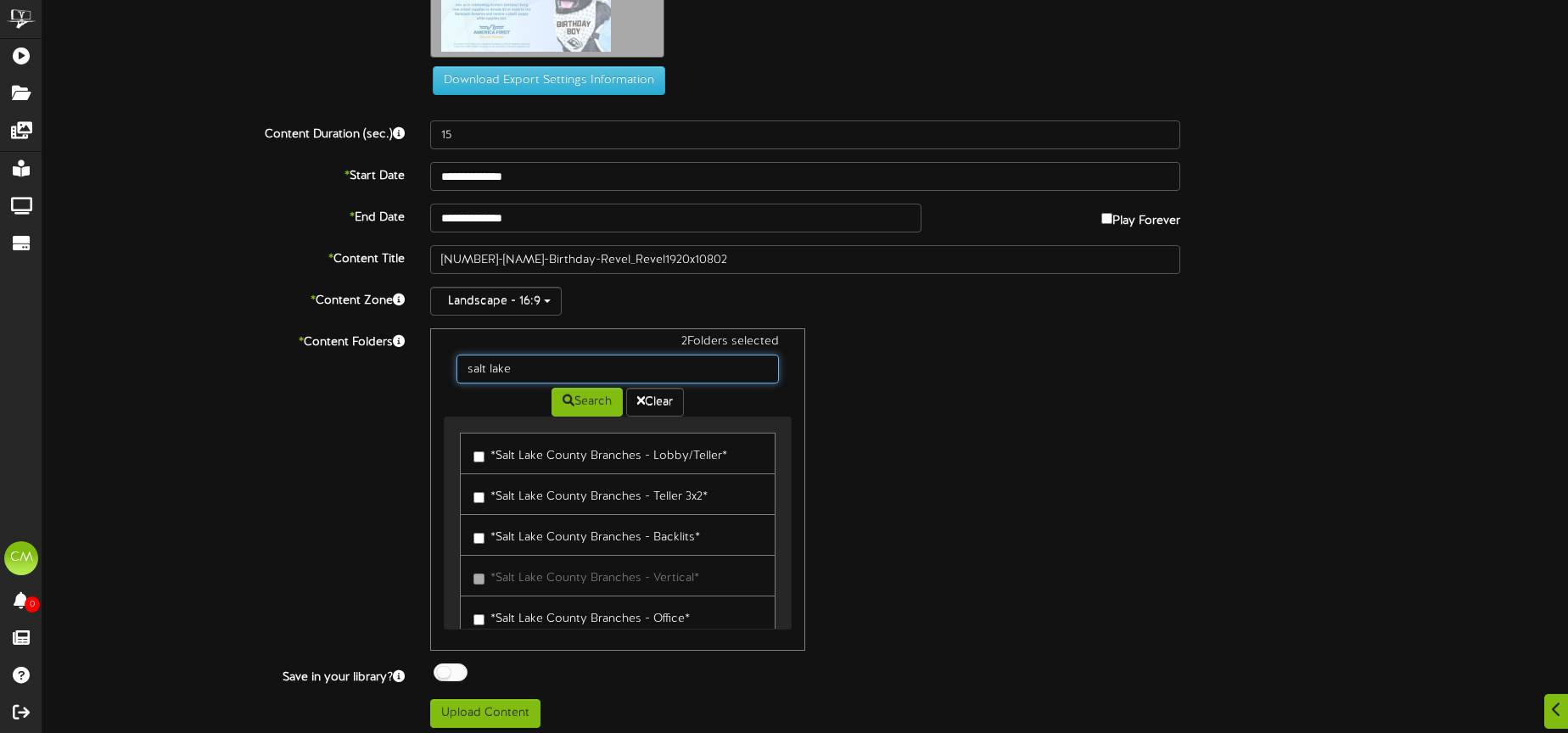drag, startPoint x: 525, startPoint y: 370, endPoint x: 454, endPoint y: 367, distance: 71.06335 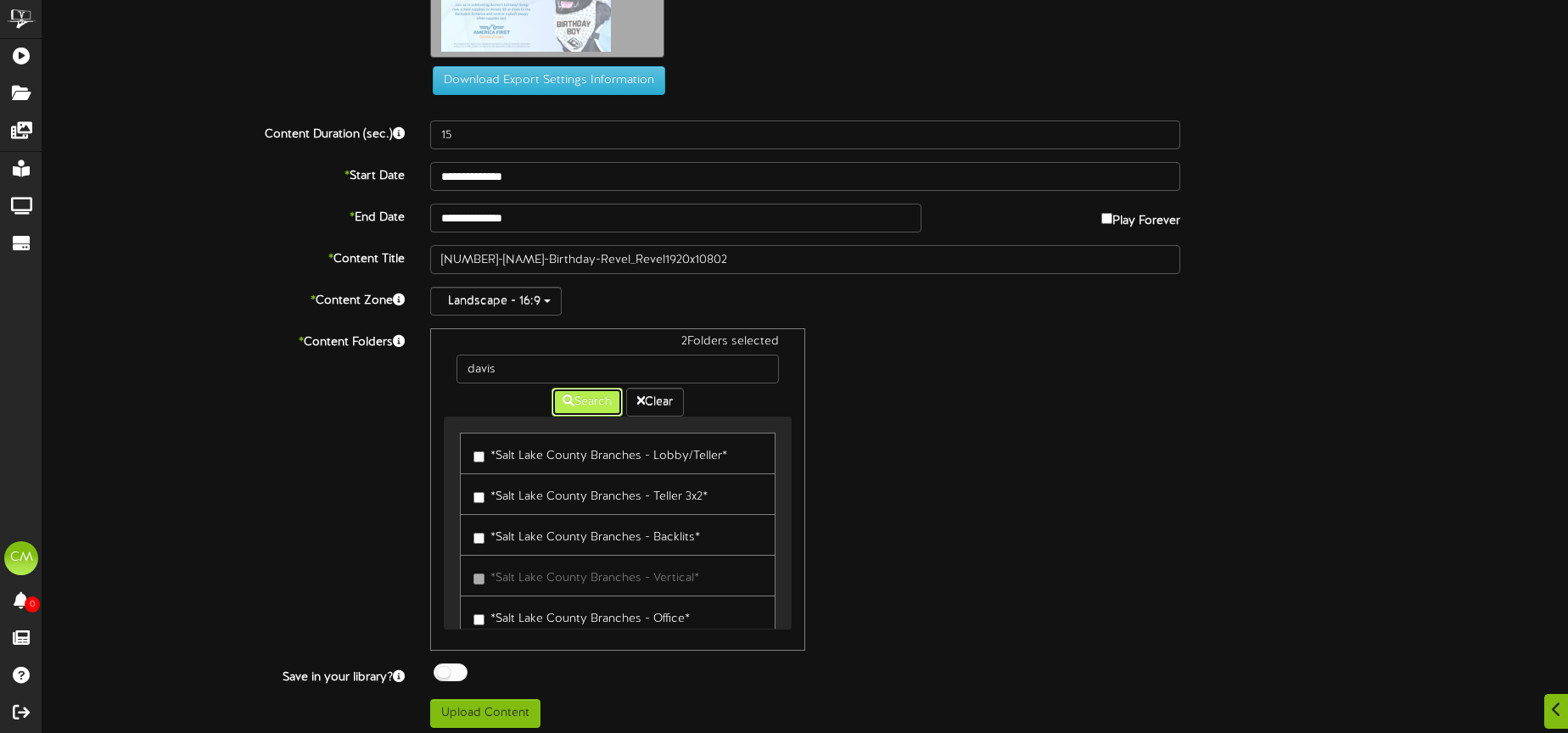 click on "Search" at bounding box center [587, 402] 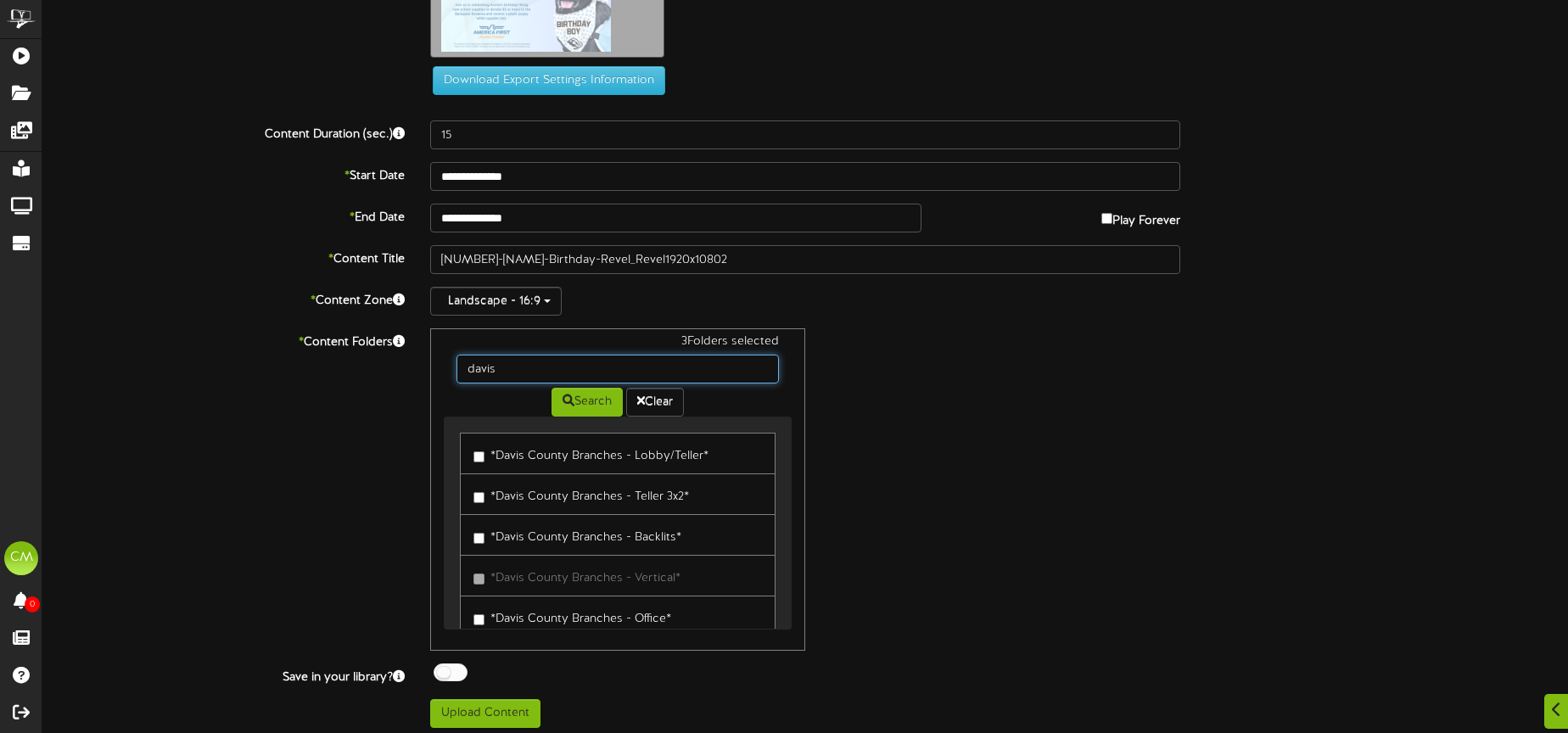 drag, startPoint x: 480, startPoint y: 373, endPoint x: 451, endPoint y: 373, distance: 29 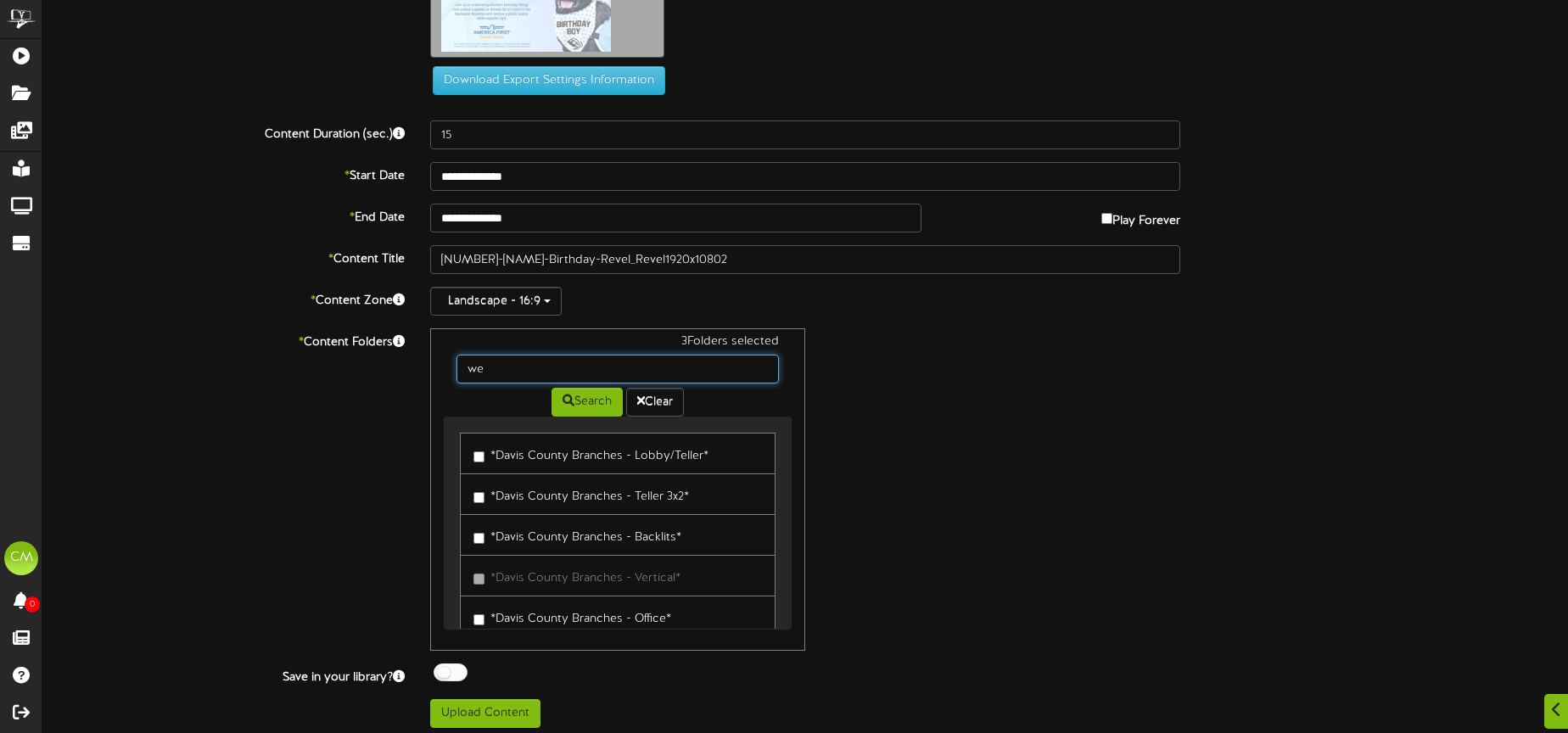 type on "weber" 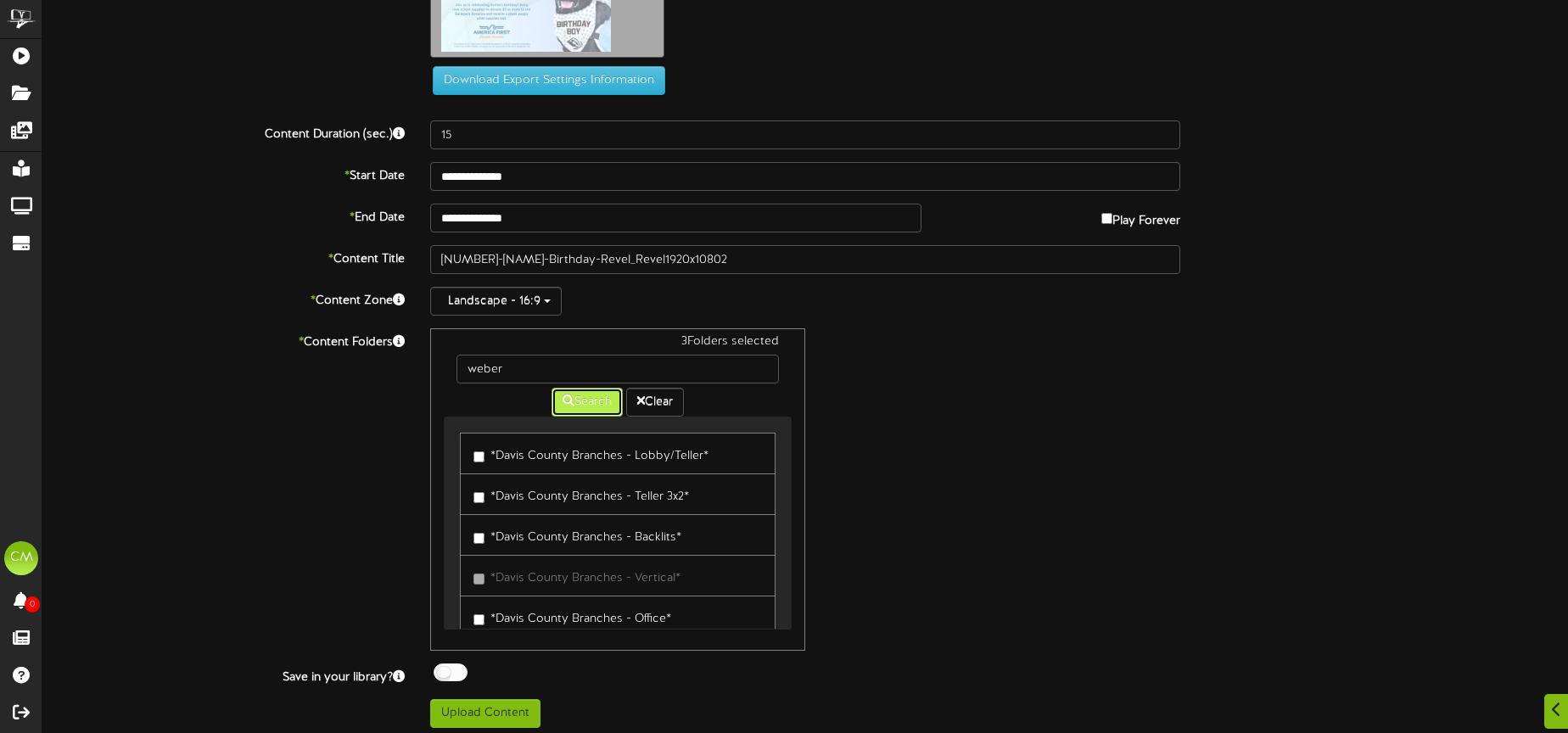 click on "Search" at bounding box center (587, 402) 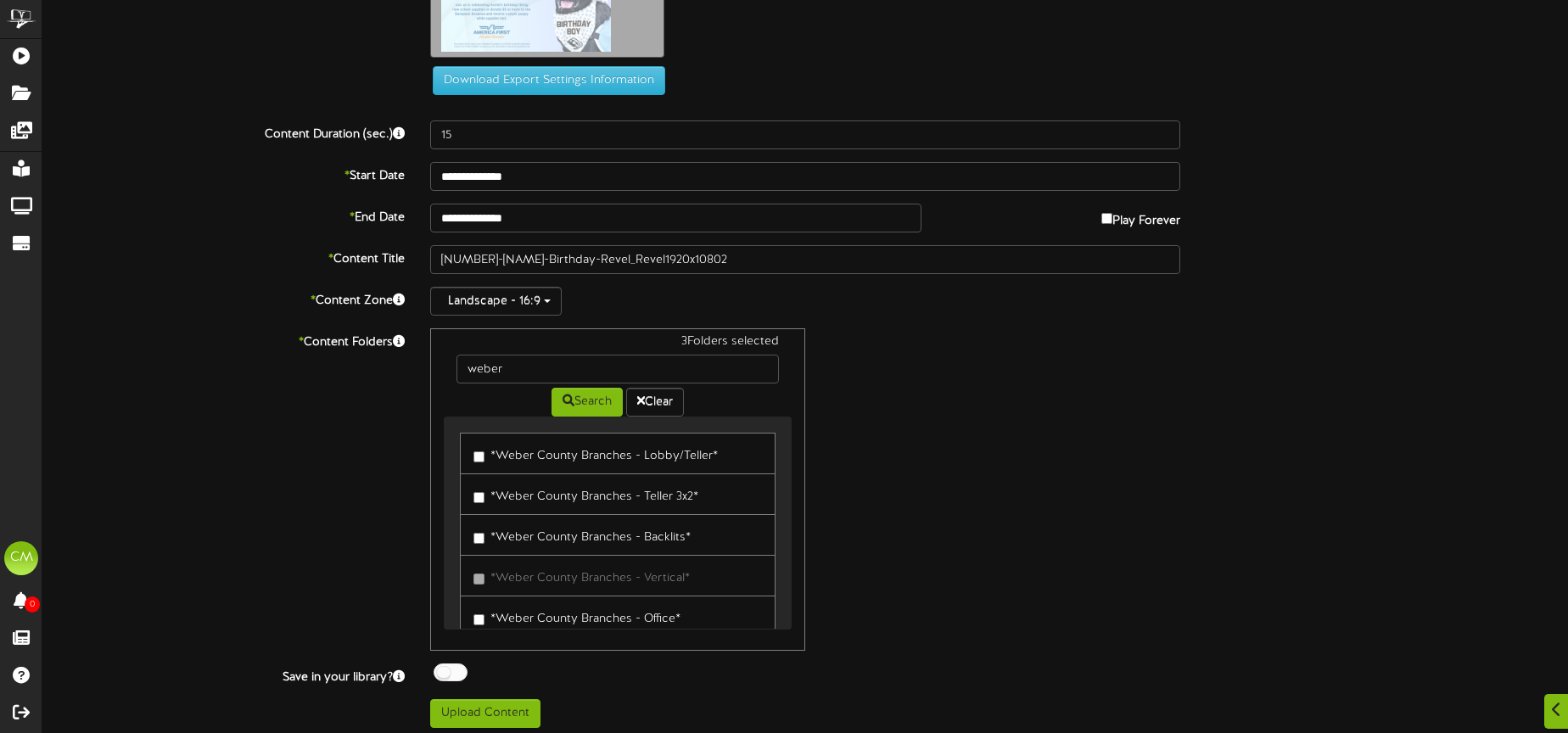 drag, startPoint x: 505, startPoint y: 453, endPoint x: 591, endPoint y: 450, distance: 86.0523 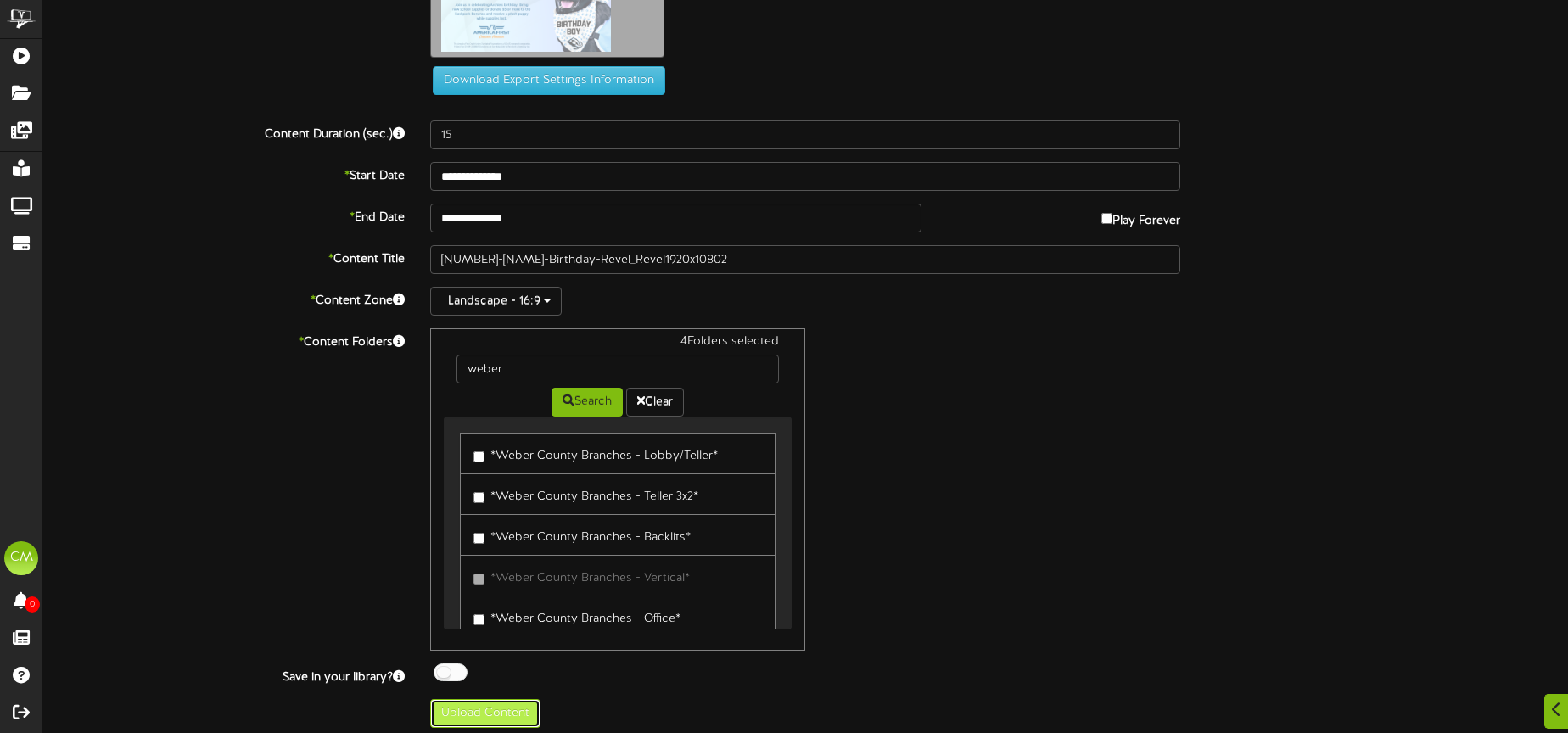 click on "Upload Content" at bounding box center [485, 713] 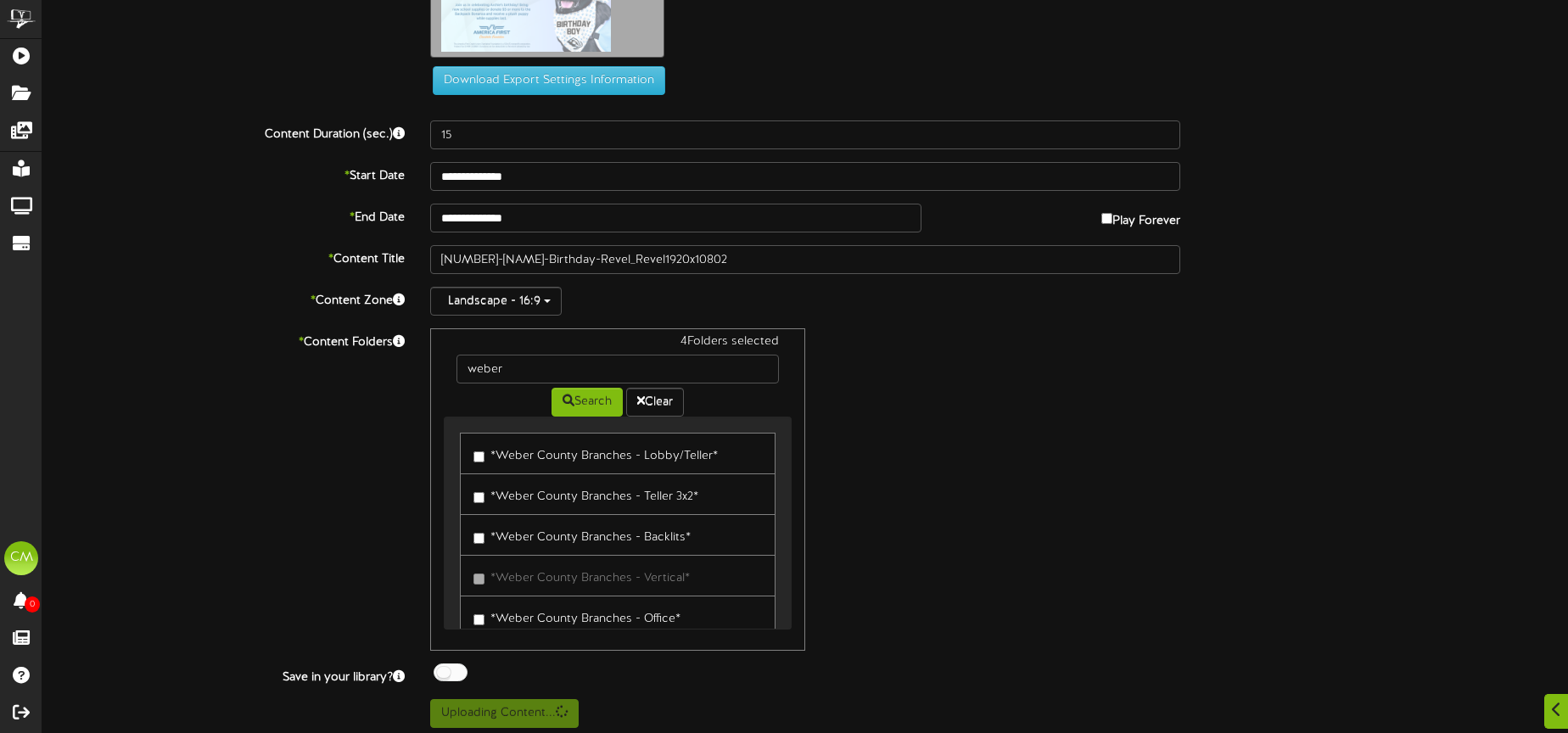 scroll, scrollTop: 0, scrollLeft: 0, axis: both 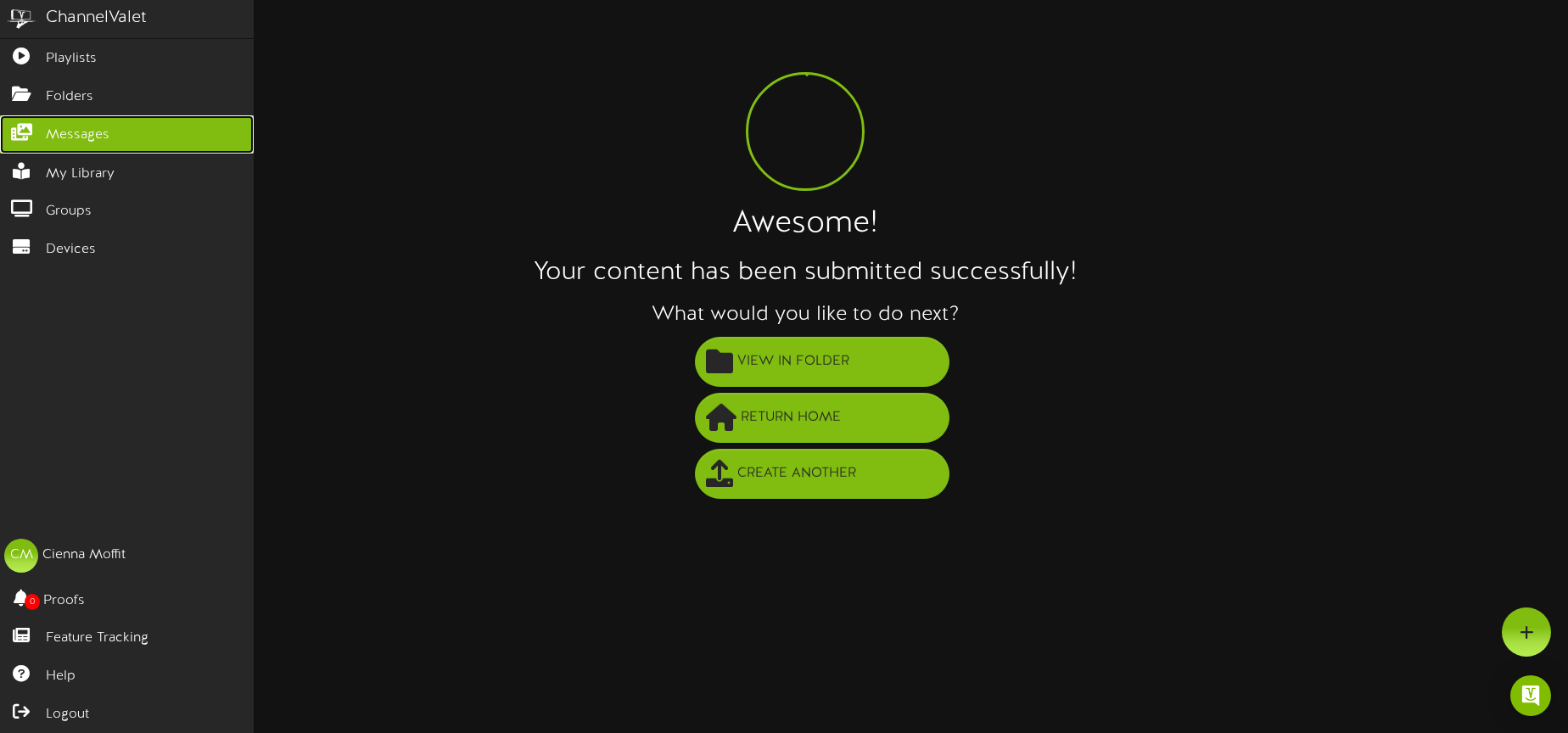 click at bounding box center [21, 130] 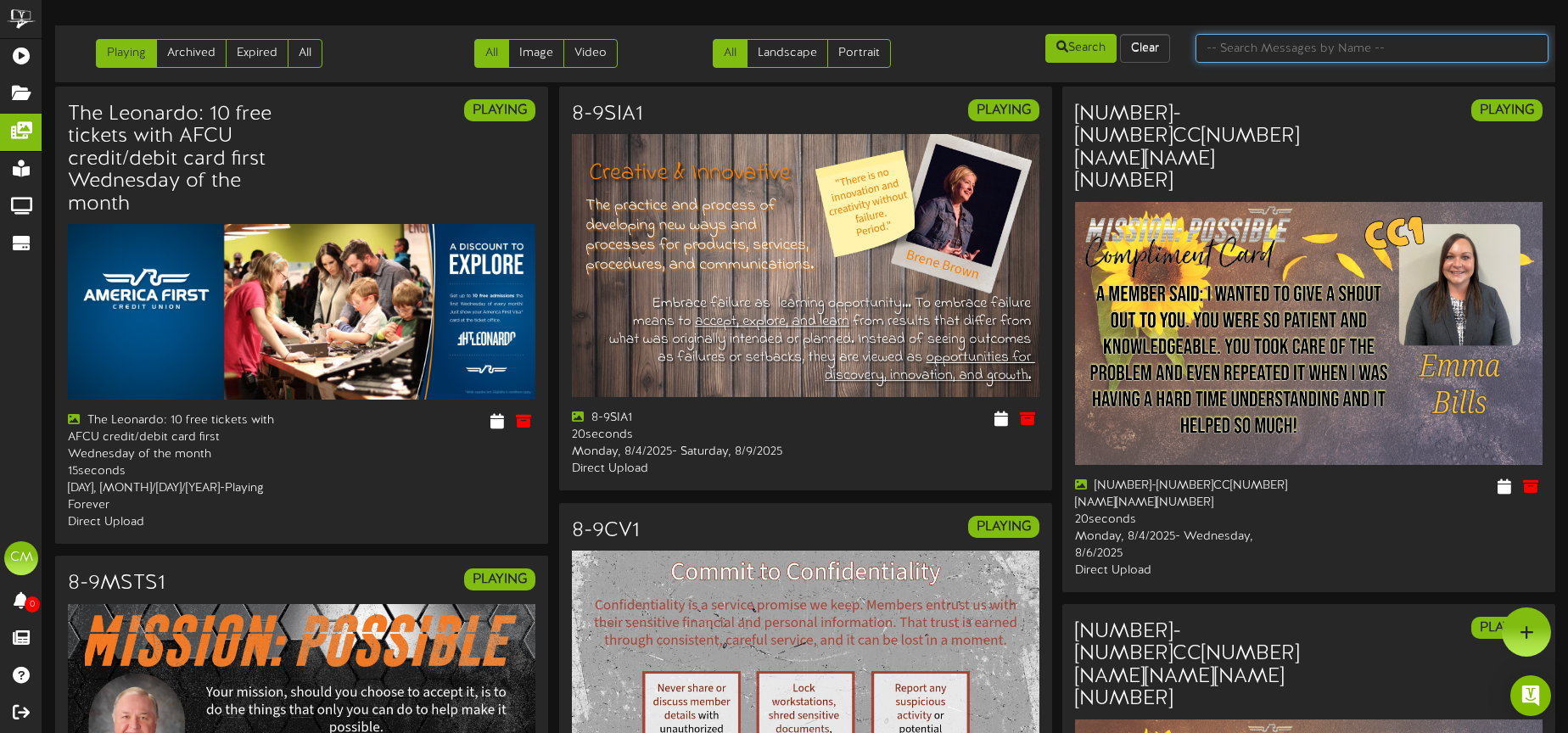 click at bounding box center [1372, 48] 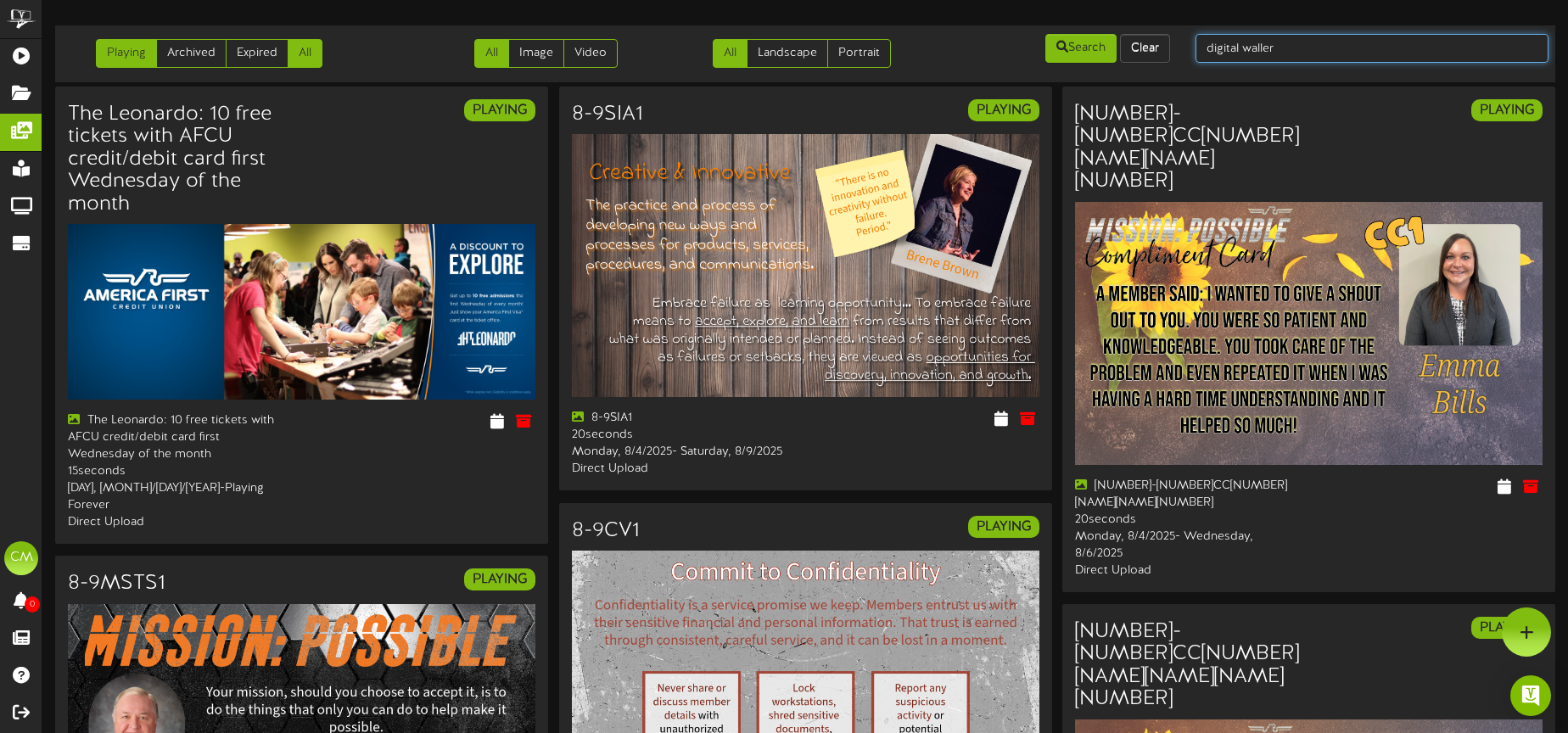 type on "digital waller" 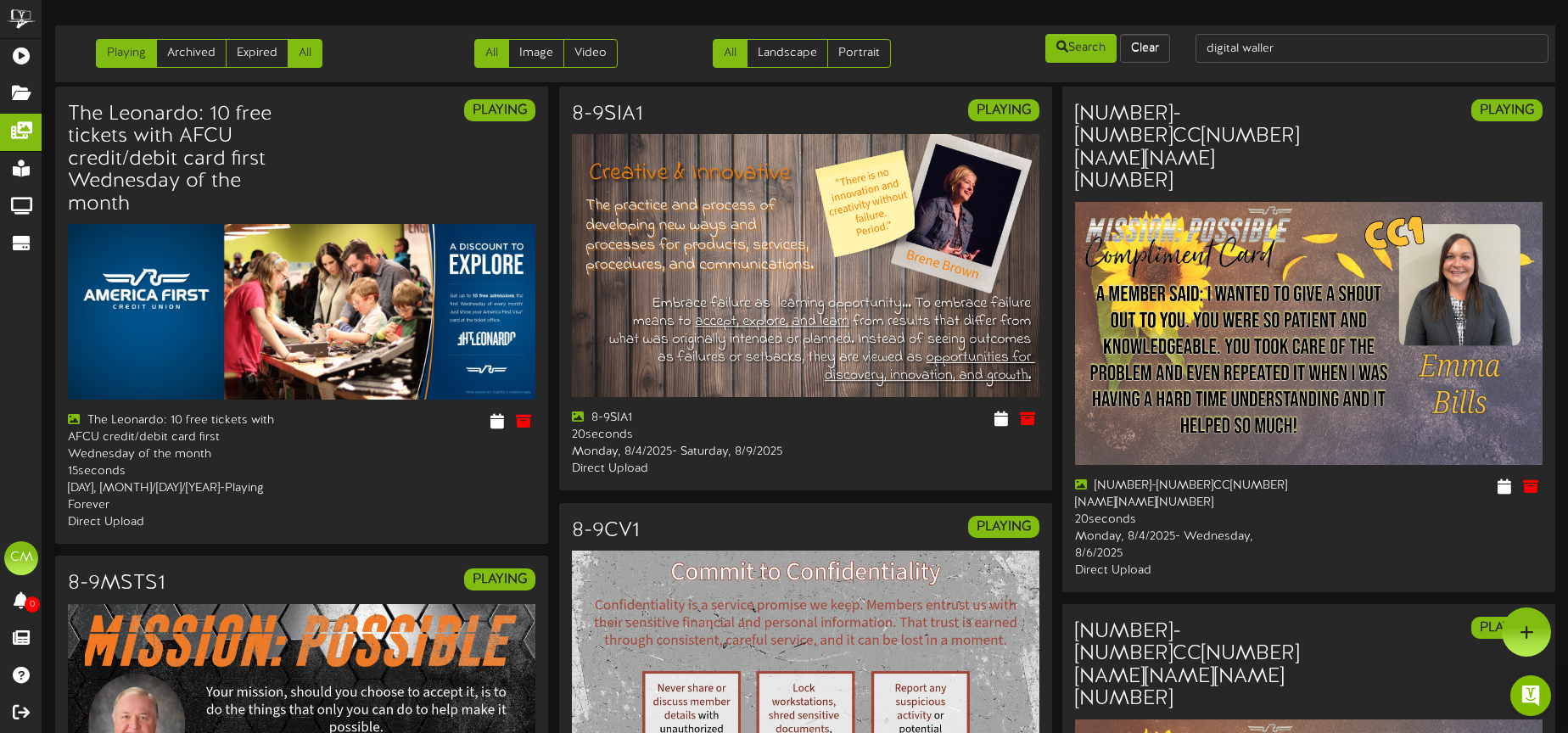 click on "All" at bounding box center [305, 53] 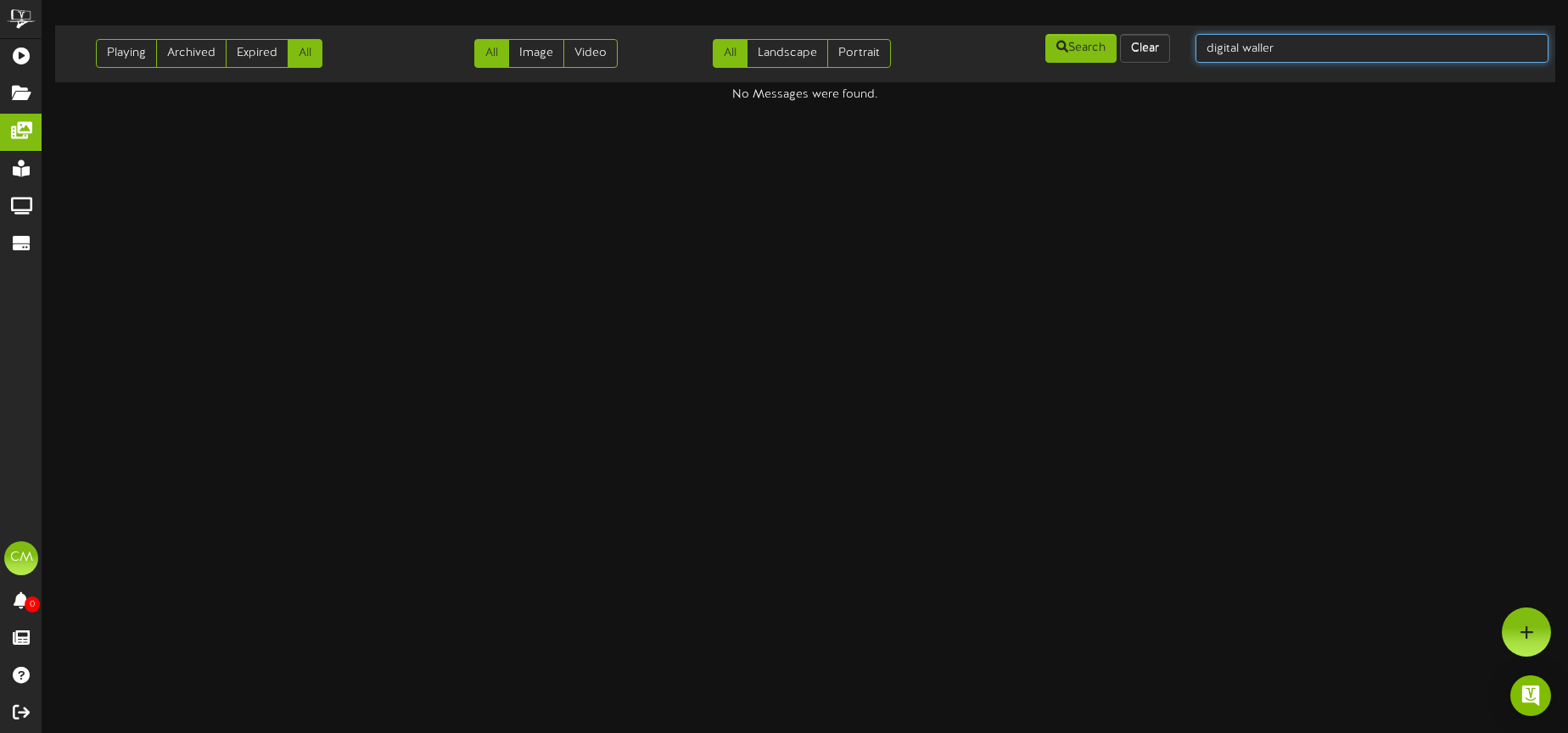 click on "digital waller" at bounding box center [1372, 48] 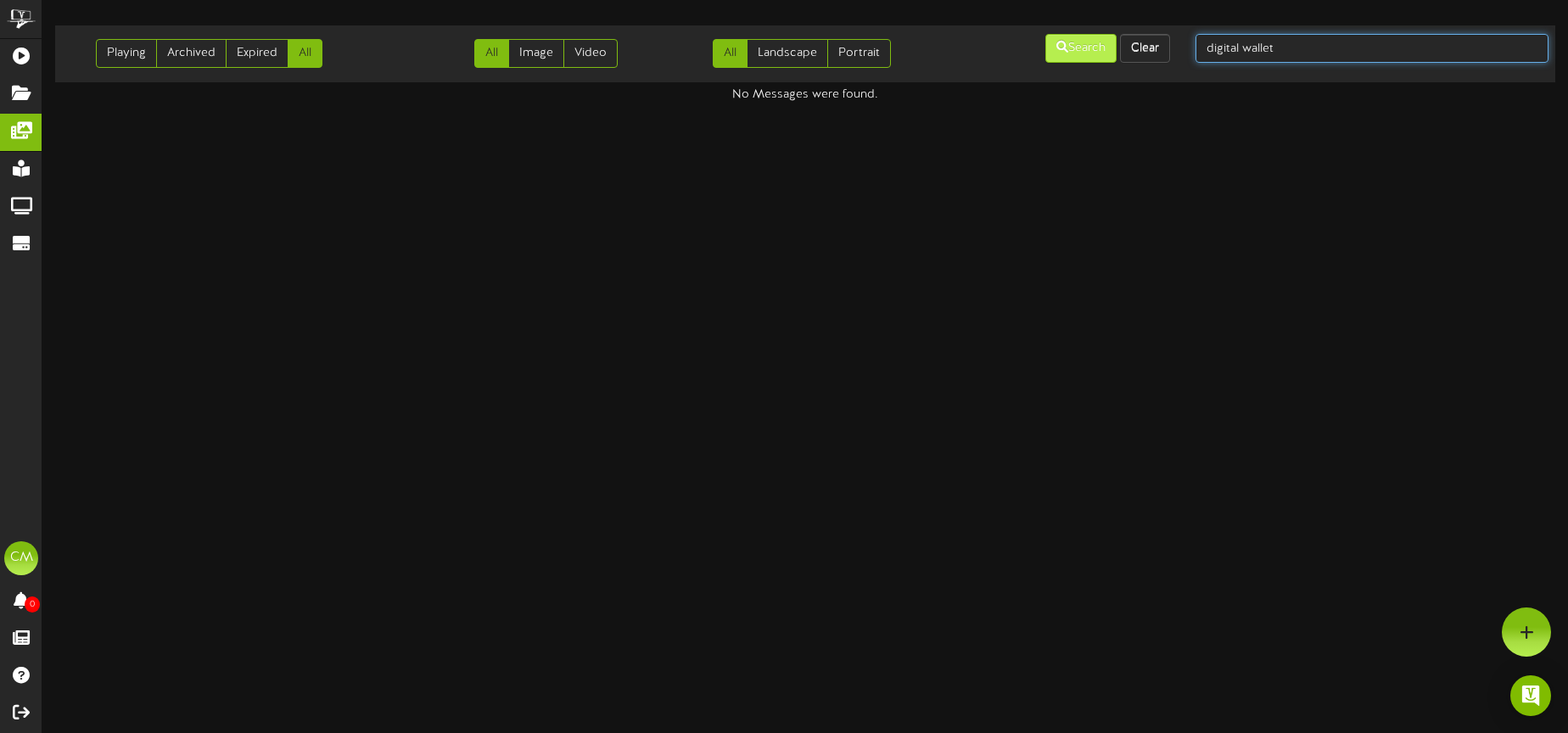 type on "digital wallet" 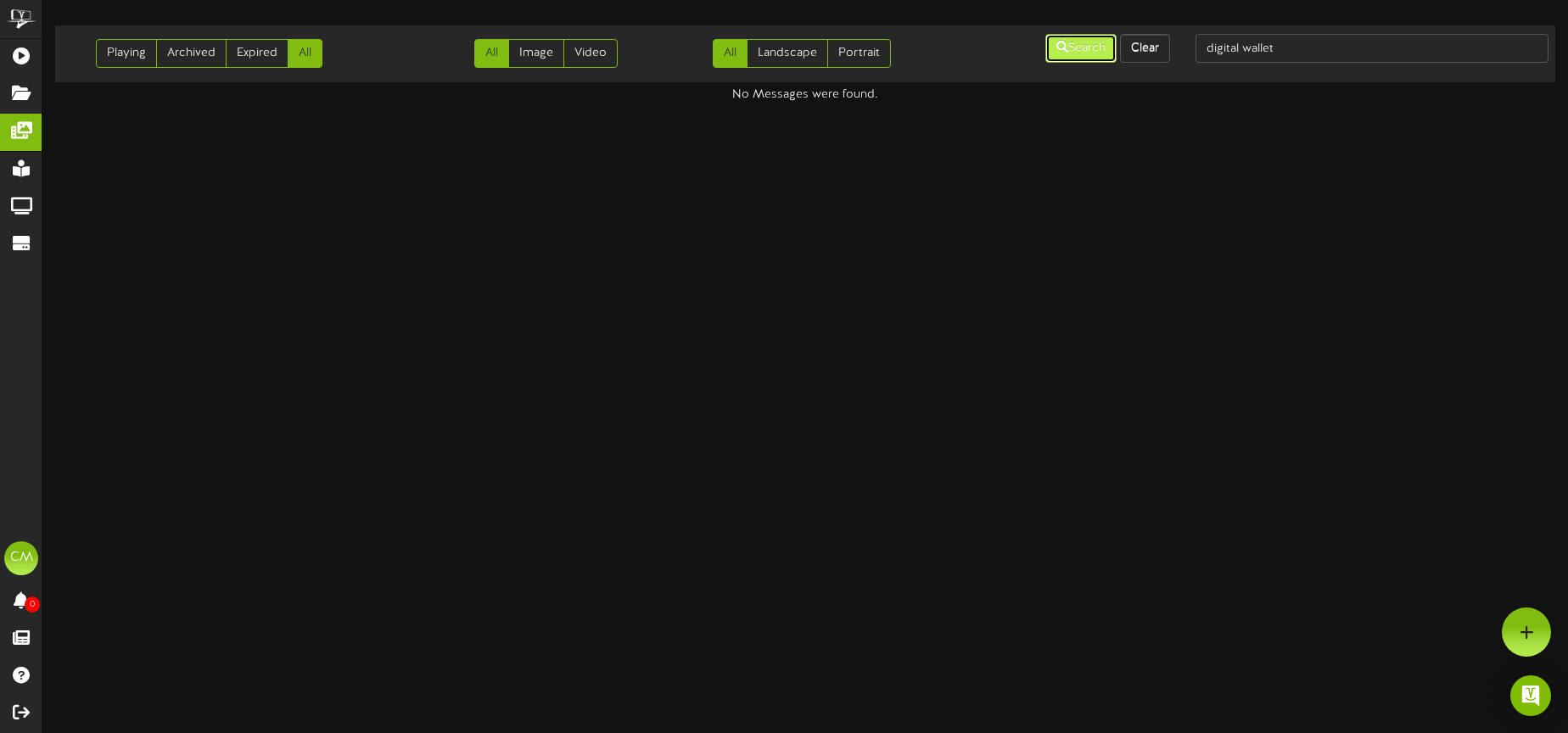click on "Search" at bounding box center [1081, 48] 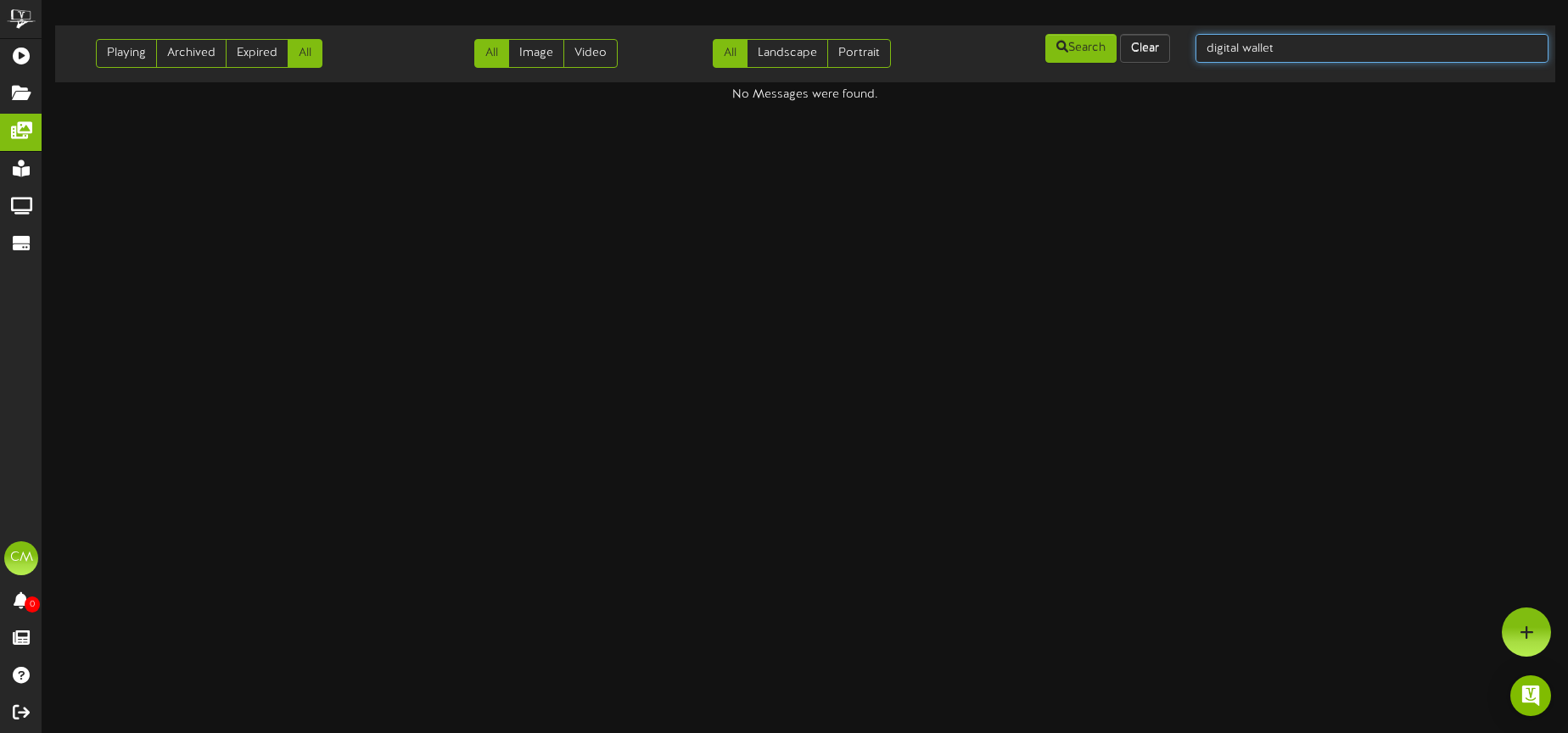 drag, startPoint x: 1308, startPoint y: 49, endPoint x: 1263, endPoint y: 53, distance: 45.177428 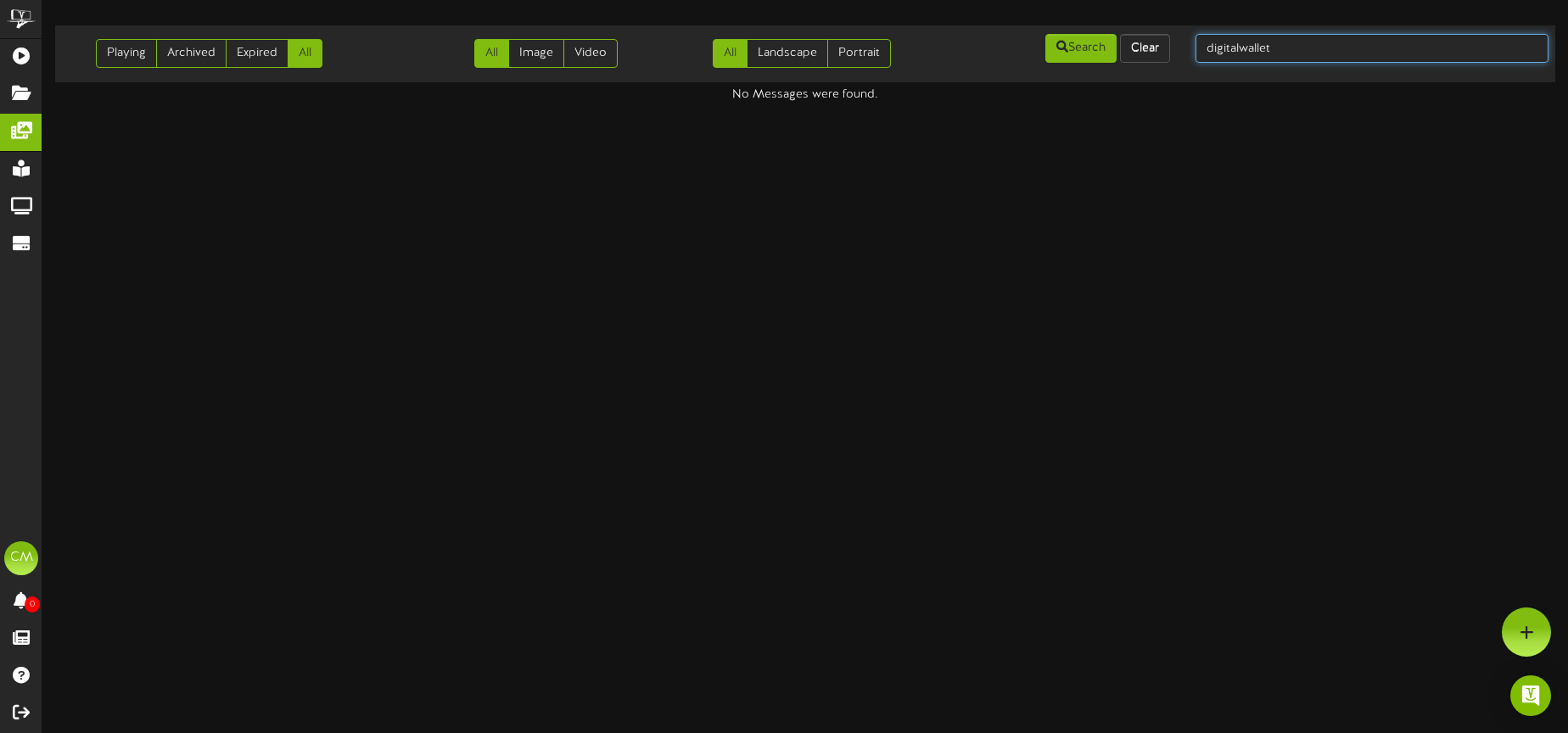 type on "digitalwallet" 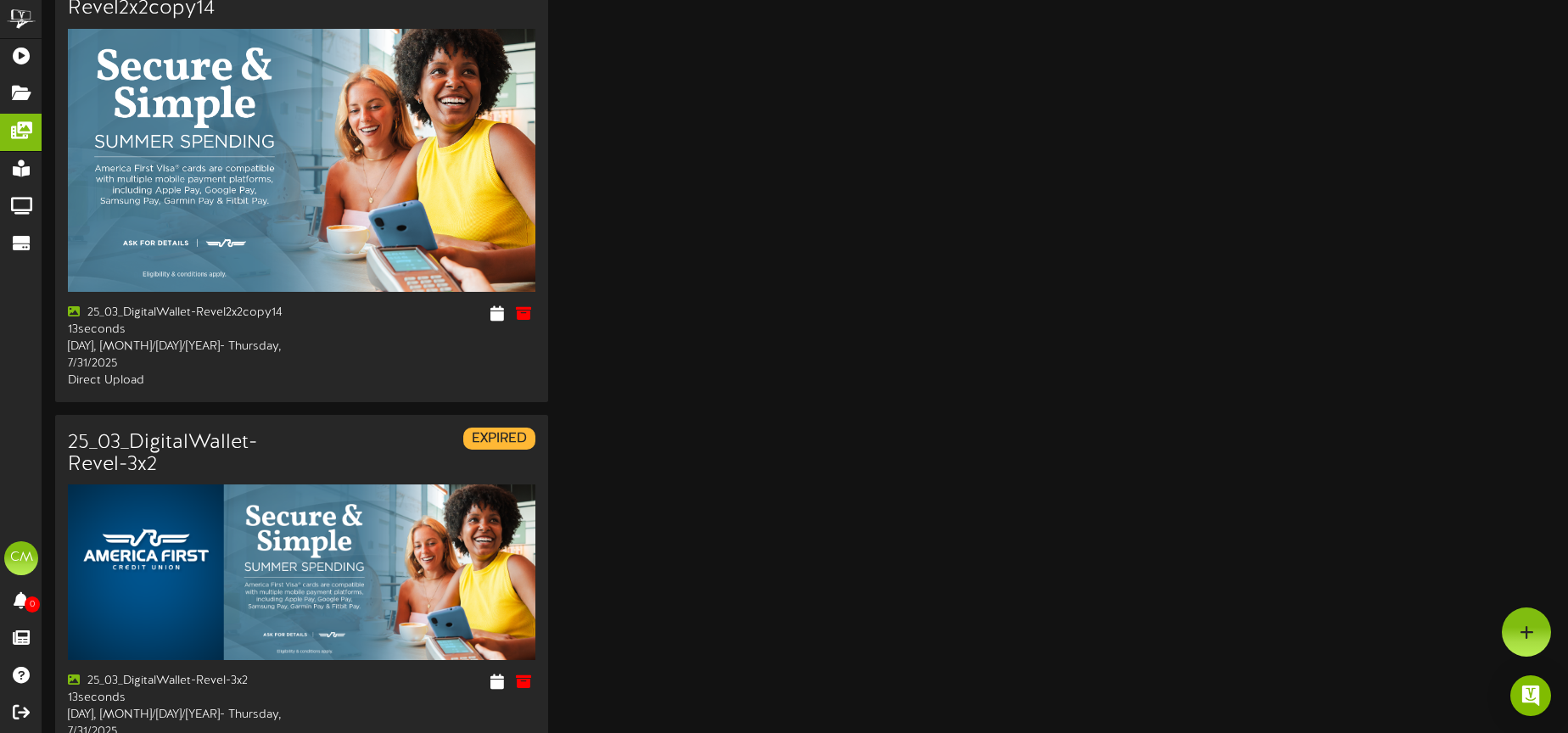 scroll, scrollTop: 0, scrollLeft: 0, axis: both 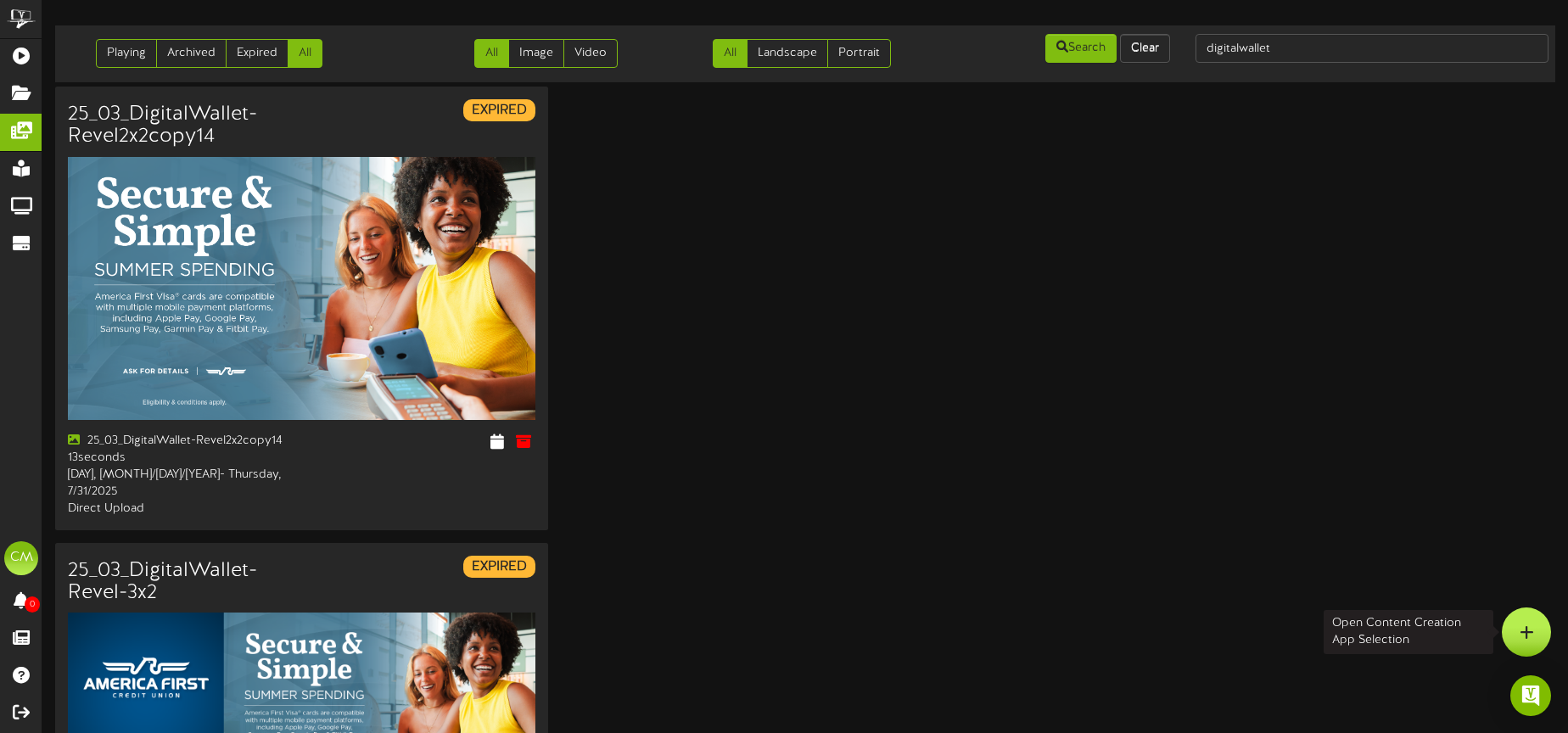 click at bounding box center (1526, 632) 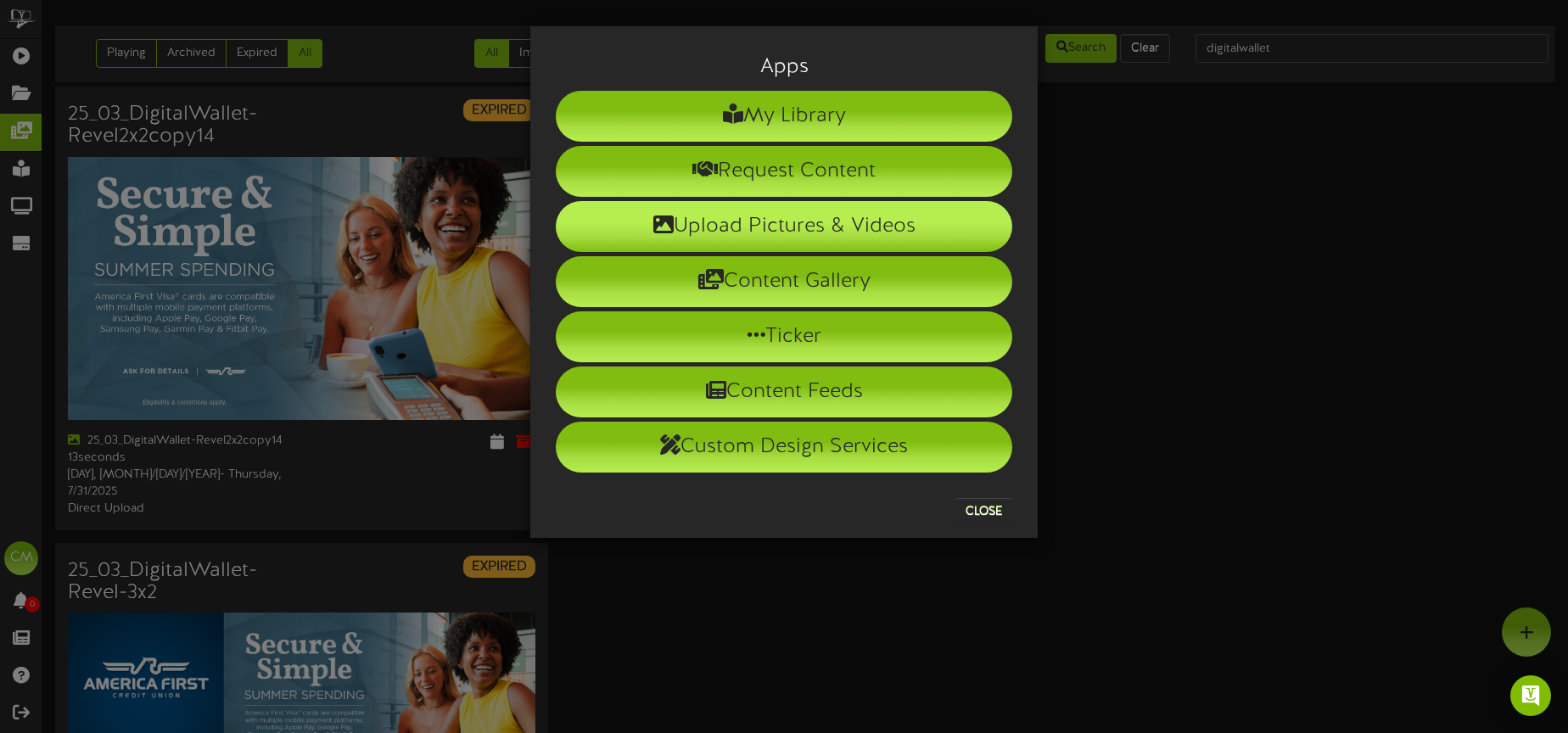click on "Upload Pictures & Videos" at bounding box center [784, 227] 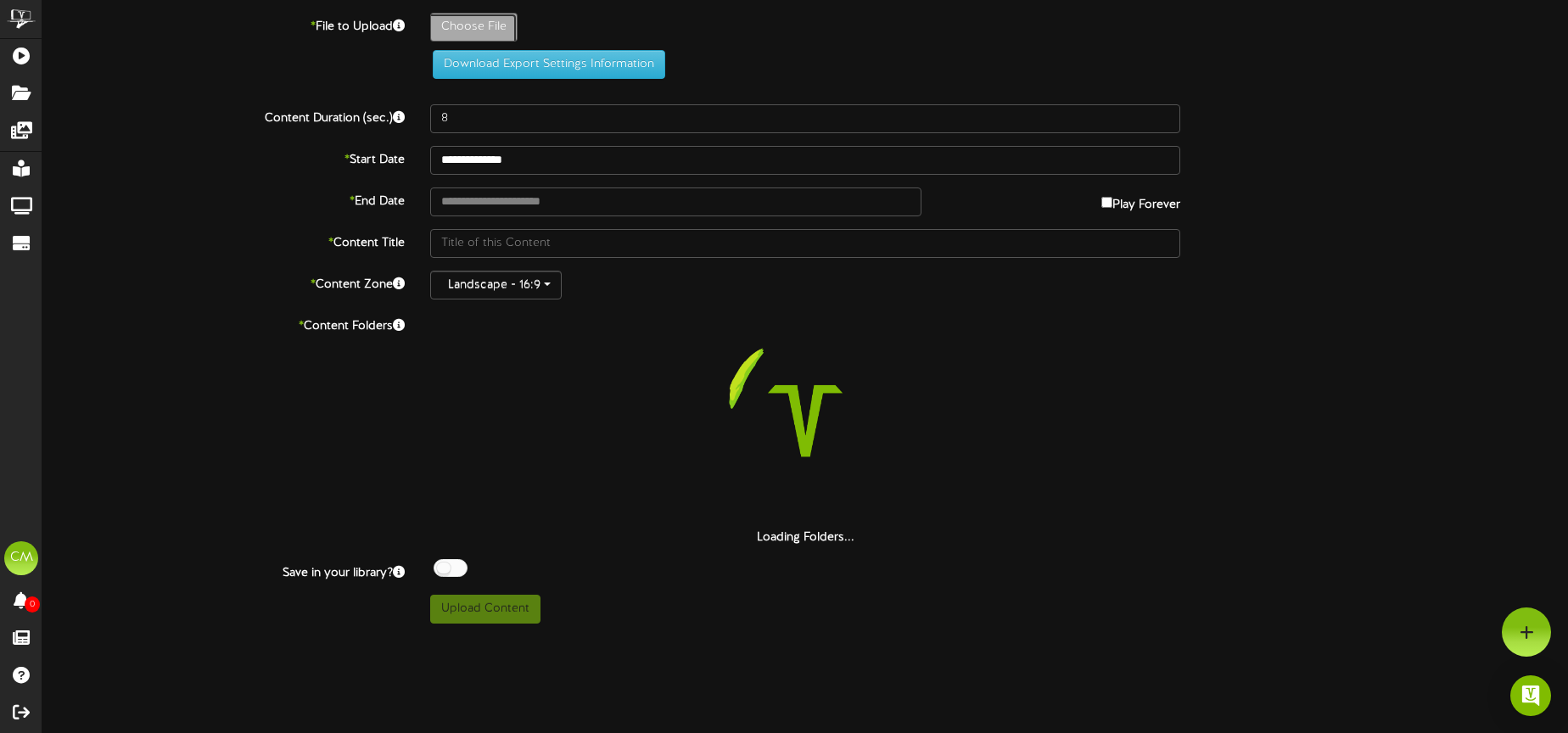 click on "Choose File" at bounding box center (-406, 74) 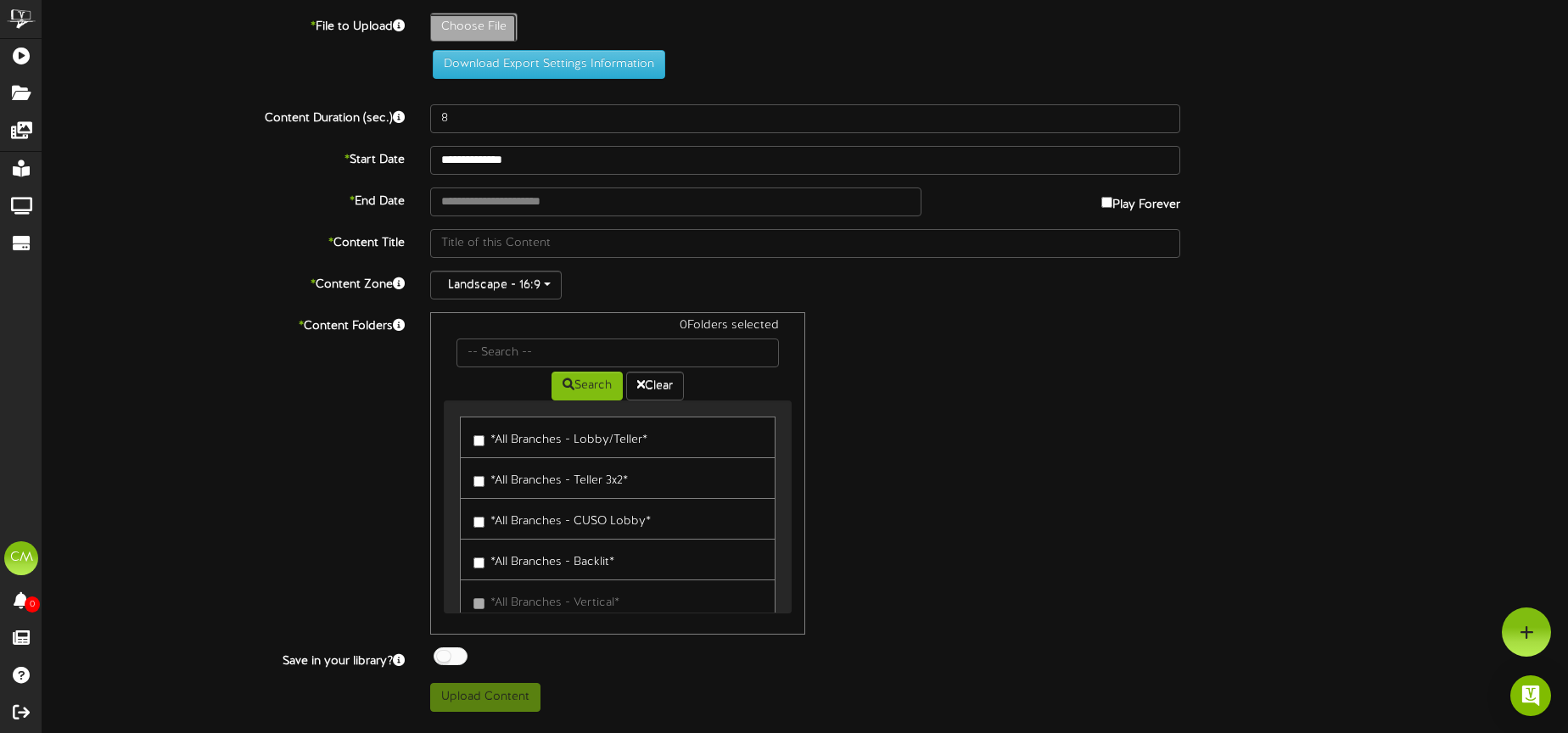 type on "**********" 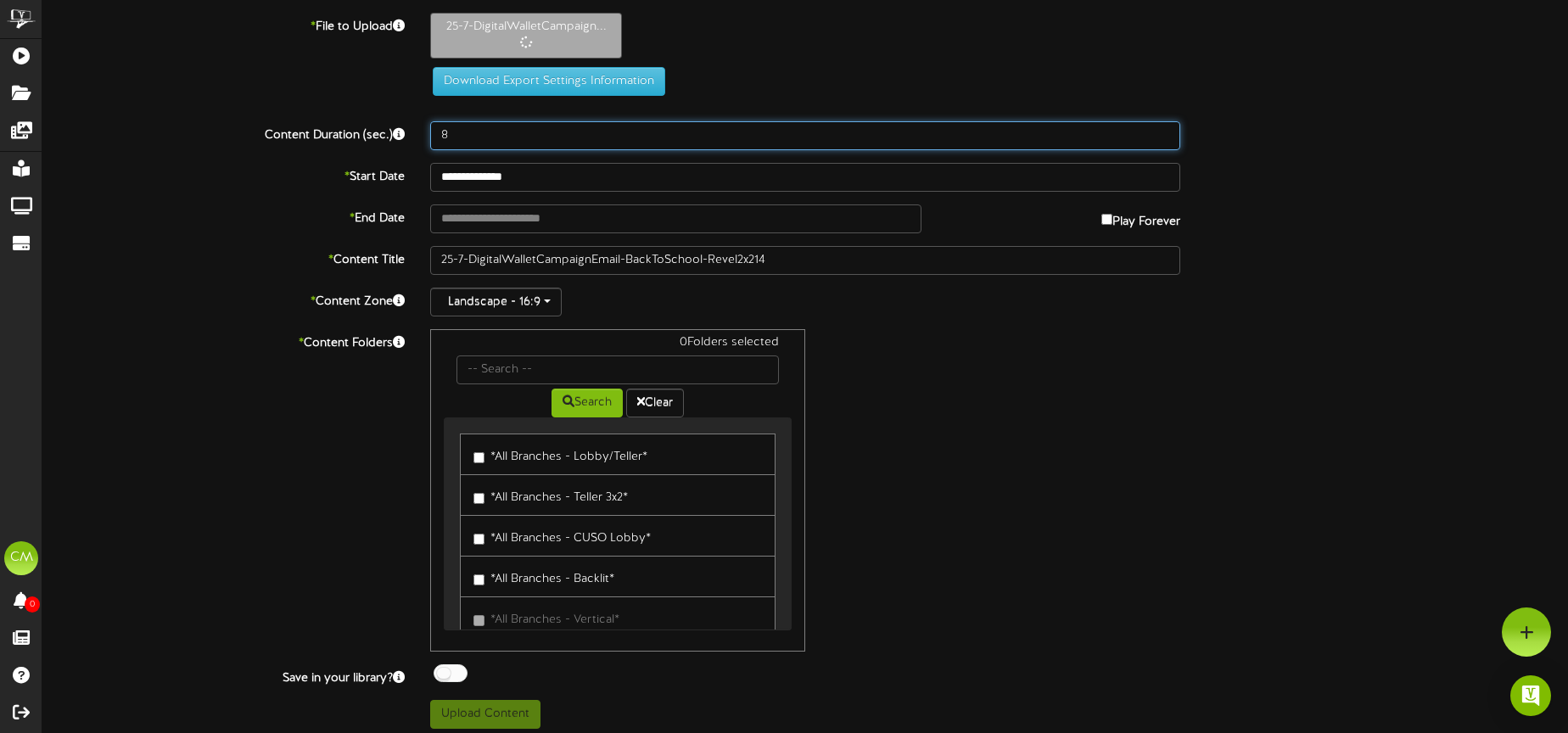 drag, startPoint x: 469, startPoint y: 129, endPoint x: 373, endPoint y: 131, distance: 96.0208 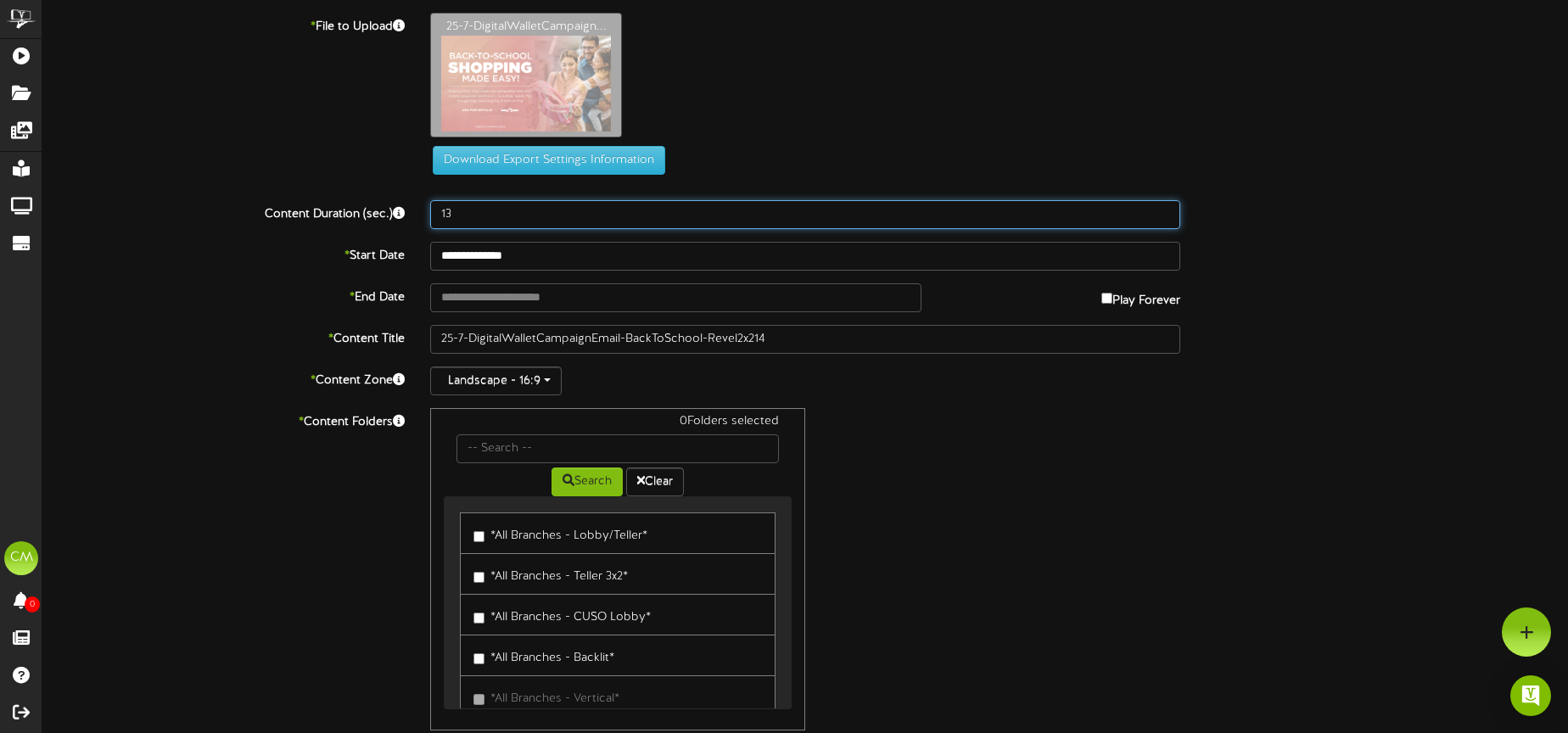 type on "13" 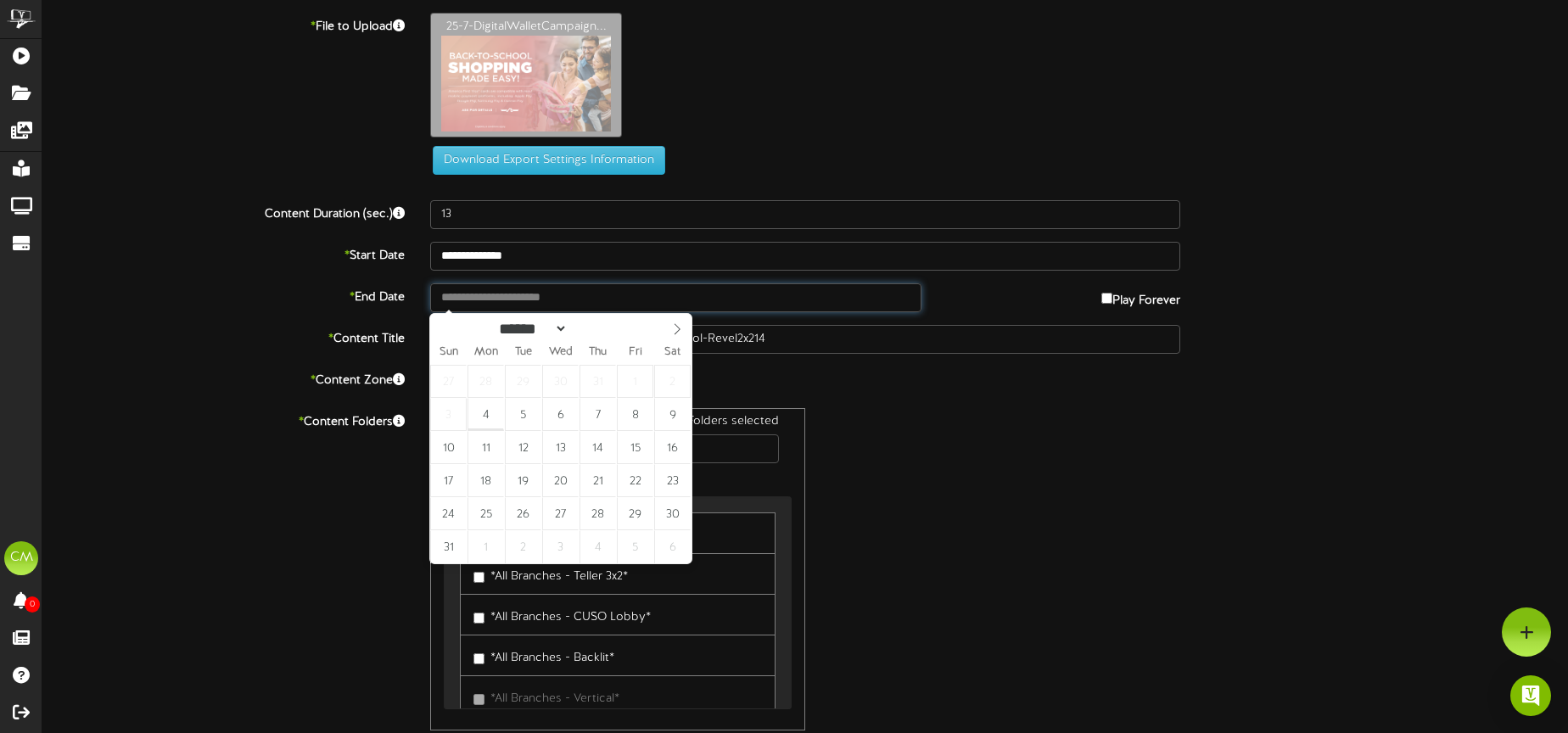 click at bounding box center [675, 298] 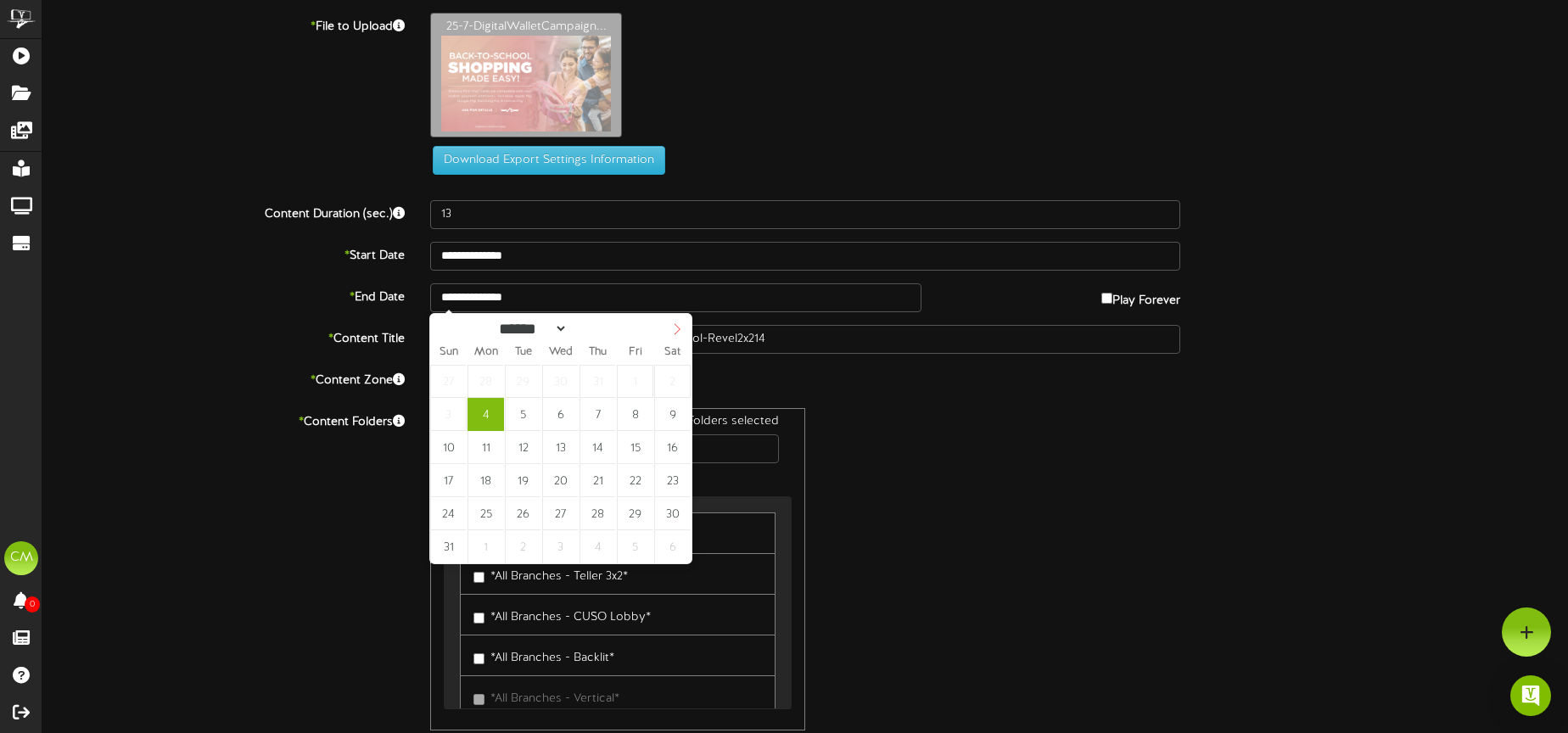 select on "*" 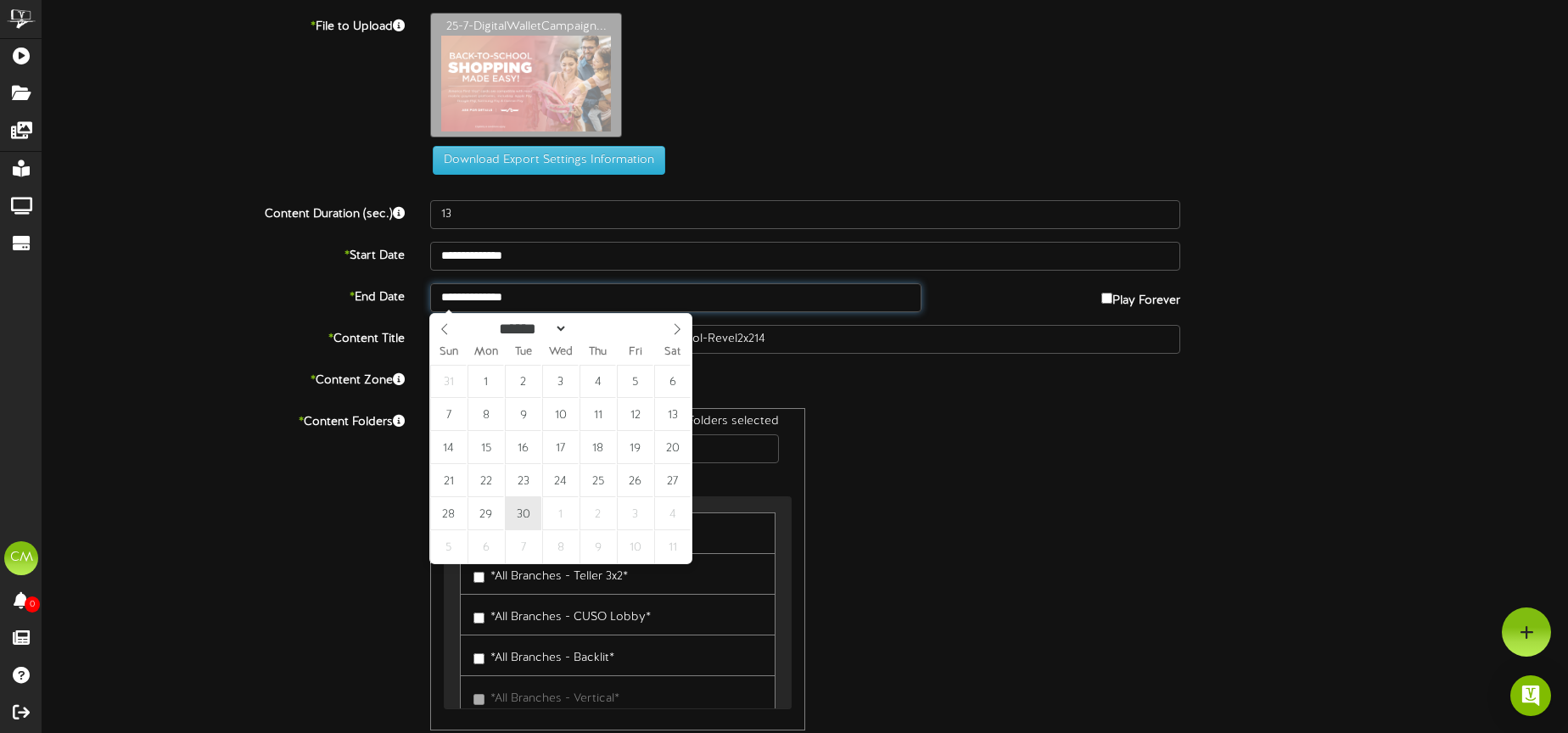 type on "**********" 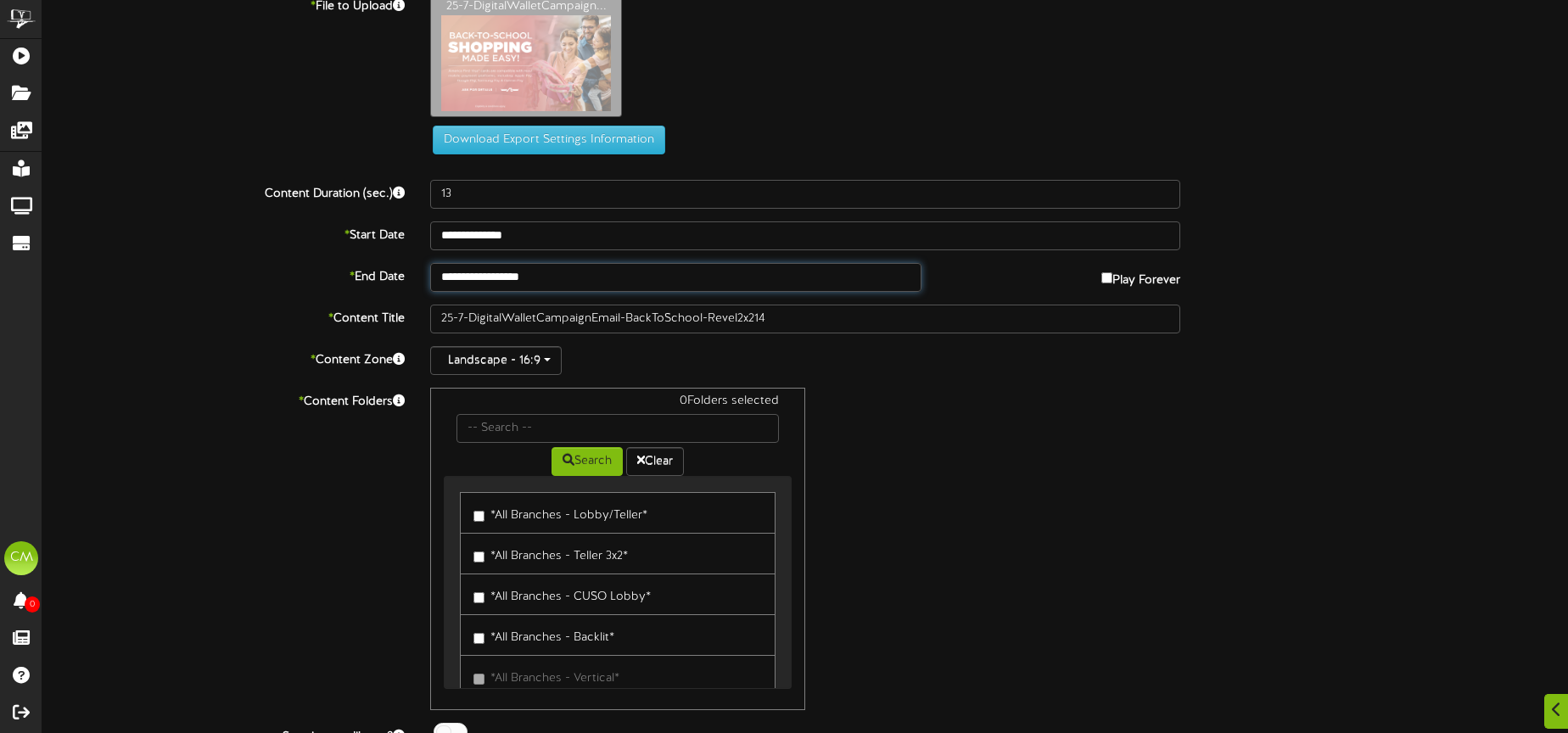 scroll, scrollTop: 21, scrollLeft: 0, axis: vertical 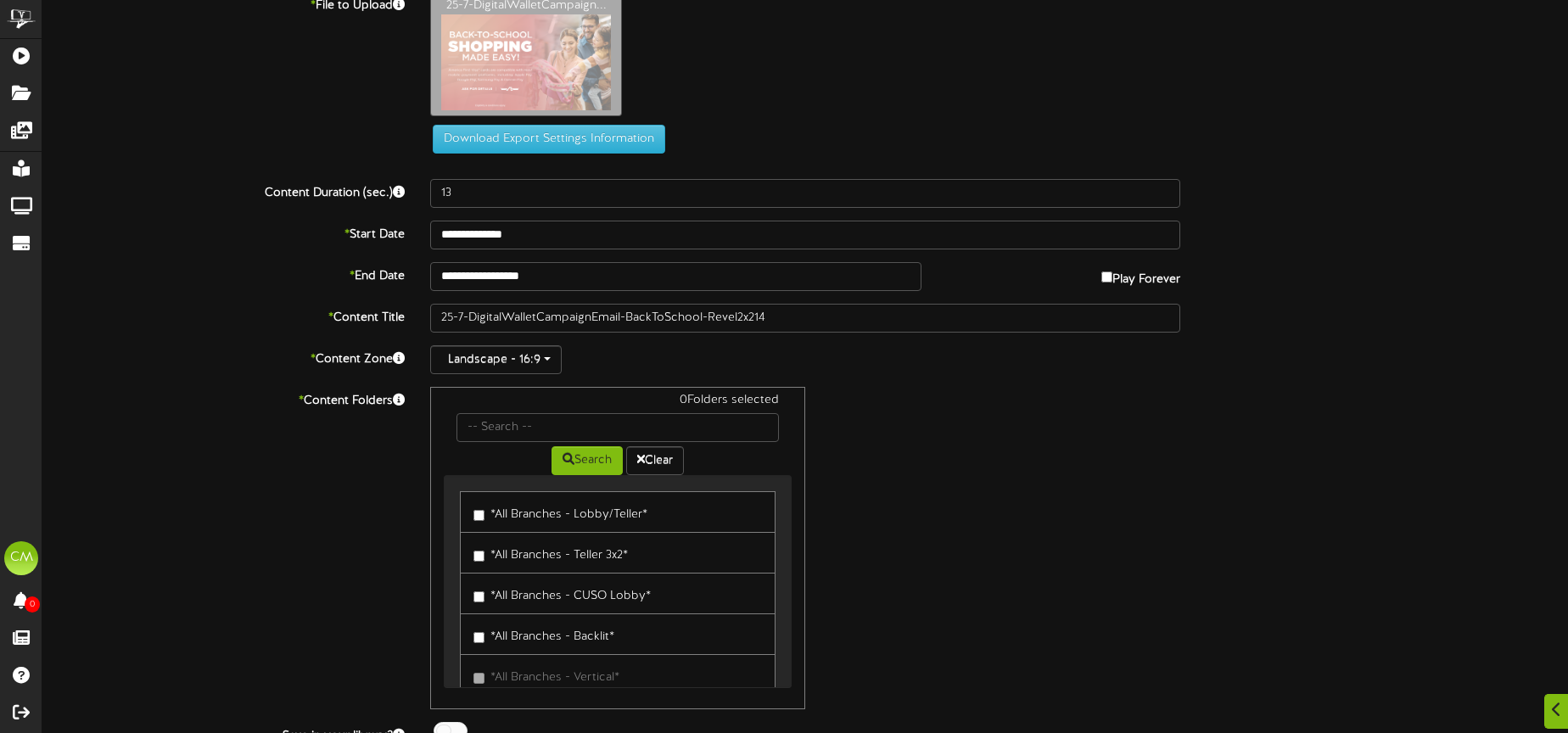 click on "*All Branches - Lobby/Teller*" at bounding box center (560, 512) 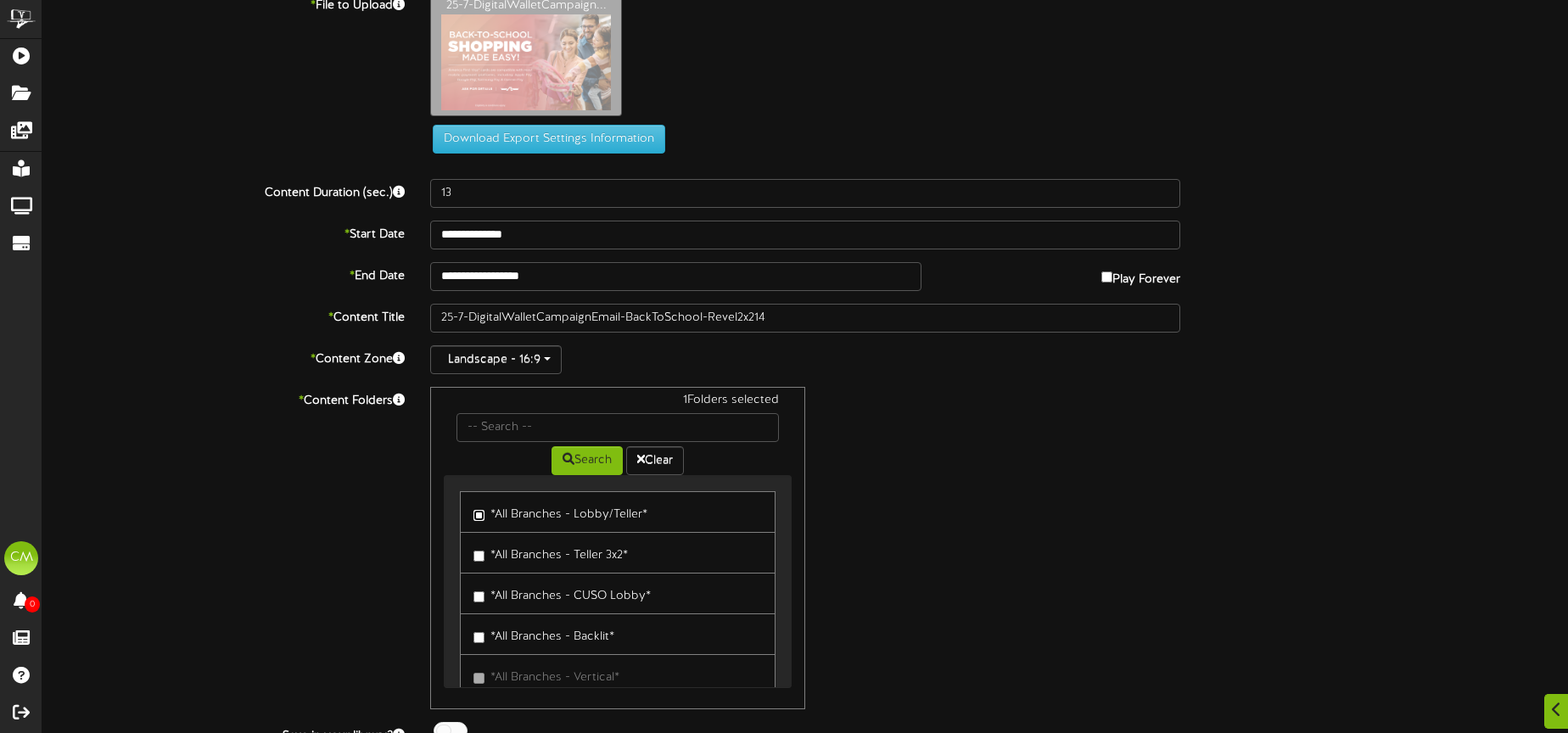 scroll, scrollTop: 87, scrollLeft: 0, axis: vertical 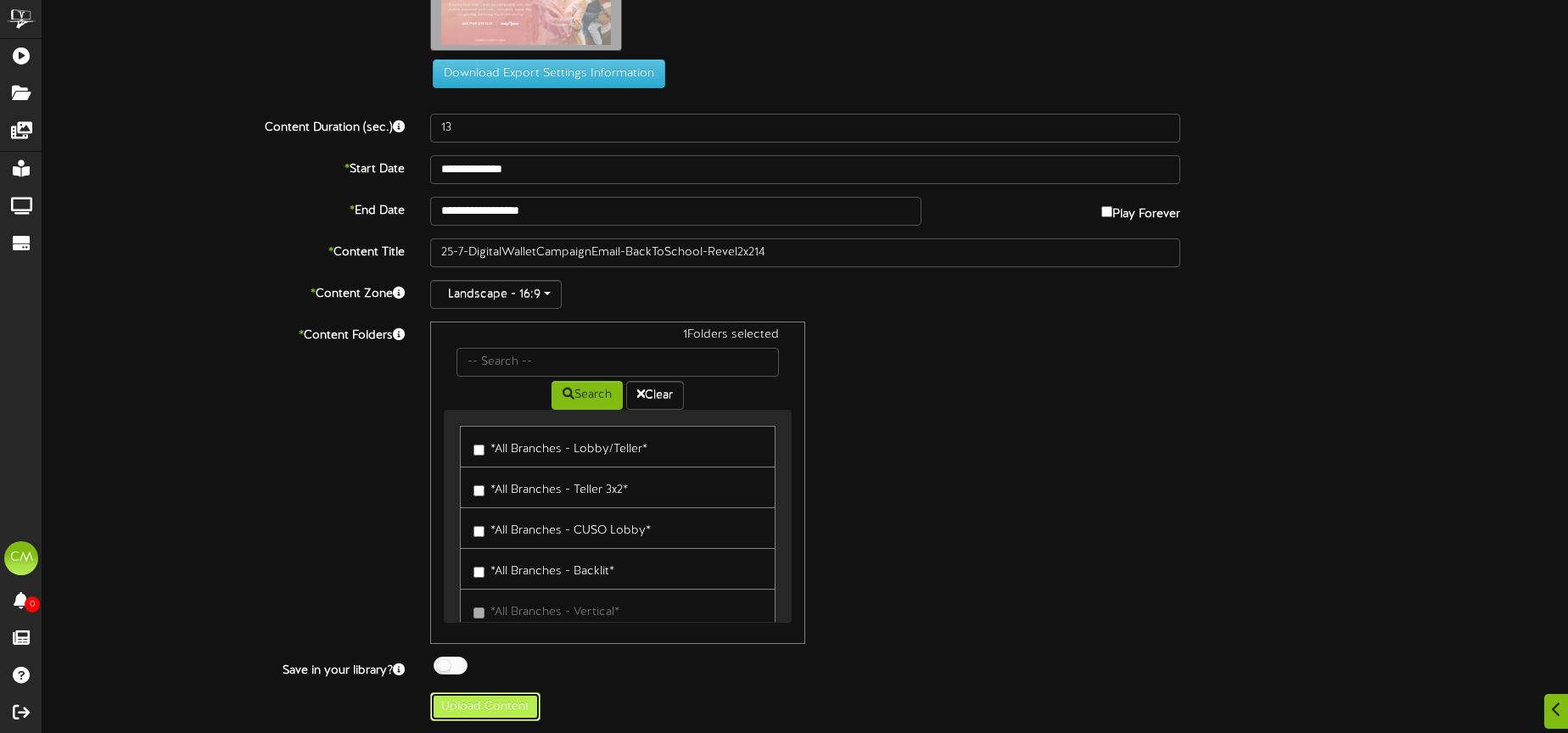 click on "Upload Content" at bounding box center [485, 707] 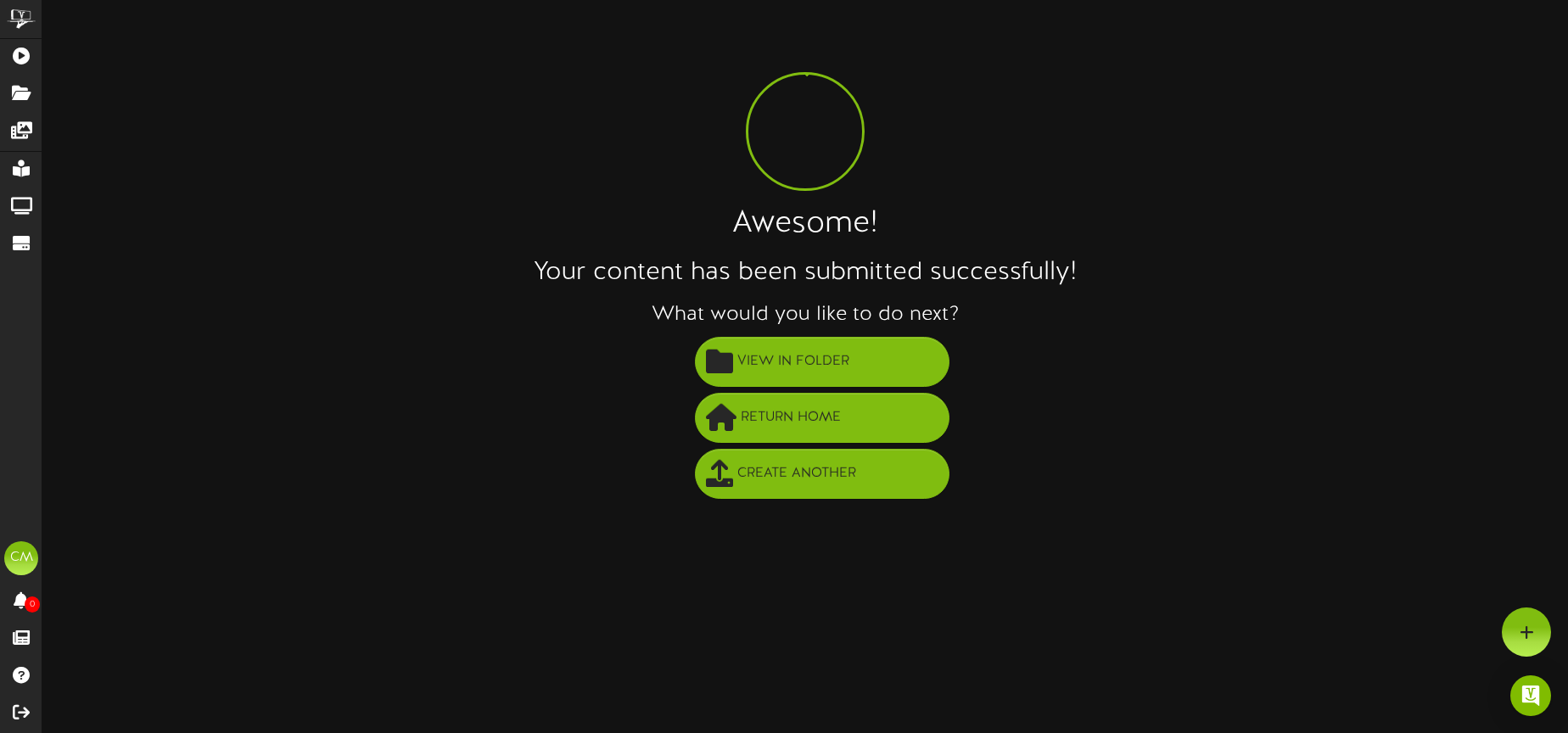 scroll, scrollTop: 0, scrollLeft: 0, axis: both 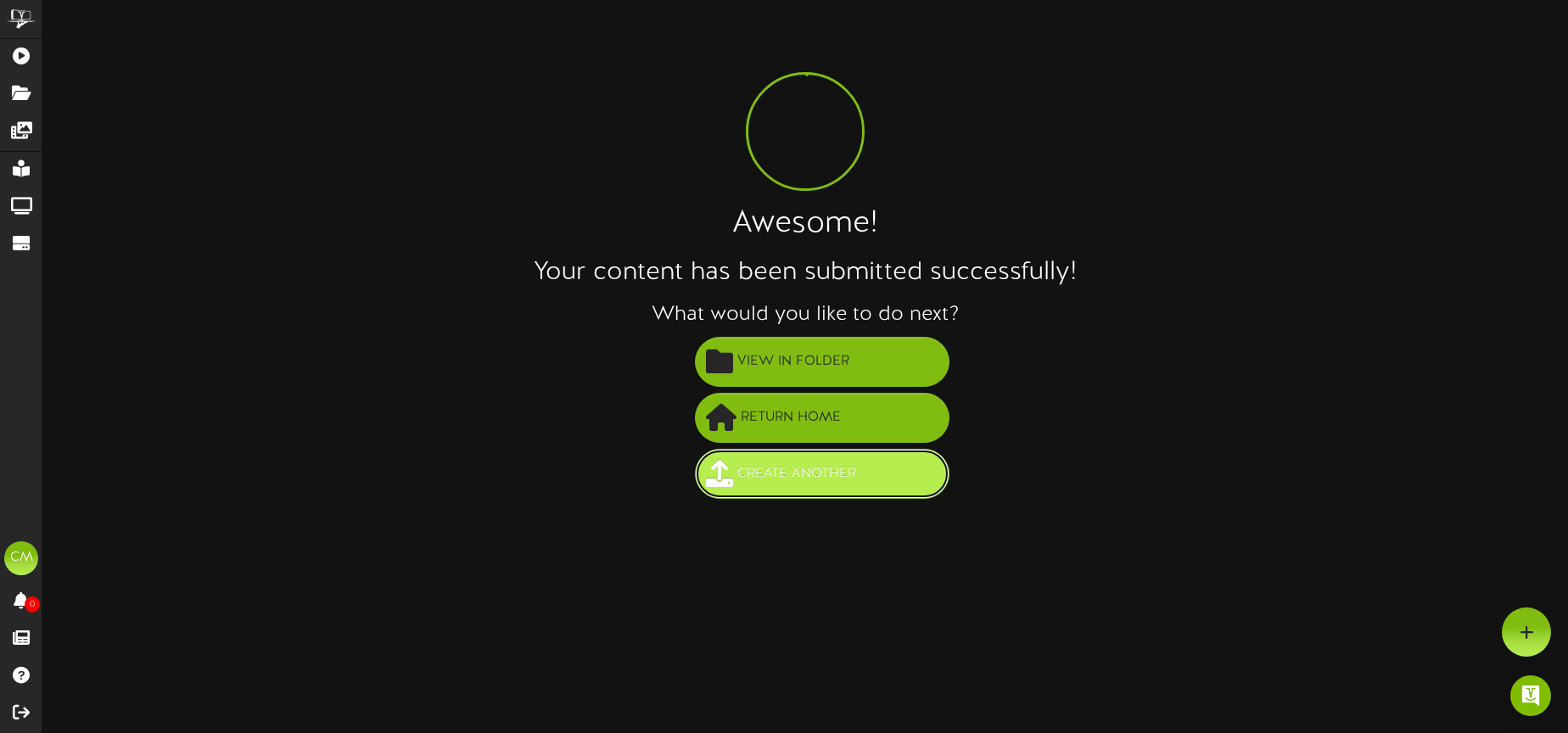 click on "Create Another" at bounding box center (822, 473) 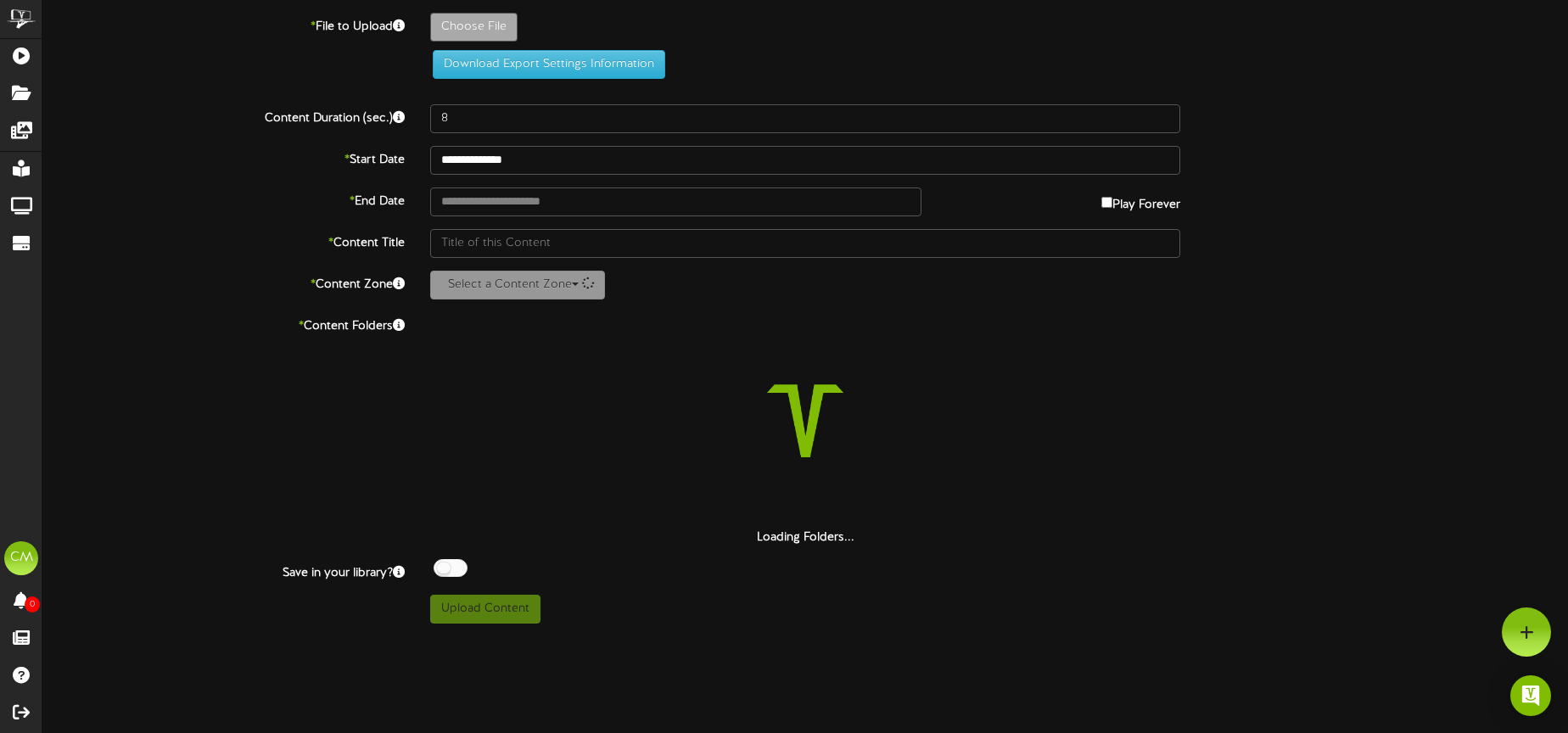 scroll, scrollTop: 0, scrollLeft: 0, axis: both 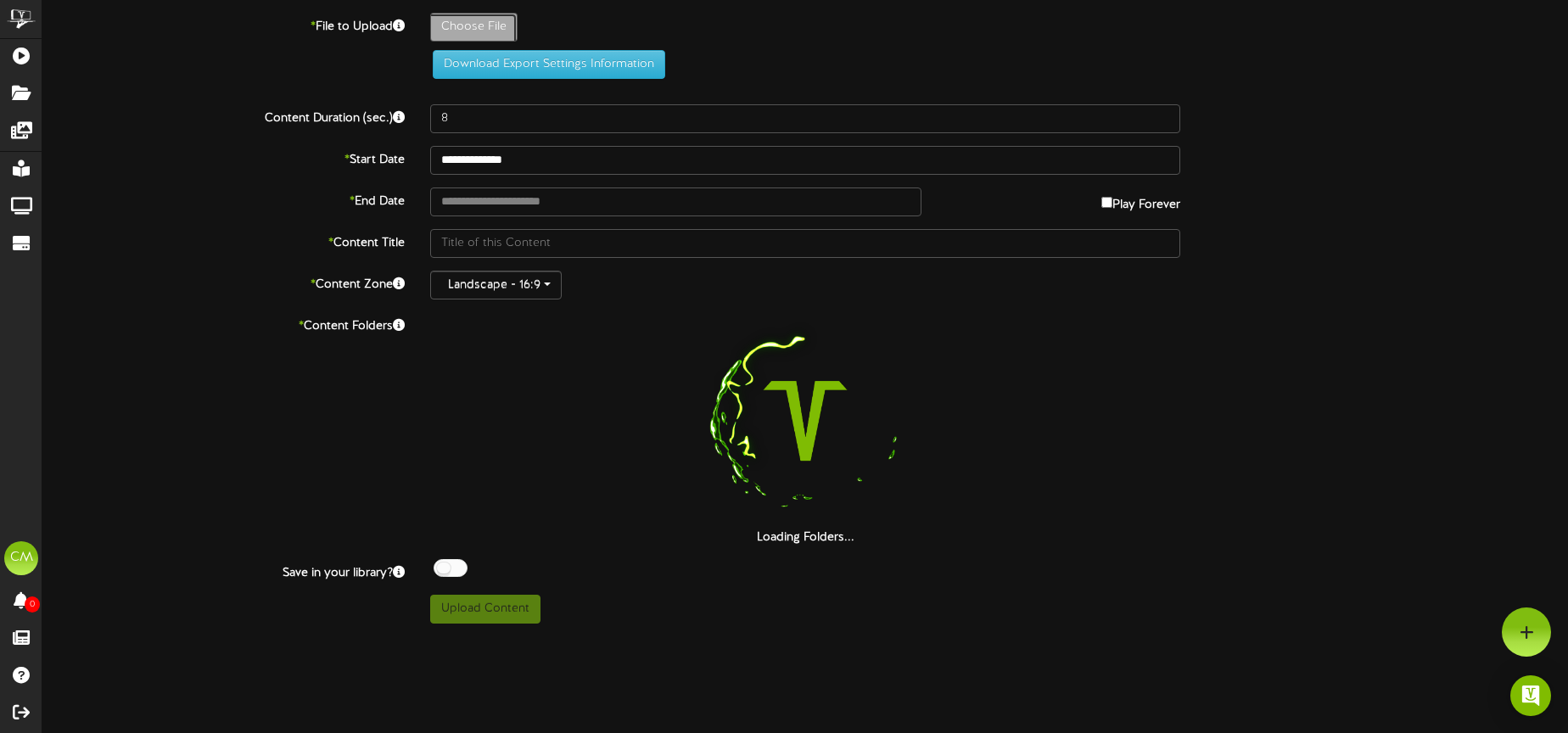 click on "Choose File" at bounding box center (-406, 74) 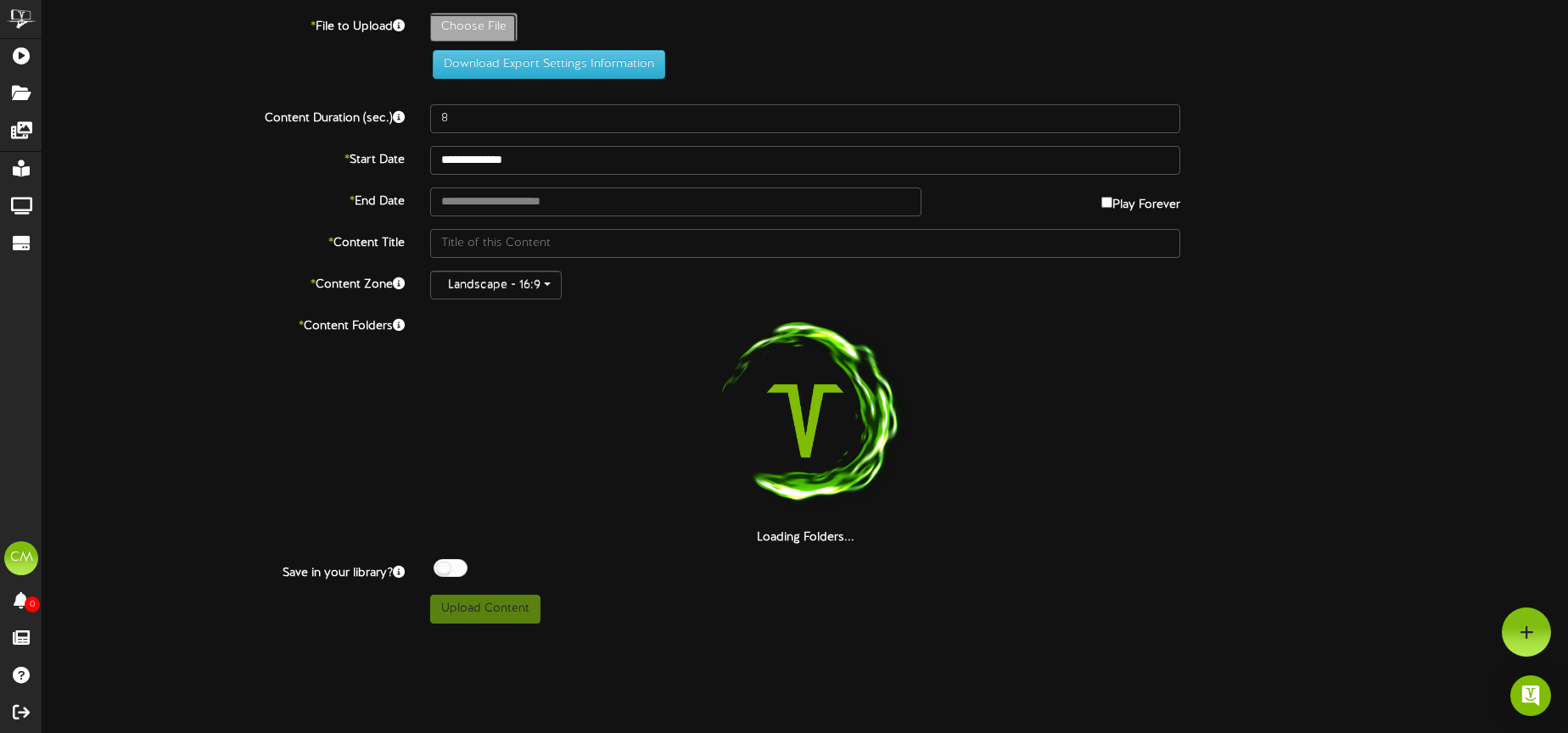 type on "**********" 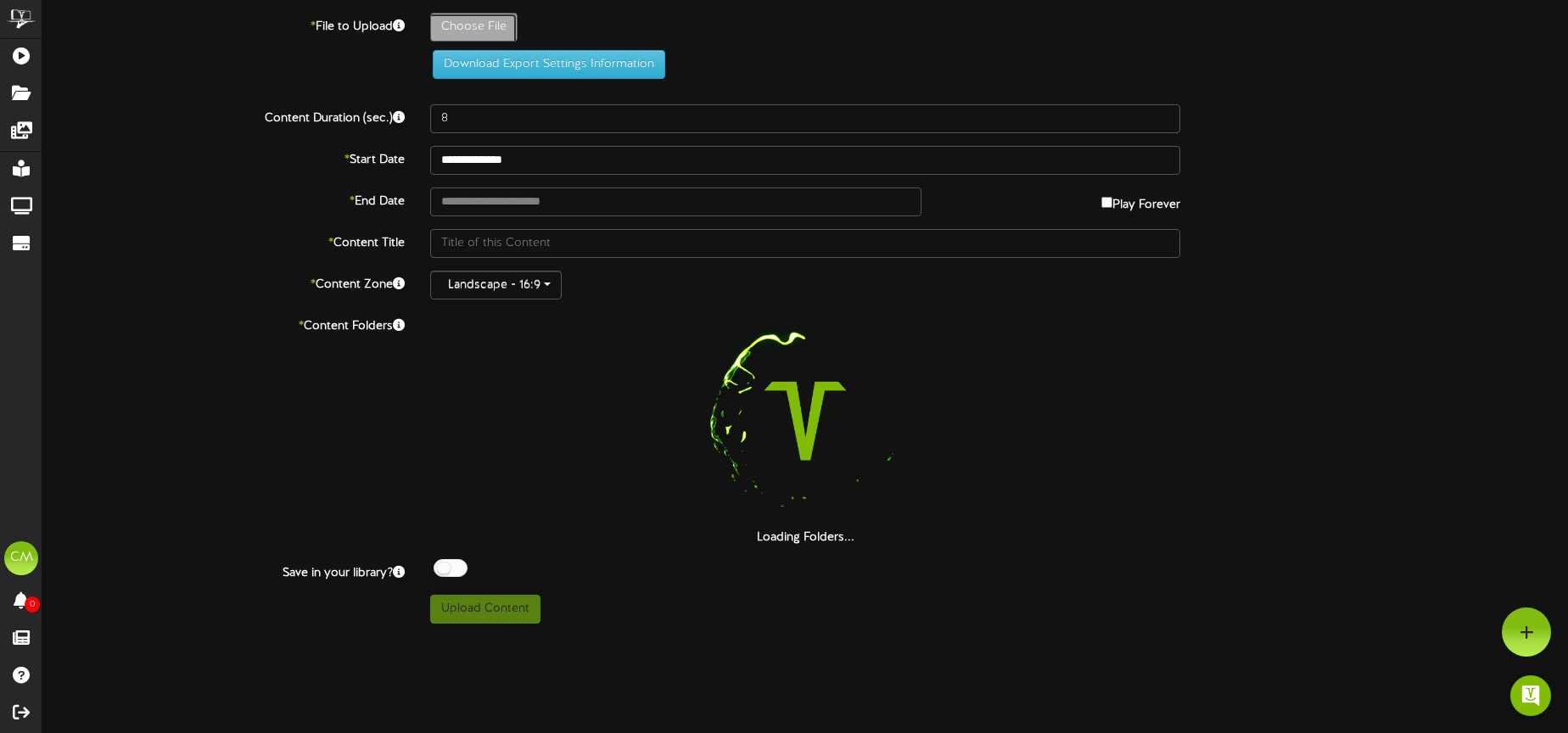 type on "25-7-DigitalWalletCampaignEmail-BackToSchool-Revel-3x24" 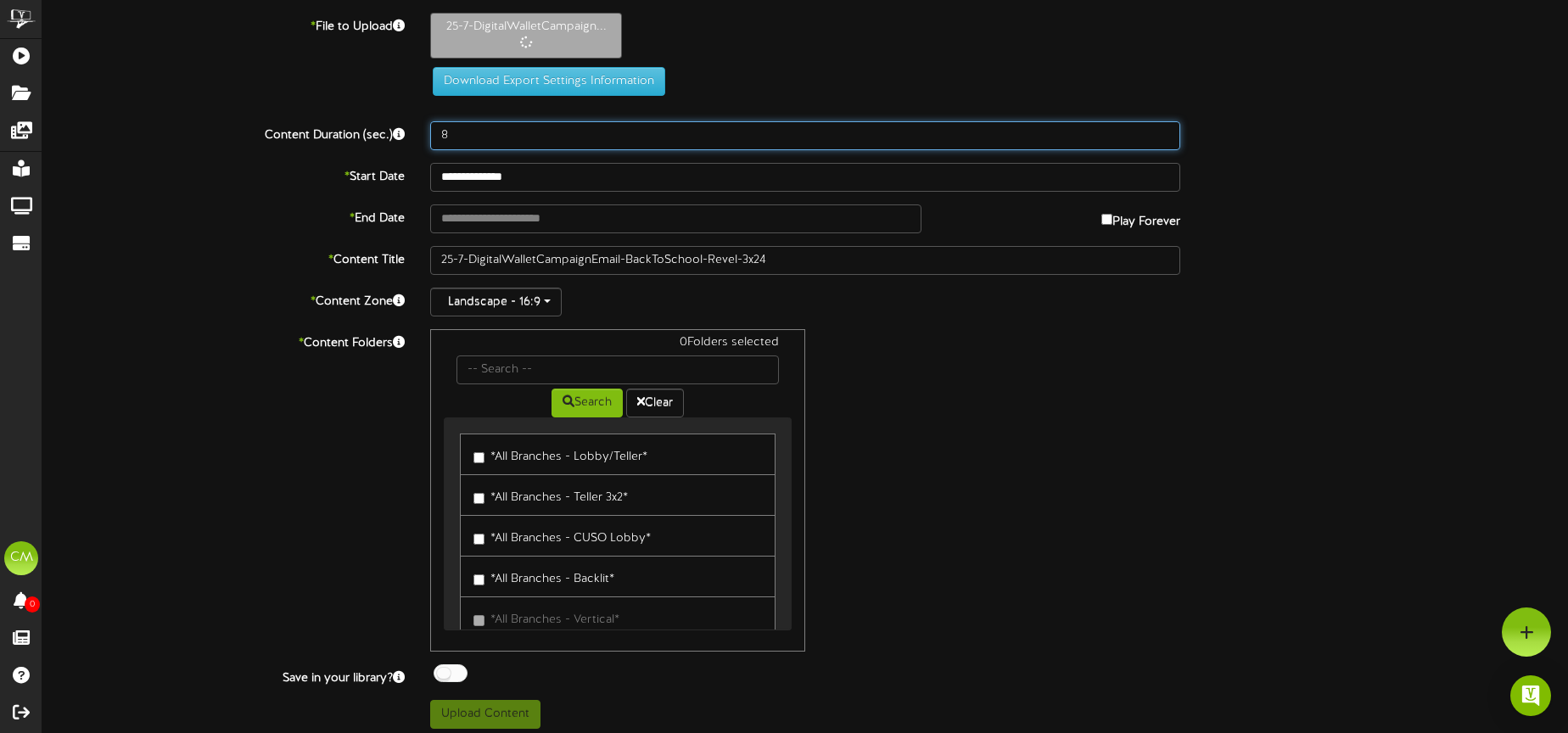 drag, startPoint x: 499, startPoint y: 137, endPoint x: 368, endPoint y: 126, distance: 131.46102 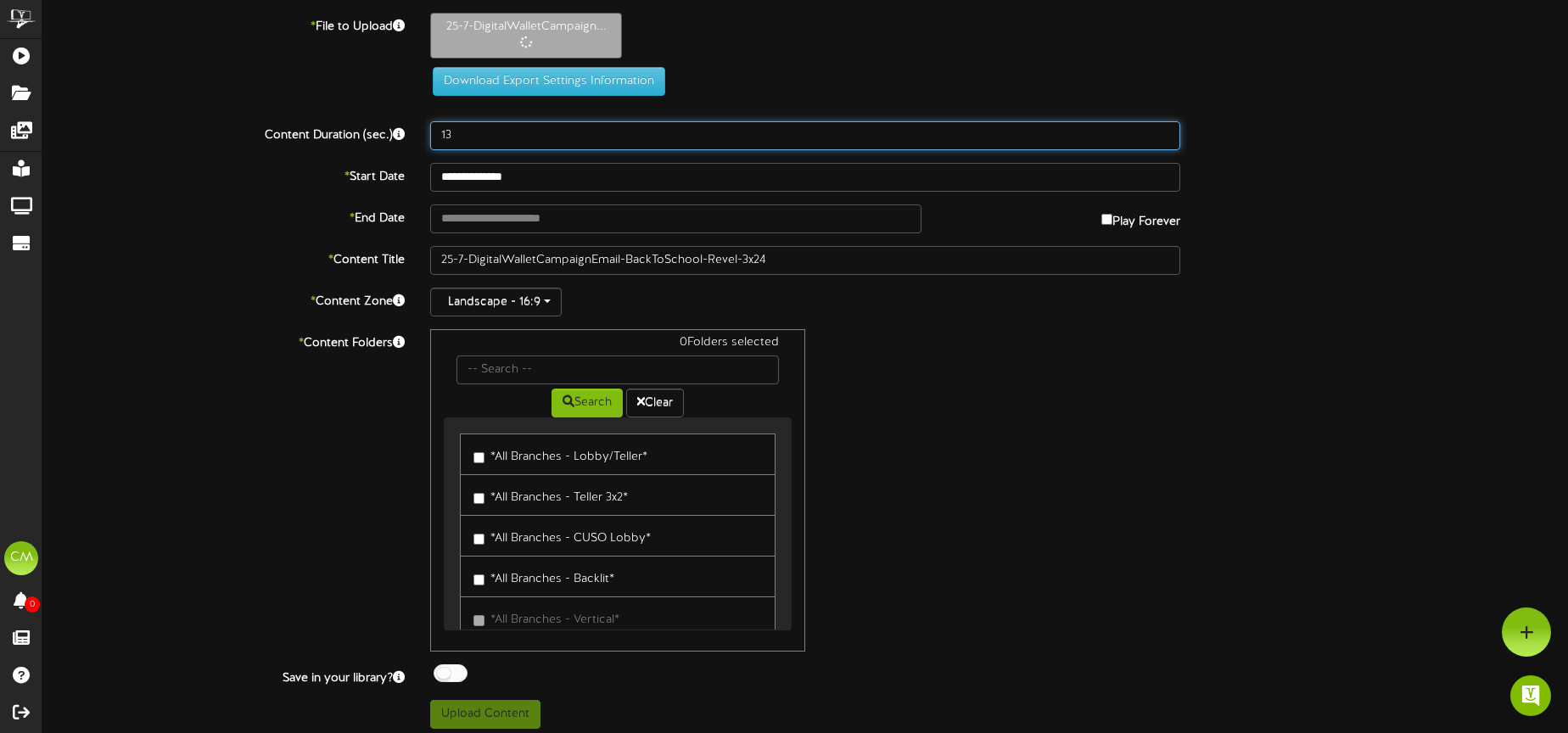 type on "13" 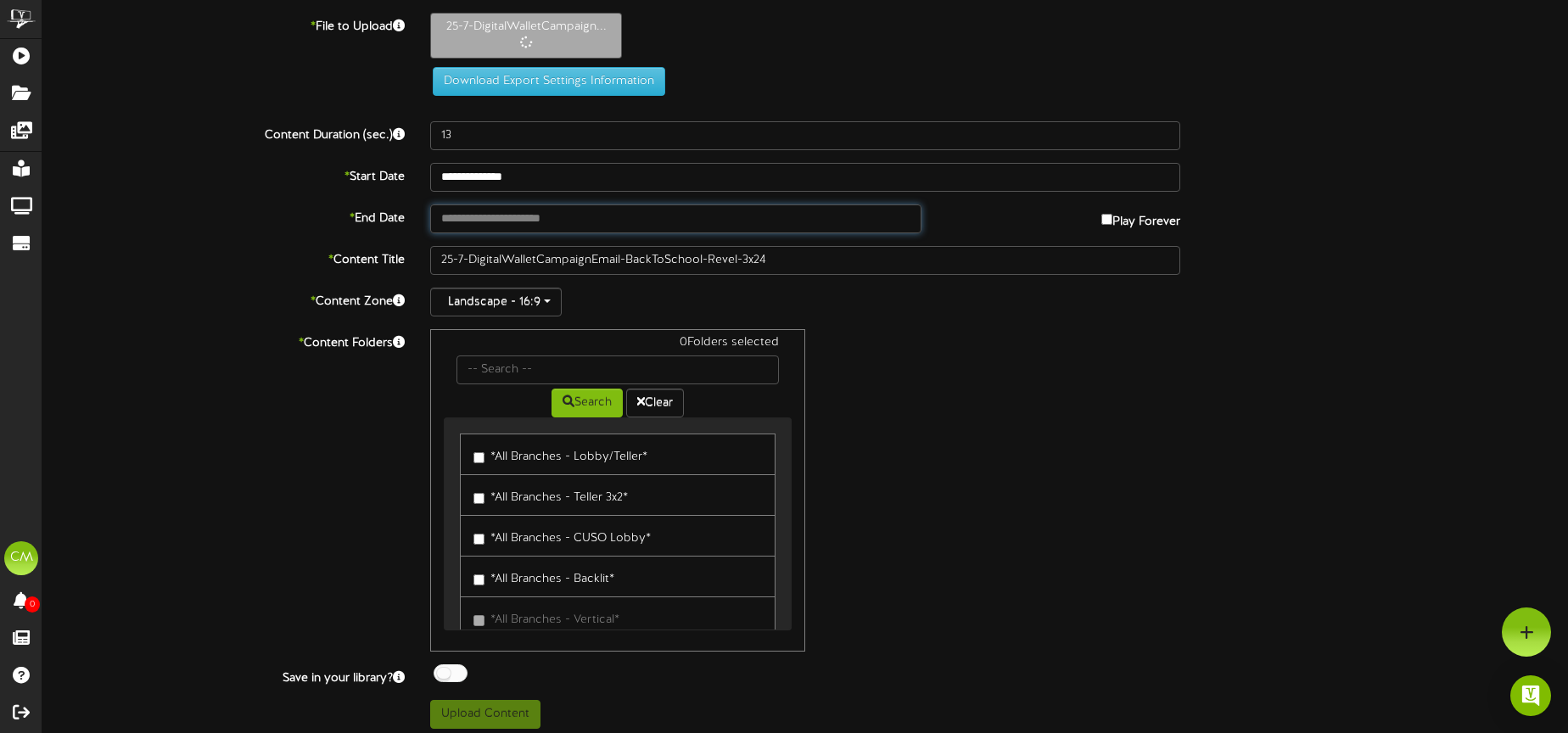 click at bounding box center [675, 219] 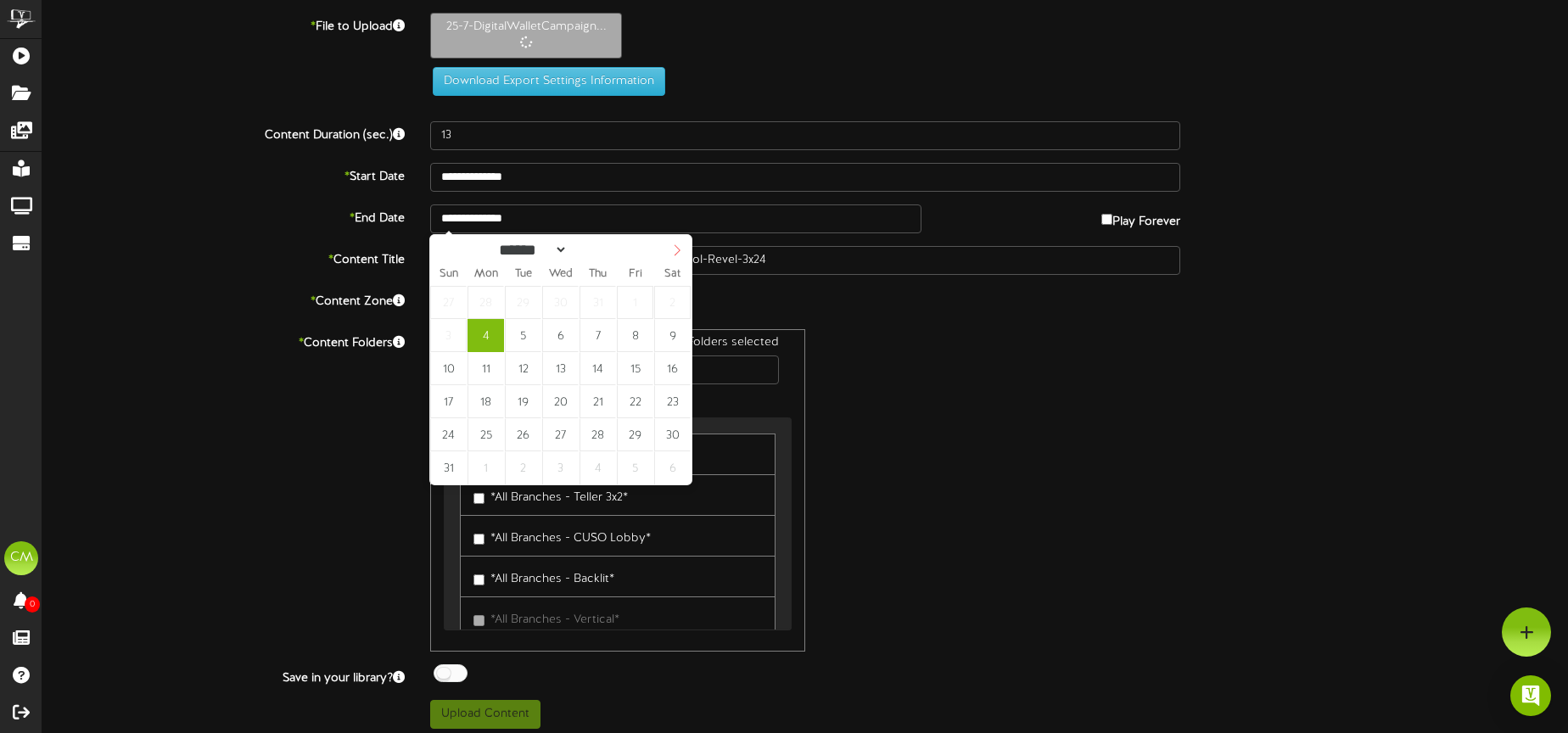select on "*" 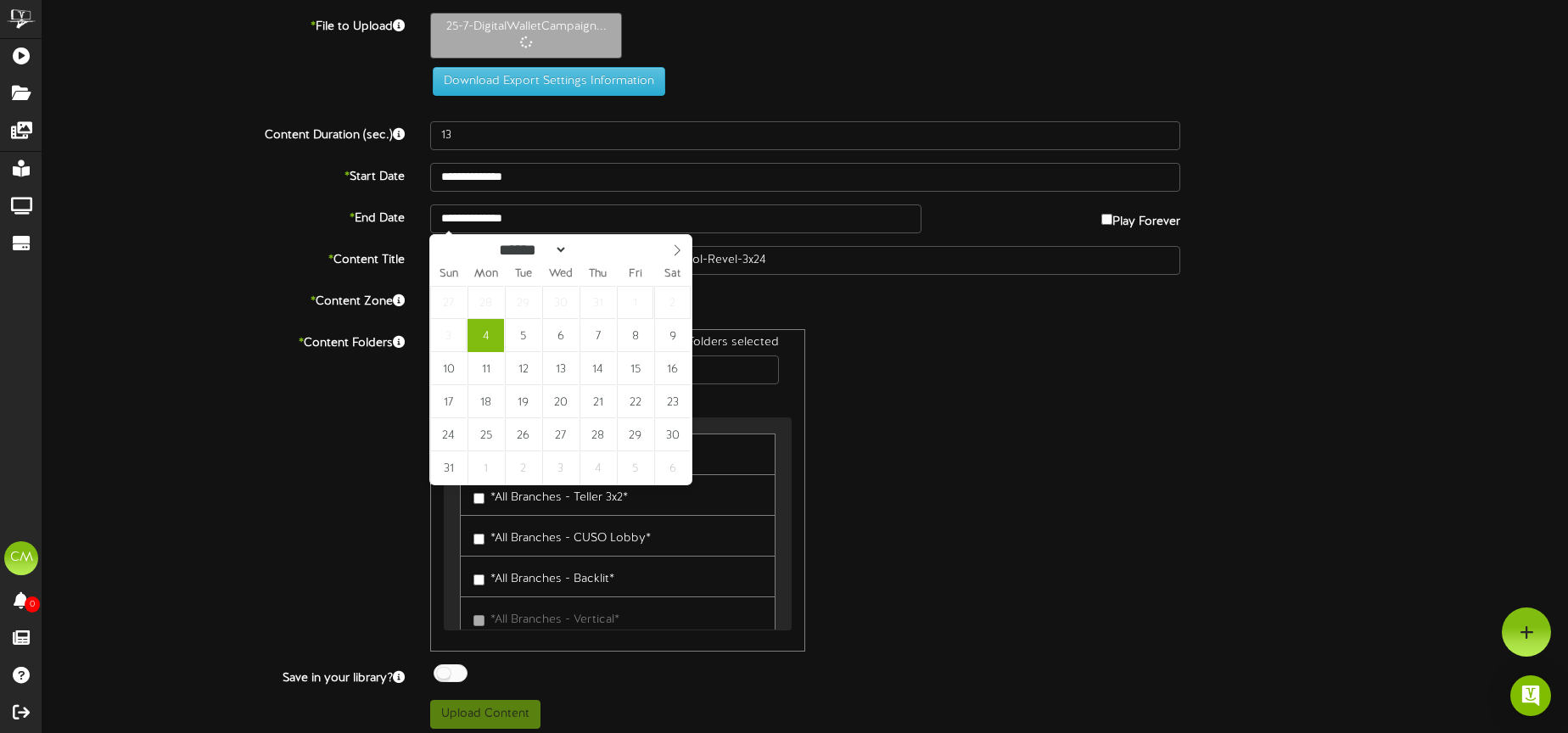 drag, startPoint x: 672, startPoint y: 249, endPoint x: 654, endPoint y: 272, distance: 29 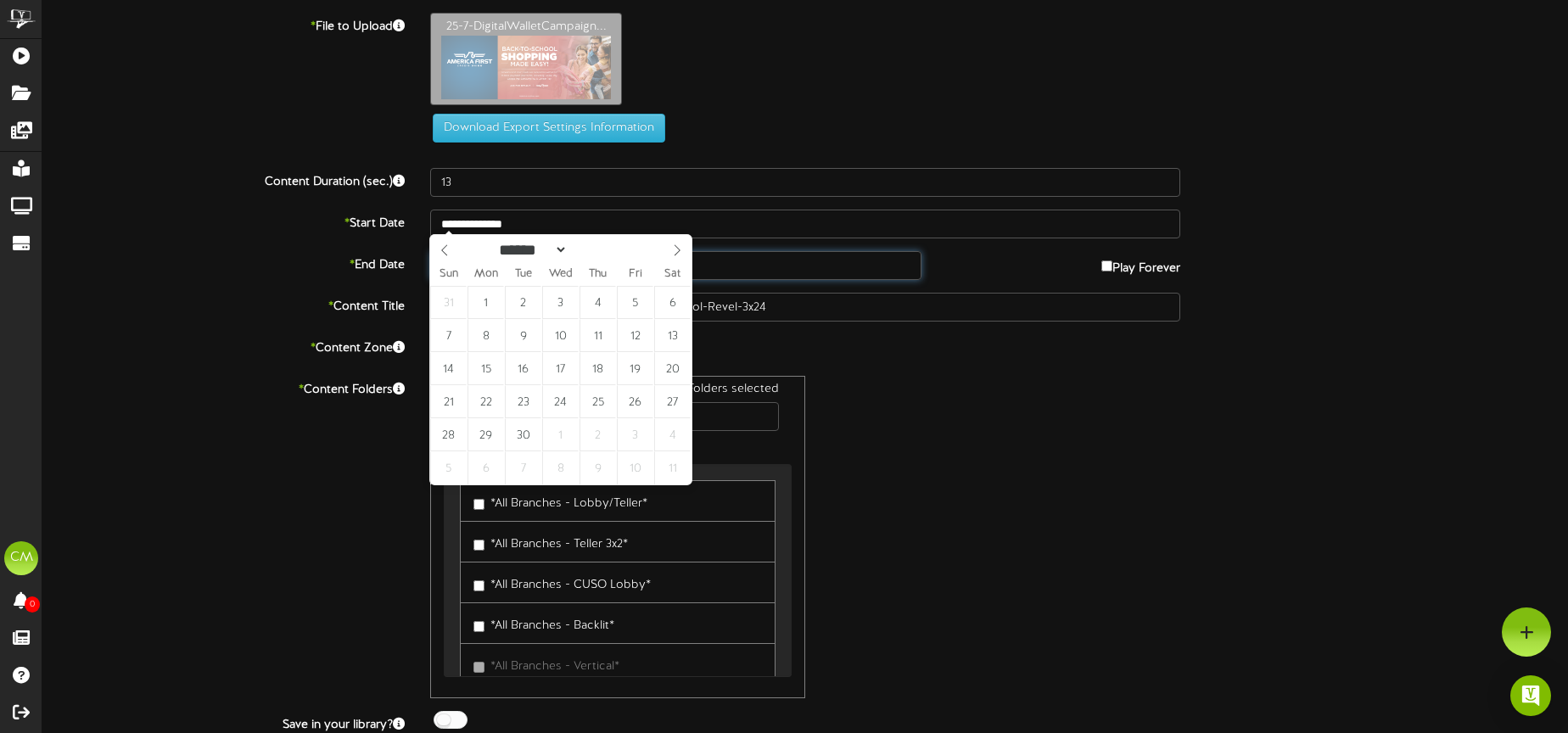 type on "**********" 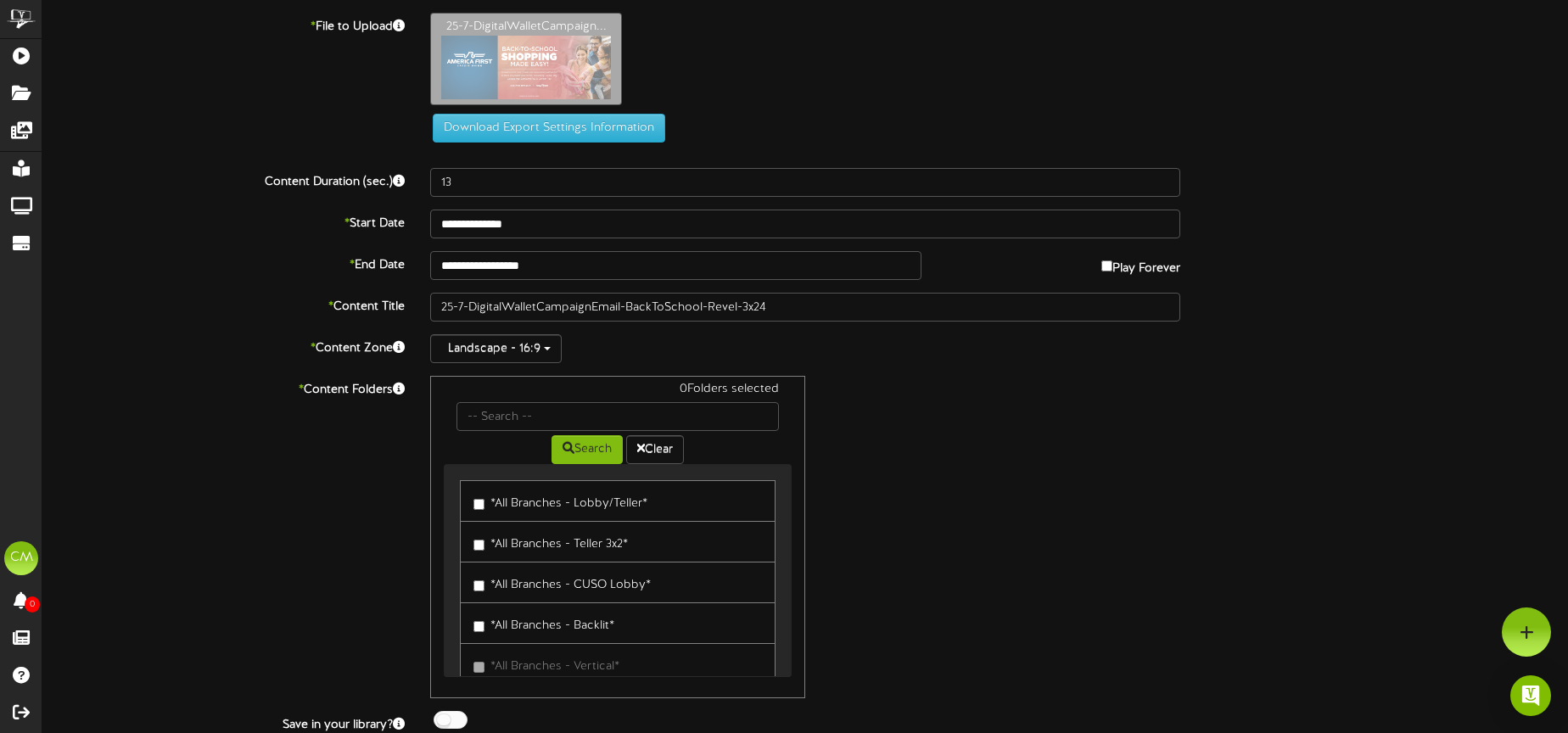 click on "*All Branches - Teller 3x2*" at bounding box center (551, 541) 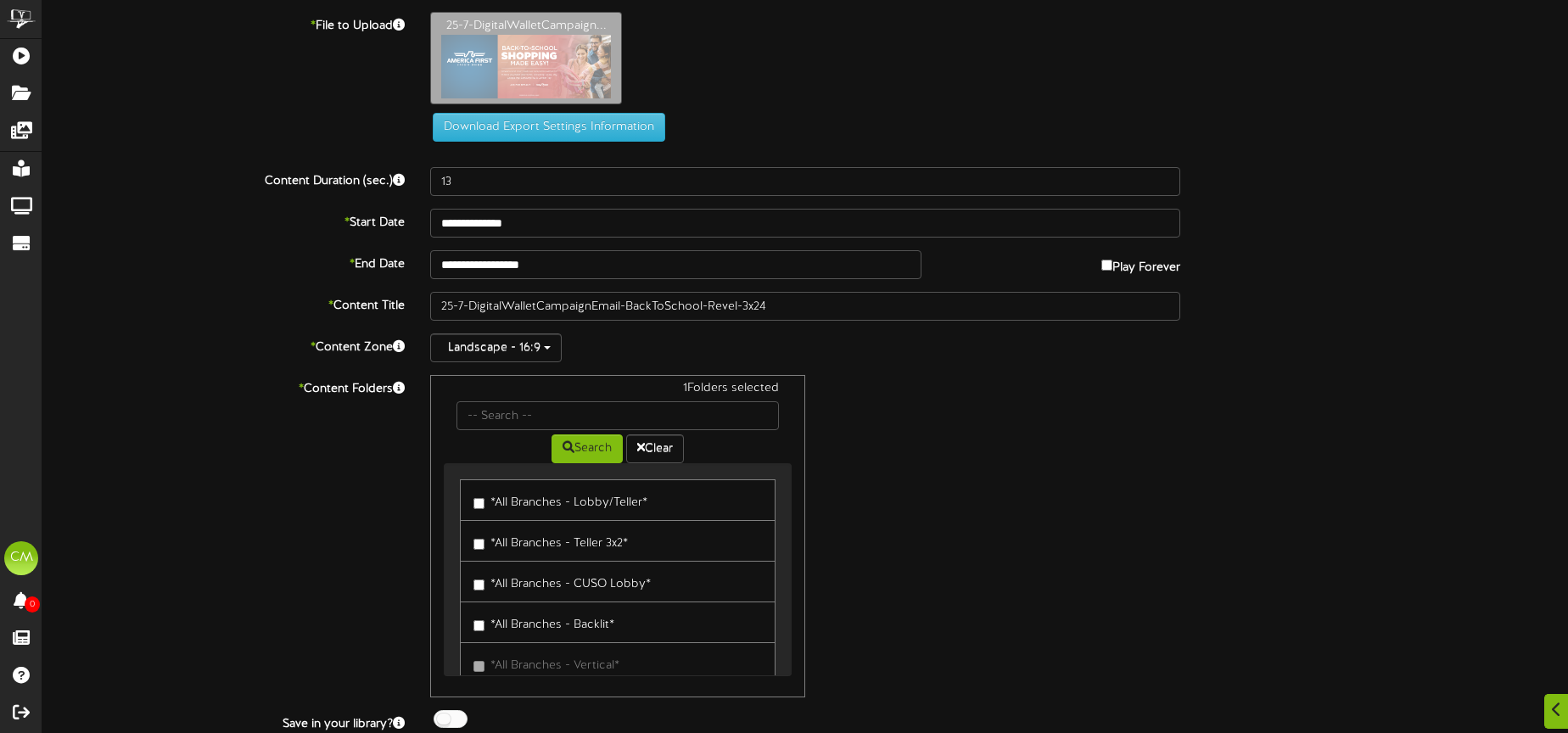 click on "1  Folders selected
Search
Clear
*All Branches - Lobby/Teller*
*All Branches - Teller 3x2*" at bounding box center [805, 536] 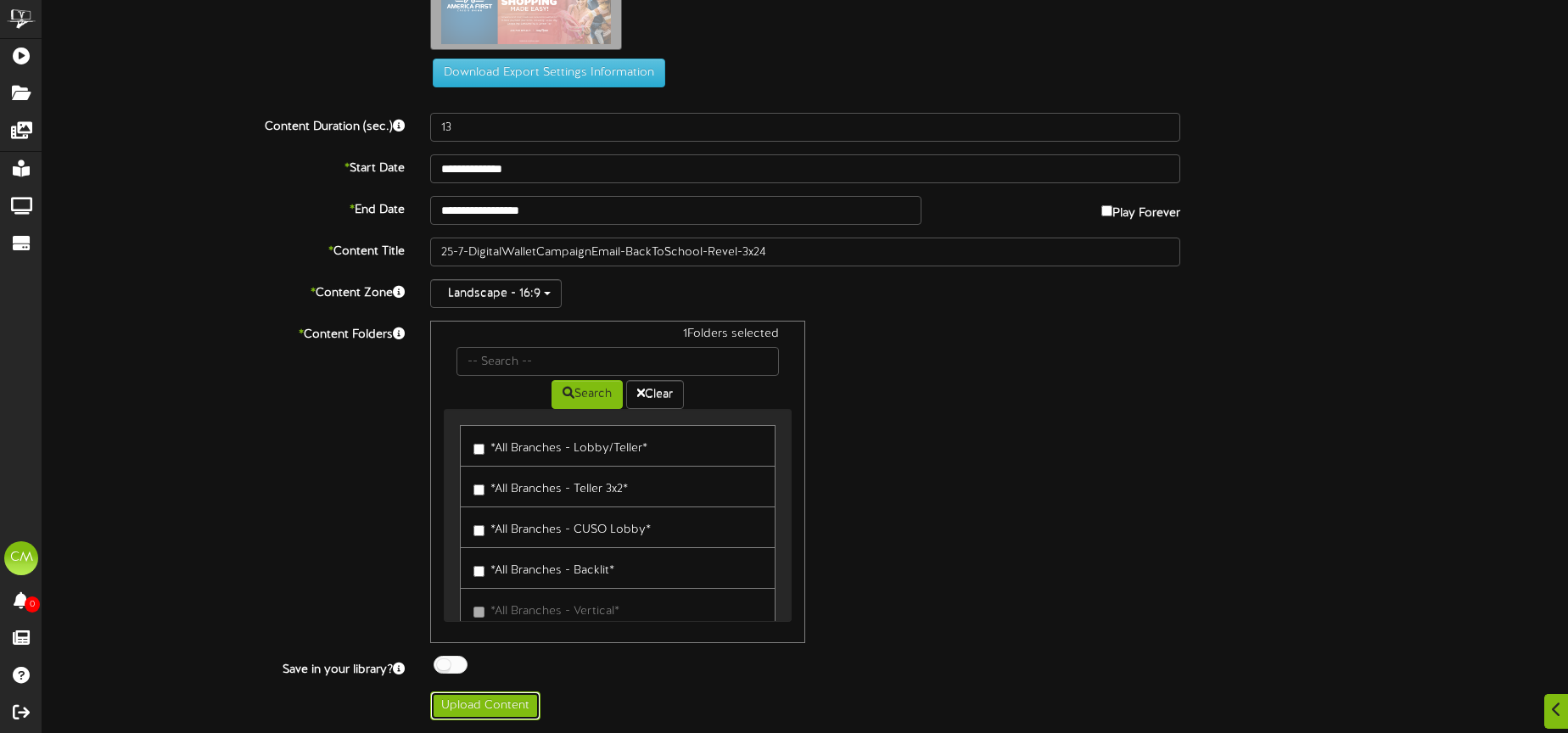 drag, startPoint x: 501, startPoint y: 701, endPoint x: 602, endPoint y: 656, distance: 110.57124 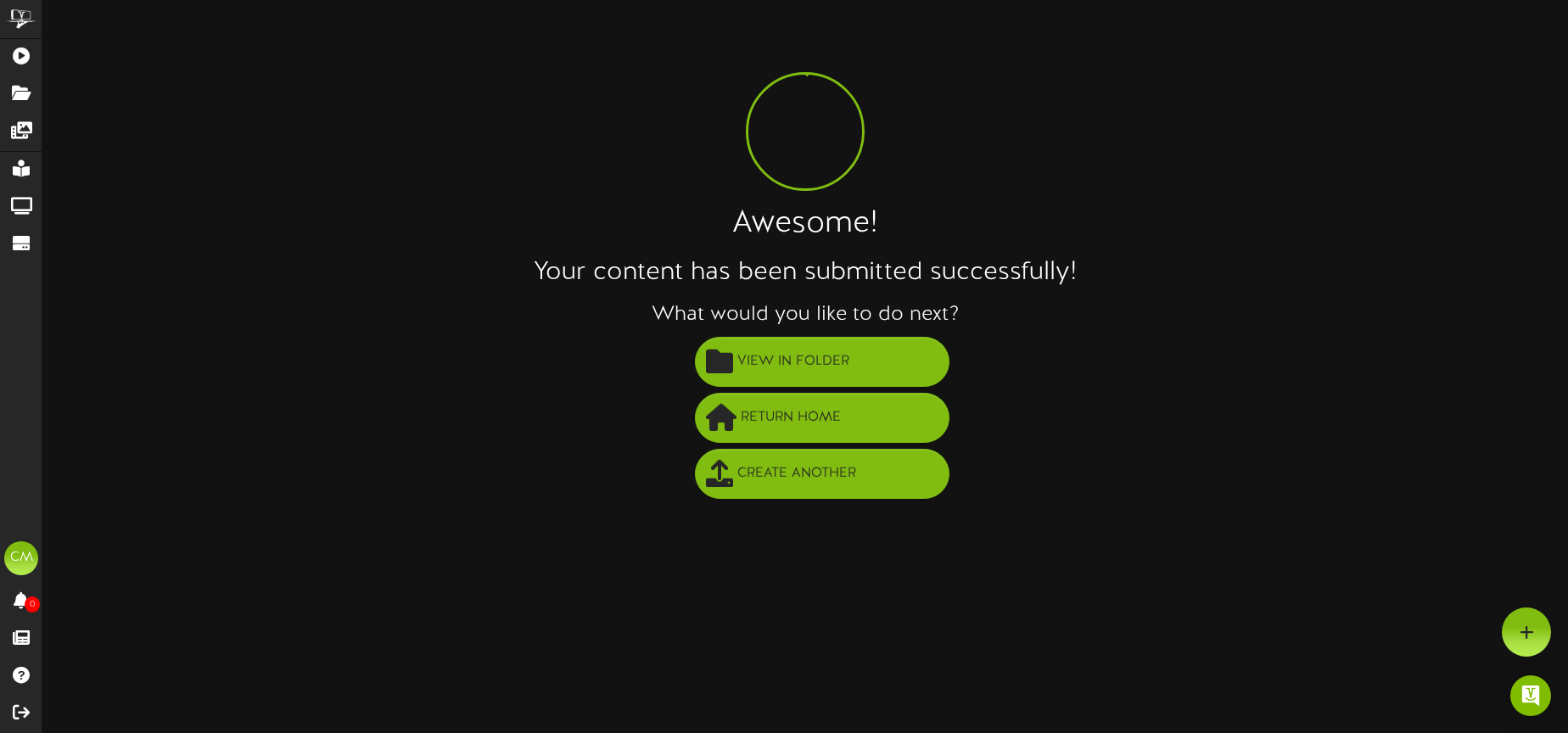 scroll, scrollTop: 0, scrollLeft: 0, axis: both 